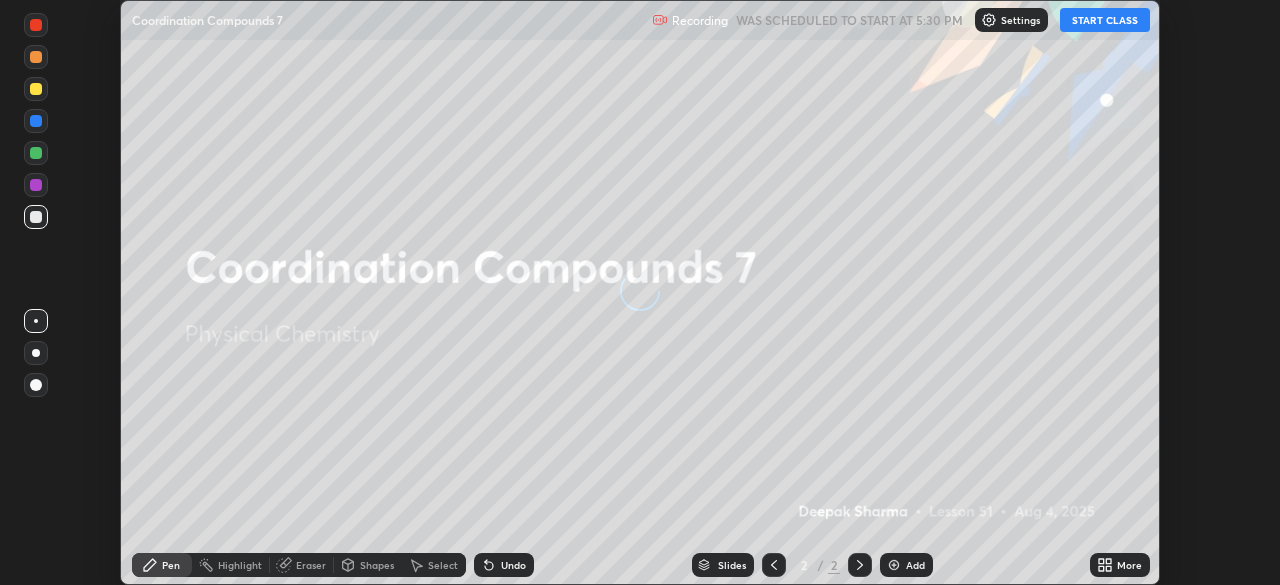 scroll, scrollTop: 0, scrollLeft: 0, axis: both 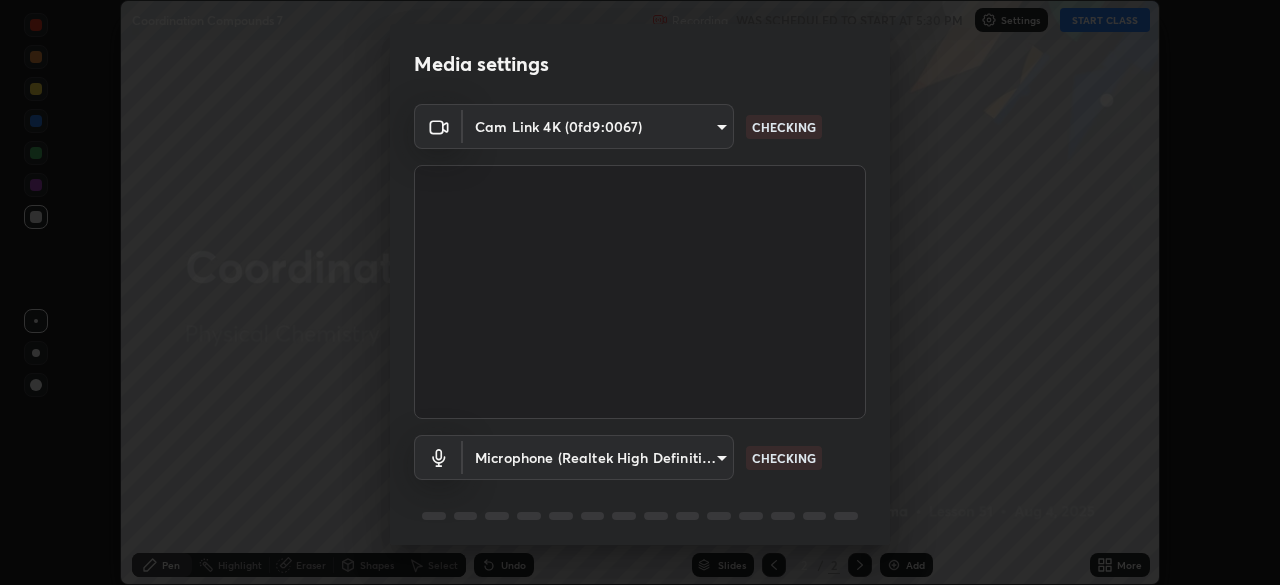 type on "8553db43af7b5df7054925312a2fcac6642843aca63d5feb7021414ef5e9ae71" 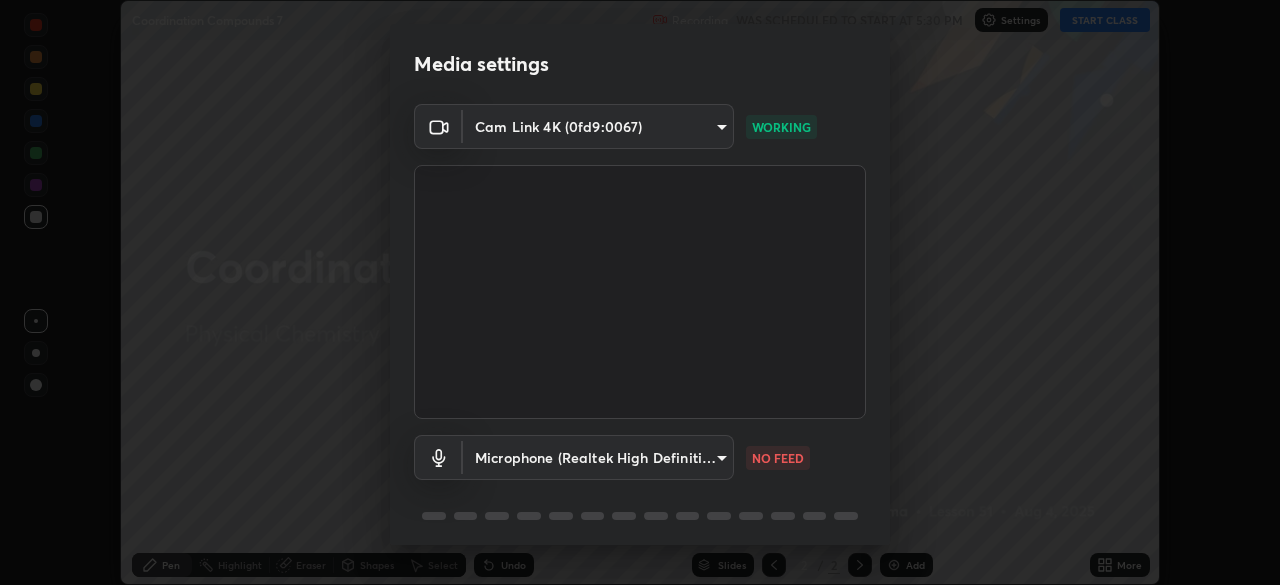 scroll, scrollTop: 71, scrollLeft: 0, axis: vertical 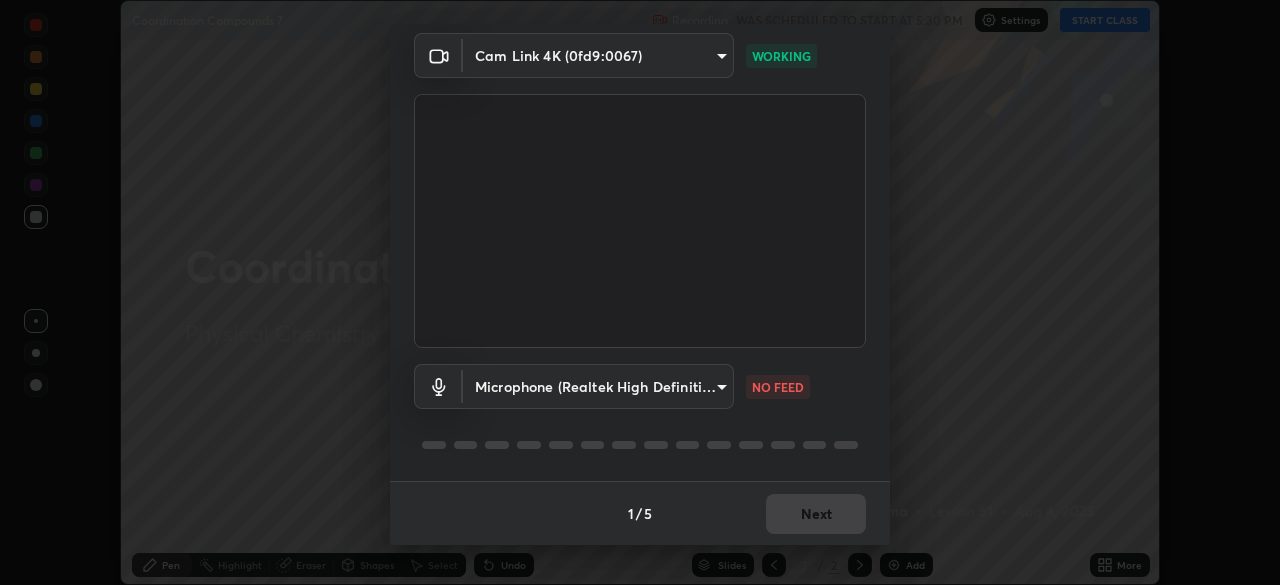 click on "Erase all Coordination Compounds 7 Recording WAS SCHEDULED TO START AT  5:30 PM Settings START CLASS Setting up your live class Congratulations on completing 2 years with Unacademy Thank you for guiding thousands of learners towards their dreams Coordination Compounds 7 • L51 of Physical Chemistry Deepak Sharma Pen Highlight Eraser Shapes Select Undo Slides 2 / 2 Add More No doubts shared Encourage your learners to ask a doubt for better clarity Report an issue Reason for reporting Buffering Chat not working Audio - Video sync issue Educator video quality low ​ Attach an image Report Media settings Cam Link 4K (0fd9:0067) 8553db43af7b5df7054925312a2fcac6642843aca63d5feb7021414ef5e9ae71 WORKING Microphone (Realtek High Definition Audio) 3c3309f4aedbd5cb7db8a08d6e9e1180d2ceed3b08f558c210077f04e22aea6f NO FEED 1 / 5 Next" at bounding box center [640, 292] 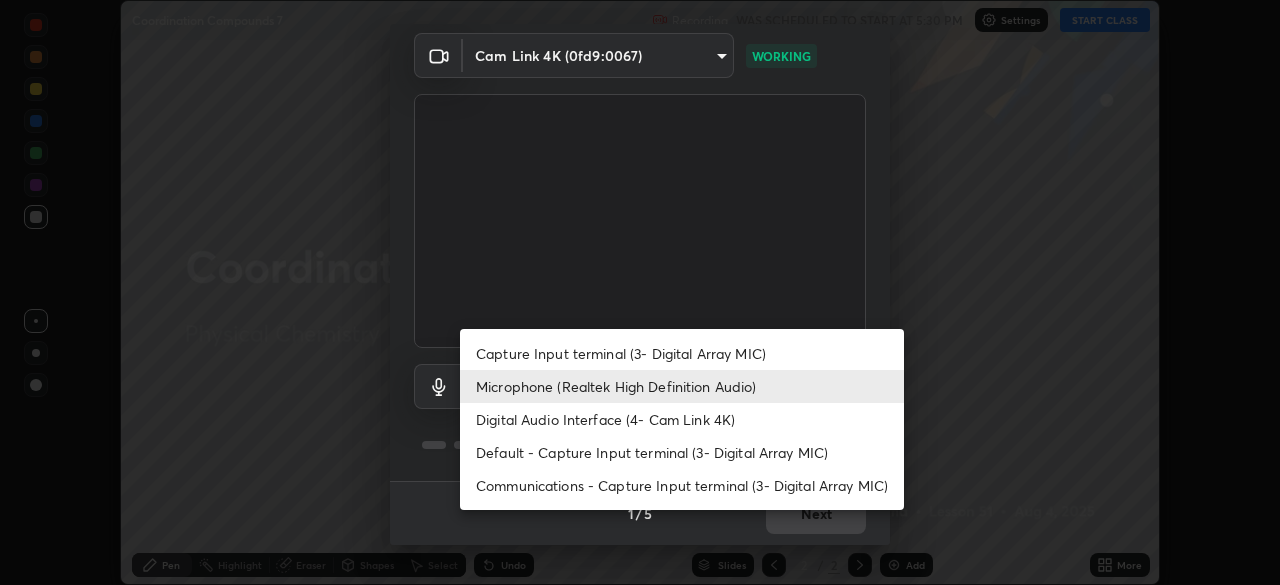 click on "Capture Input terminal (3- Digital Array MIC)" at bounding box center (682, 353) 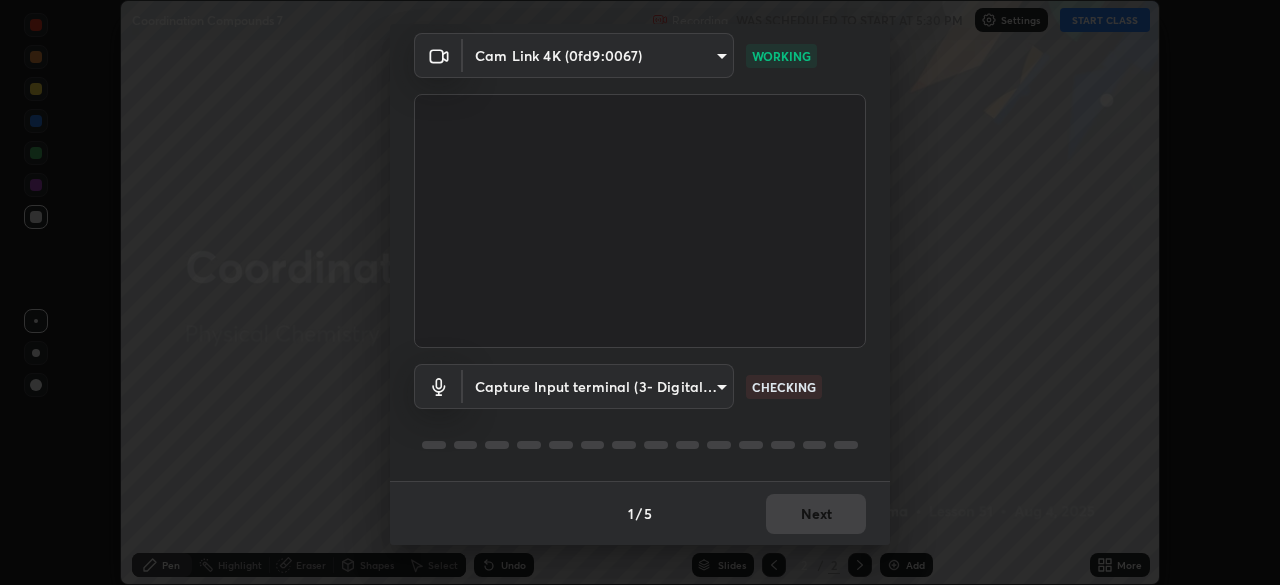 click on "Erase all Coordination Compounds 7 Recording WAS SCHEDULED TO START AT  5:30 PM Settings START CLASS Setting up your live class Congratulations on completing 2 years with Unacademy Thank you for guiding thousands of learners towards their dreams Coordination Compounds 7 • L51 of Physical Chemistry [PERSON] Pen Highlight Eraser Shapes Select Undo Slides 2 / 2 Add More No doubts shared Encourage your learners to ask a doubt for better clarity Report an issue Reason for reporting Buffering Chat not working Audio - Video sync issue Educator video quality low ​ Attach an image Report Media settings Cam Link 4K (0fd9:0067) [HASH] WORKING Capture Input terminal (3- Digital Array MIC) [HASH] CHECKING 1 / 5 Next Capture Input terminal (3- Digital Array MIC) Microphone (Realtek High Definition Audio) Digital Audio Interface (4- Cam Link 4K) Default - Capture Input terminal (3- Digital Array MIC)" at bounding box center (640, 292) 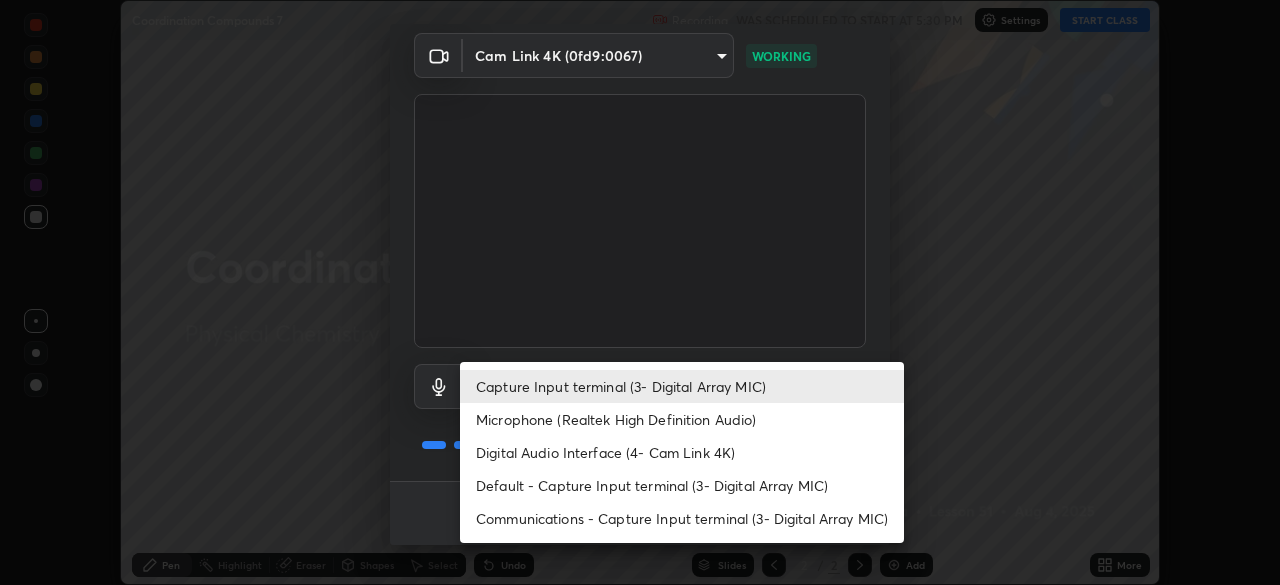 click on "Microphone (Realtek High Definition Audio)" at bounding box center [682, 419] 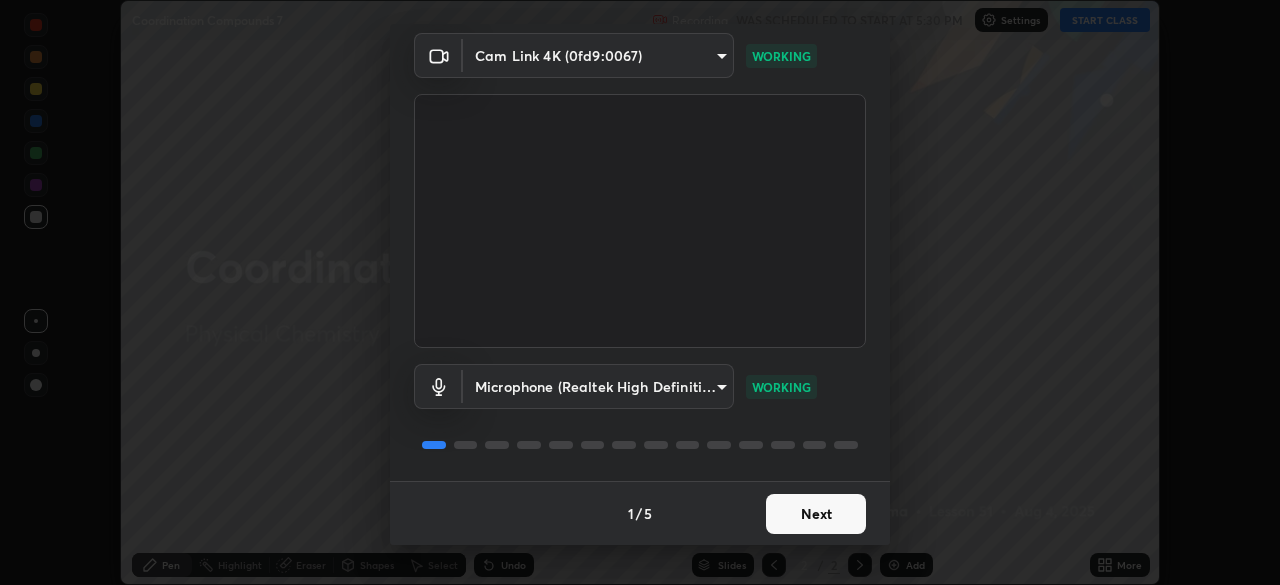 click on "Next" at bounding box center [816, 514] 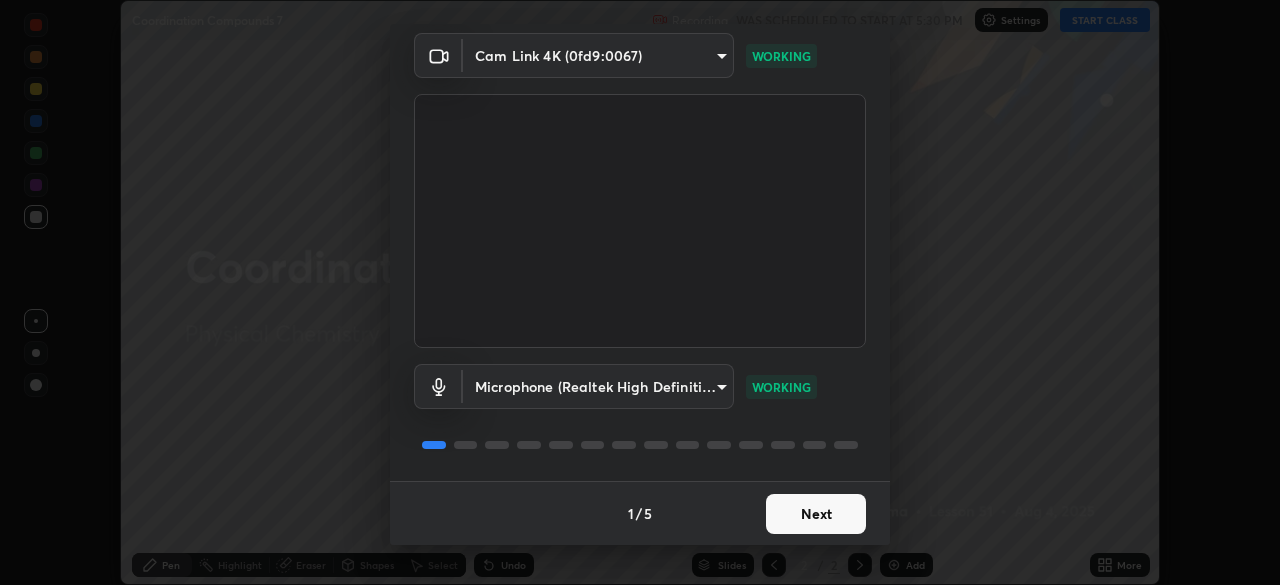 scroll, scrollTop: 0, scrollLeft: 0, axis: both 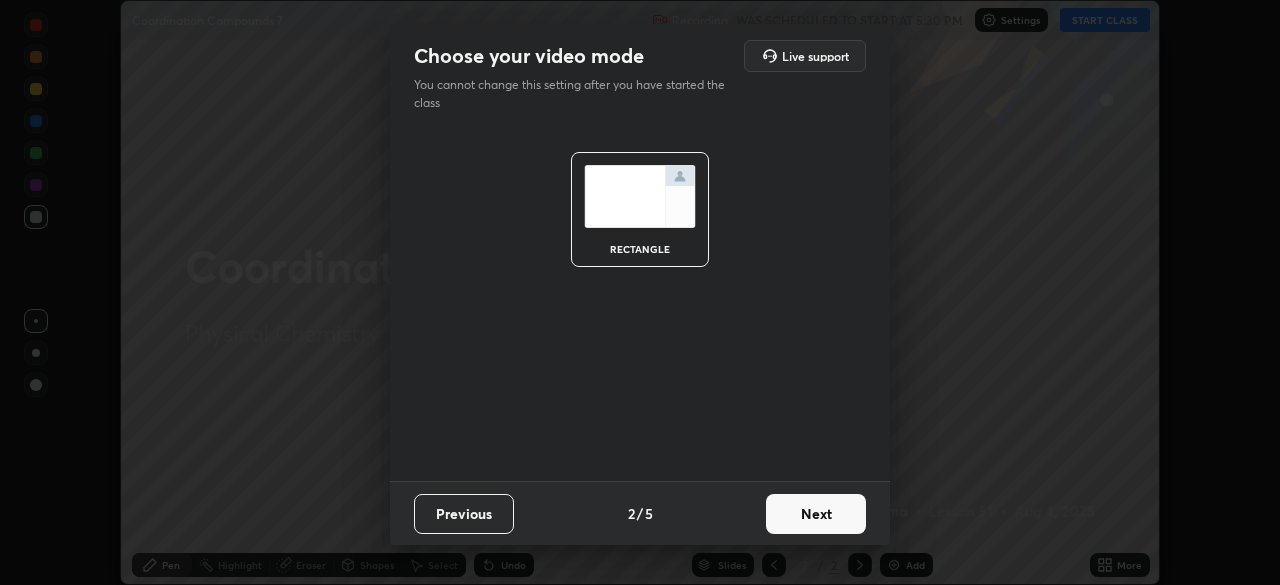 click on "Next" at bounding box center [816, 514] 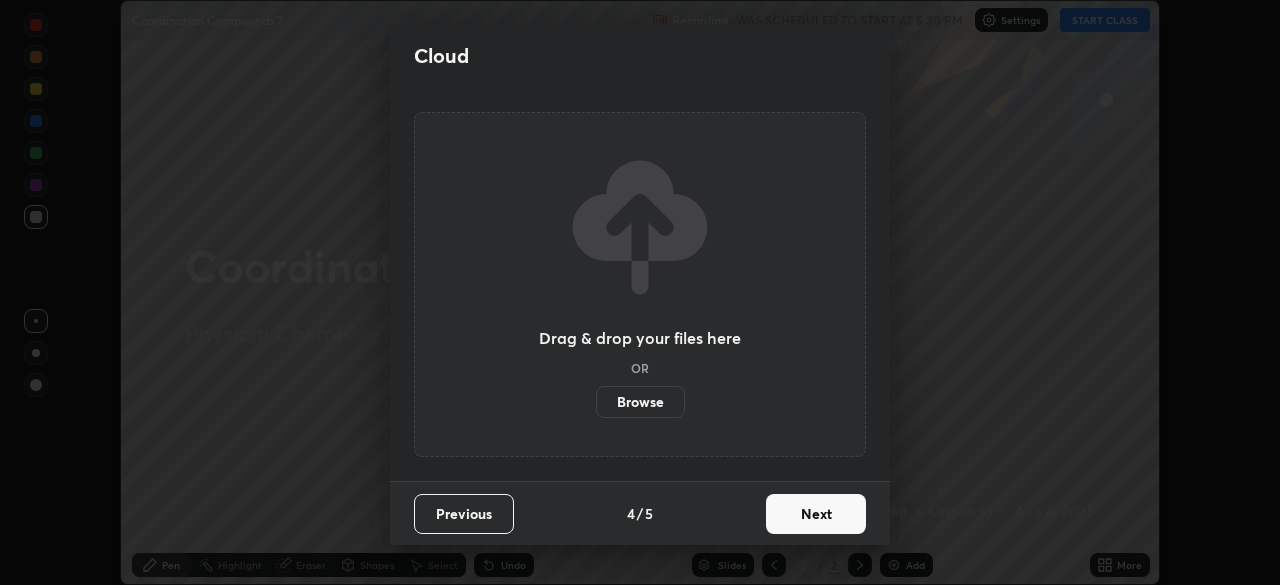 click on "Next" at bounding box center (816, 514) 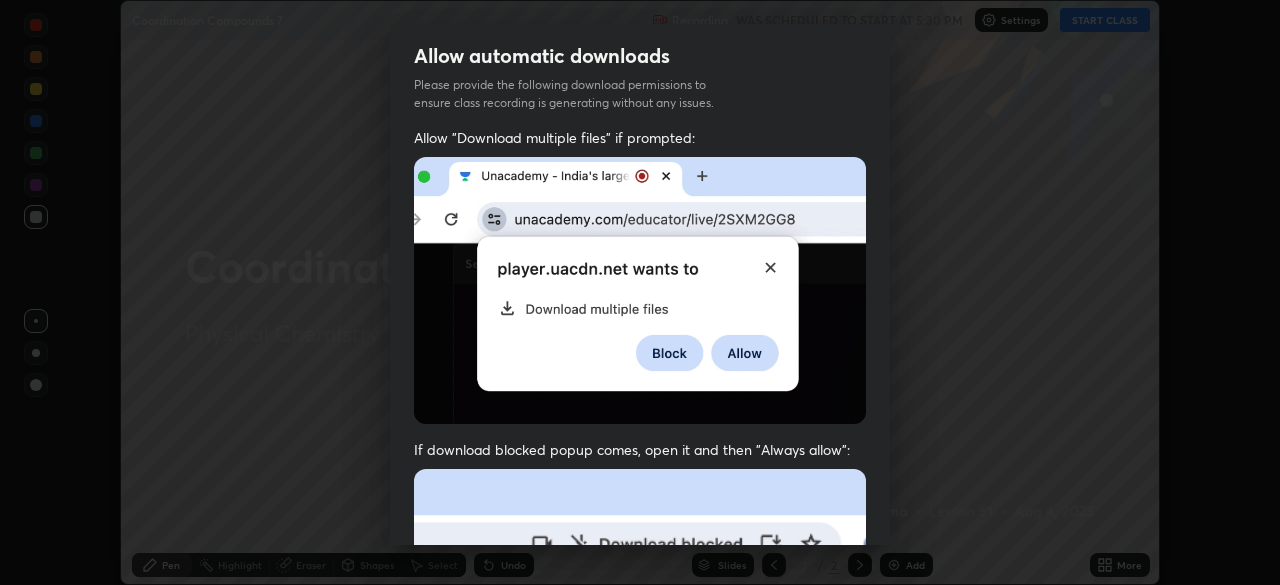 click at bounding box center (640, 687) 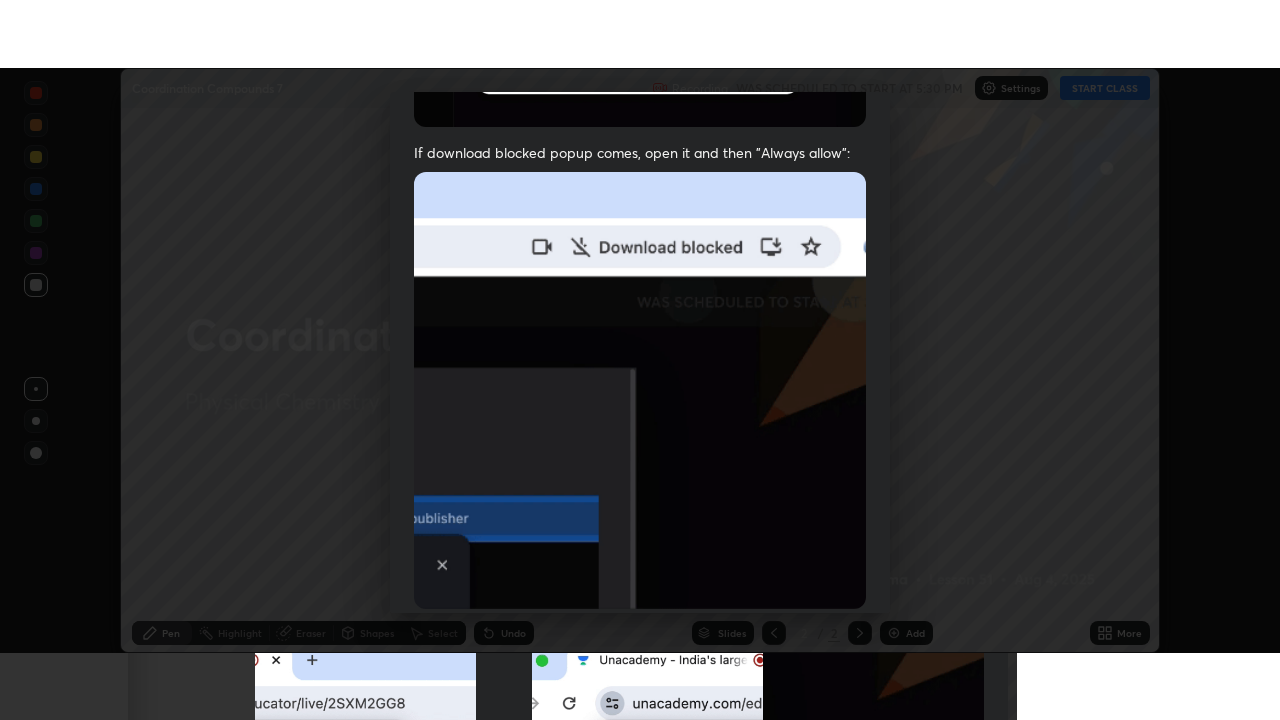 scroll, scrollTop: 479, scrollLeft: 0, axis: vertical 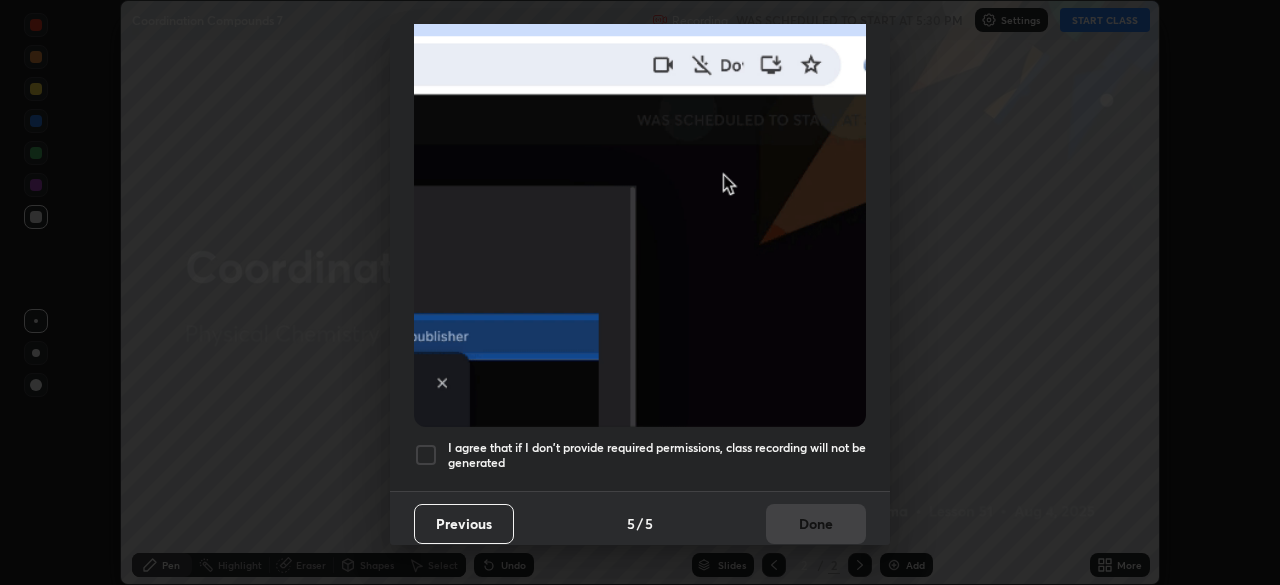 click on "I agree that if I don't provide required permissions, class recording will not be generated" at bounding box center (657, 455) 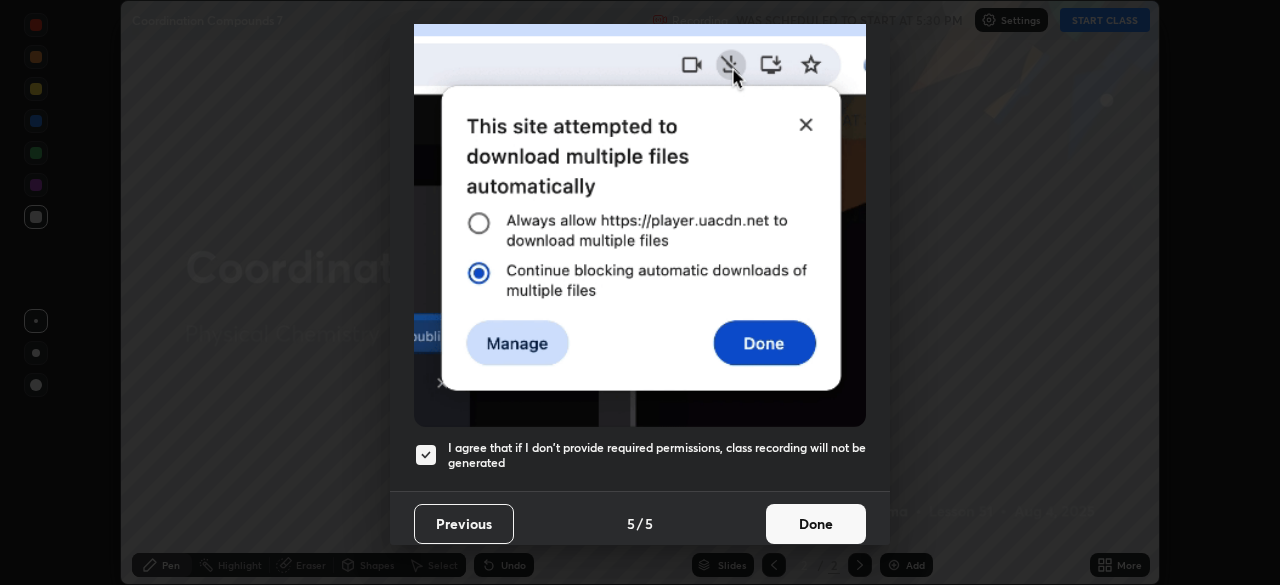 click on "Done" at bounding box center [816, 524] 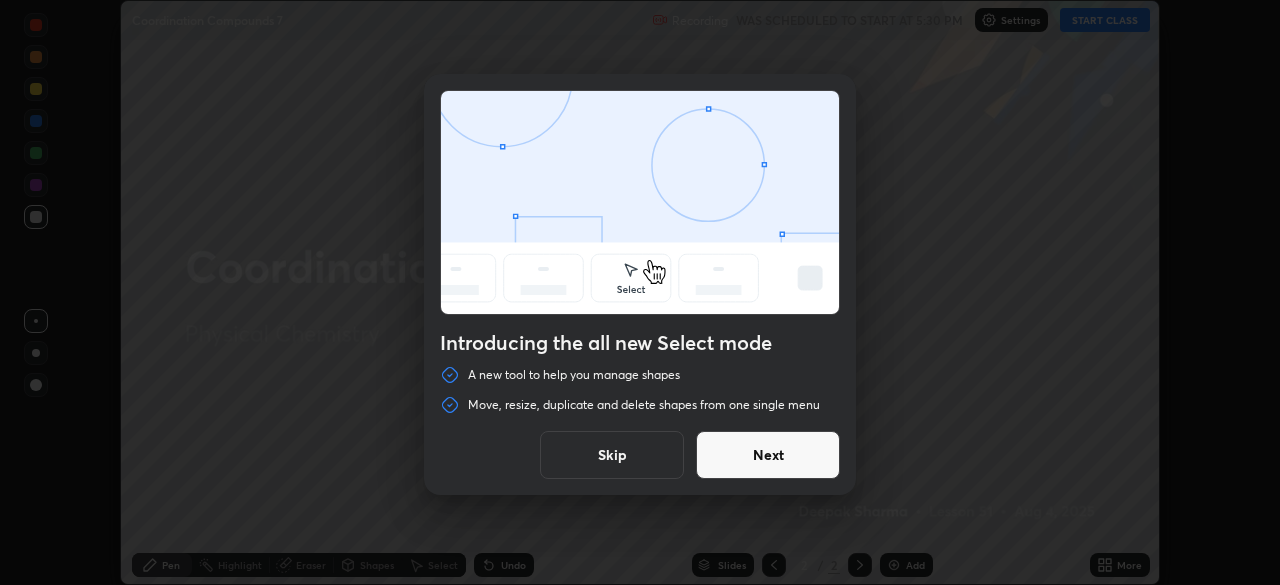 click on "Skip" at bounding box center (612, 455) 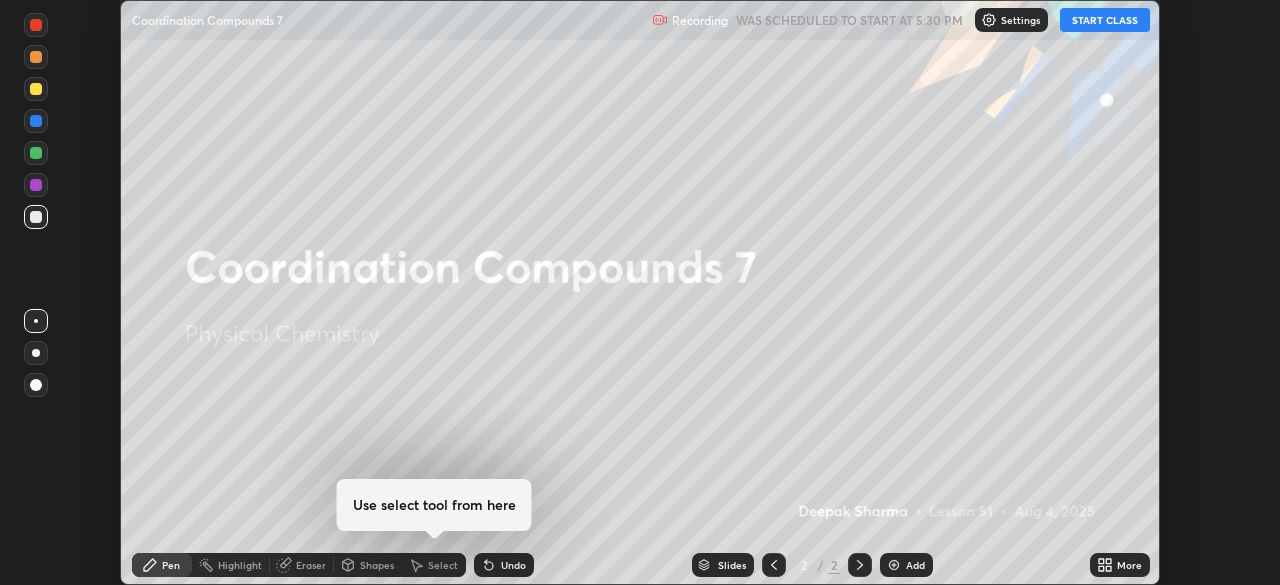 click on "START CLASS" at bounding box center [1105, 20] 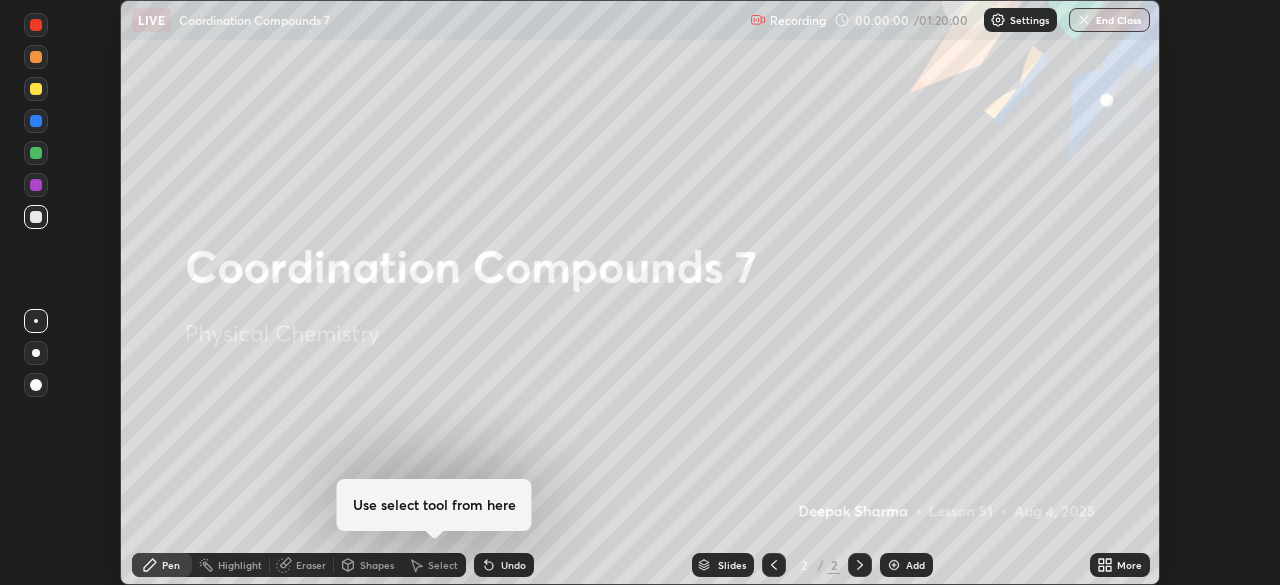 click 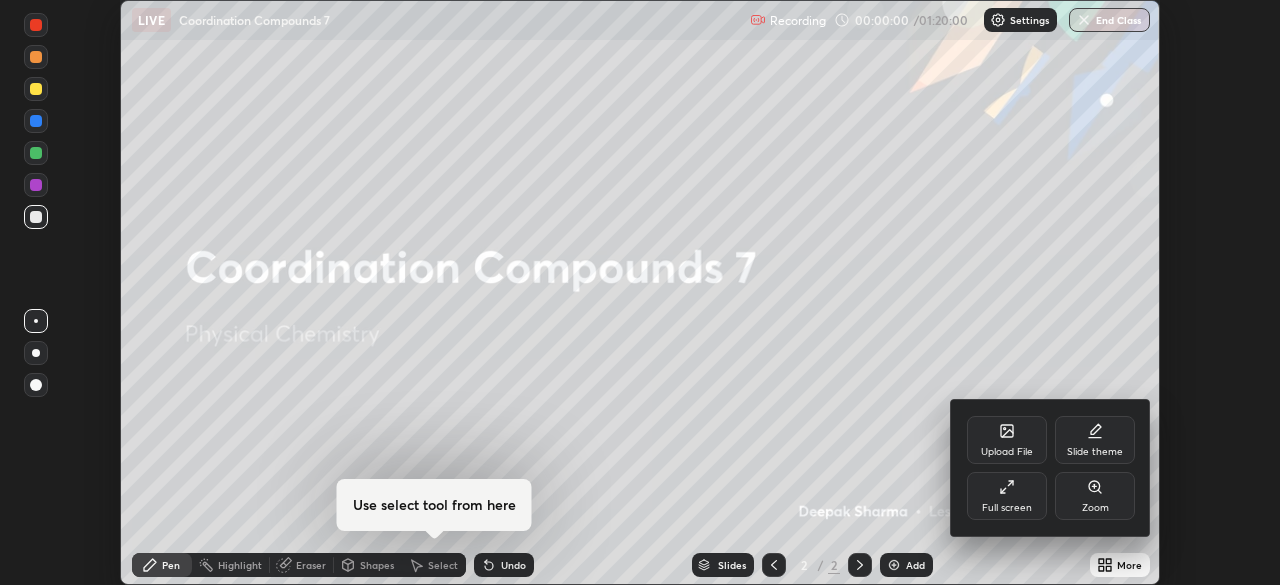click 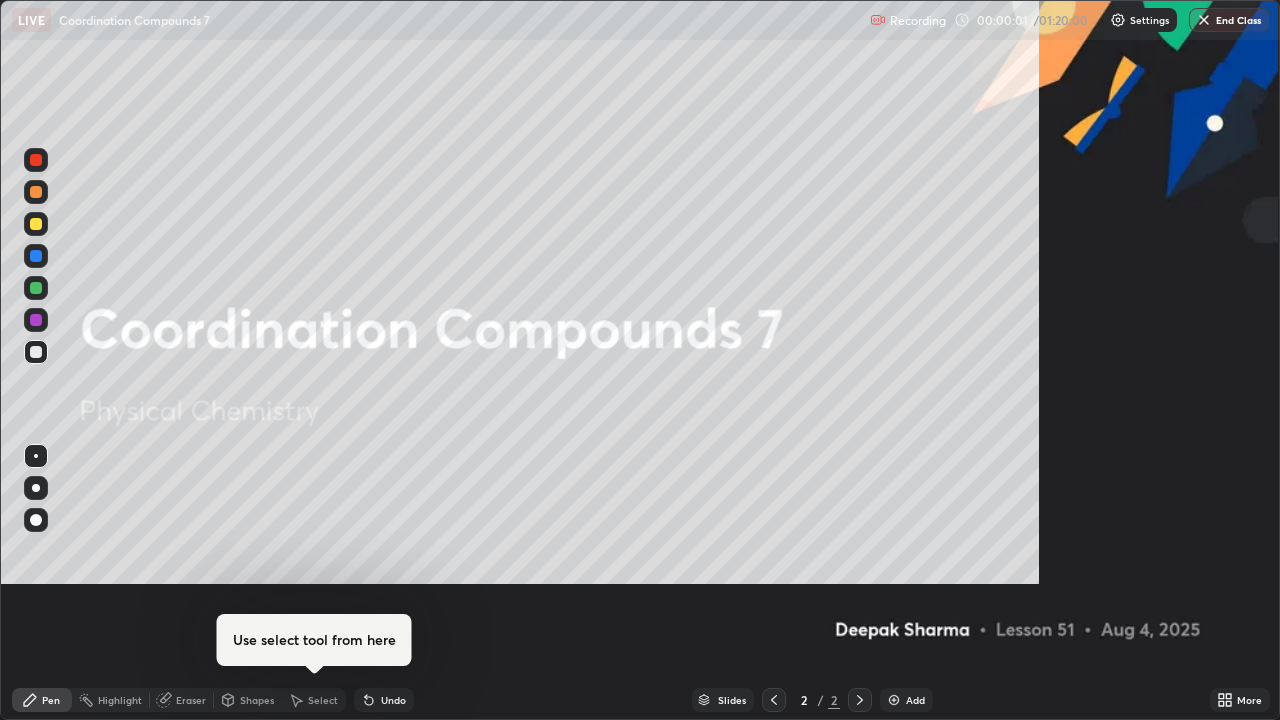 scroll, scrollTop: 99280, scrollLeft: 98720, axis: both 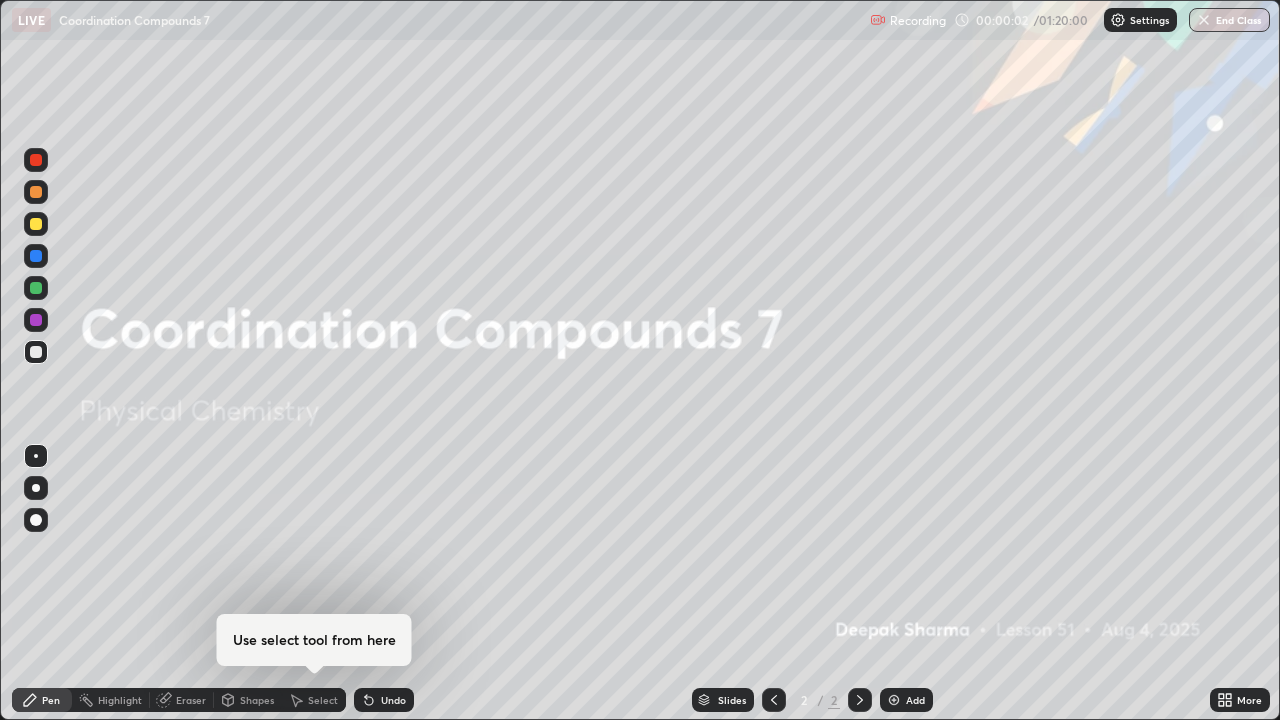 click on "Add" at bounding box center [906, 700] 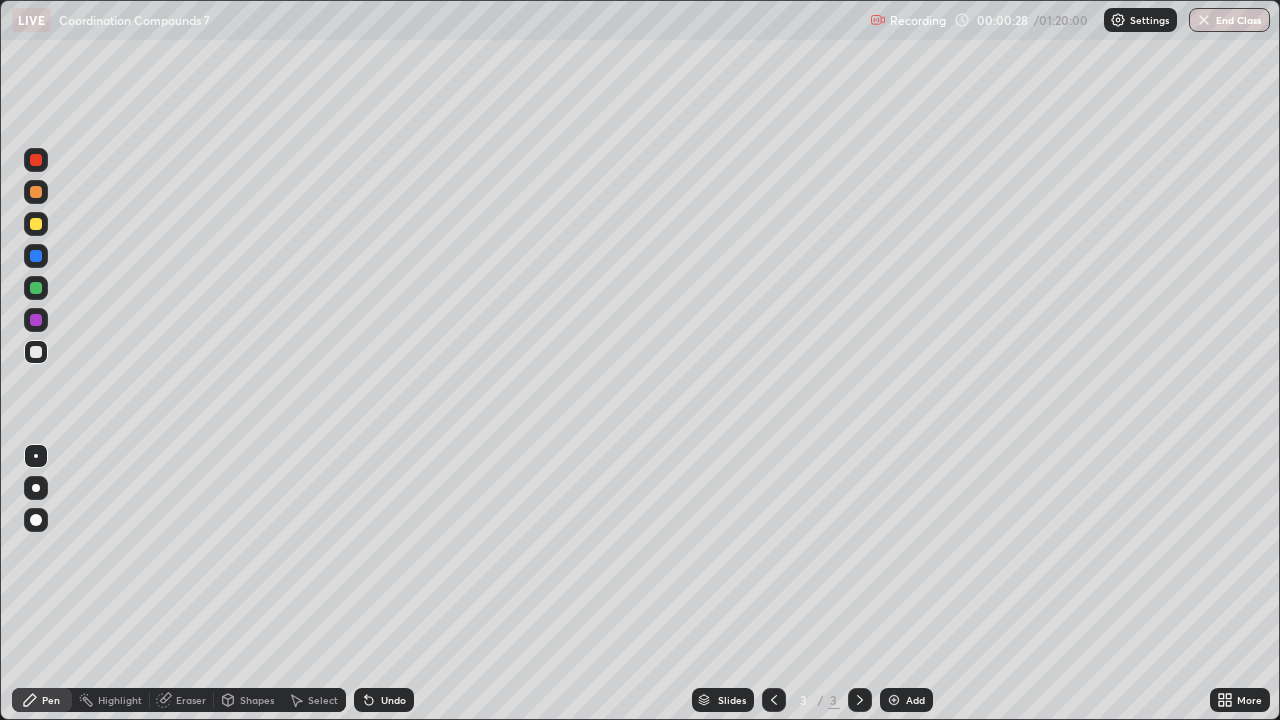 click at bounding box center (36, 224) 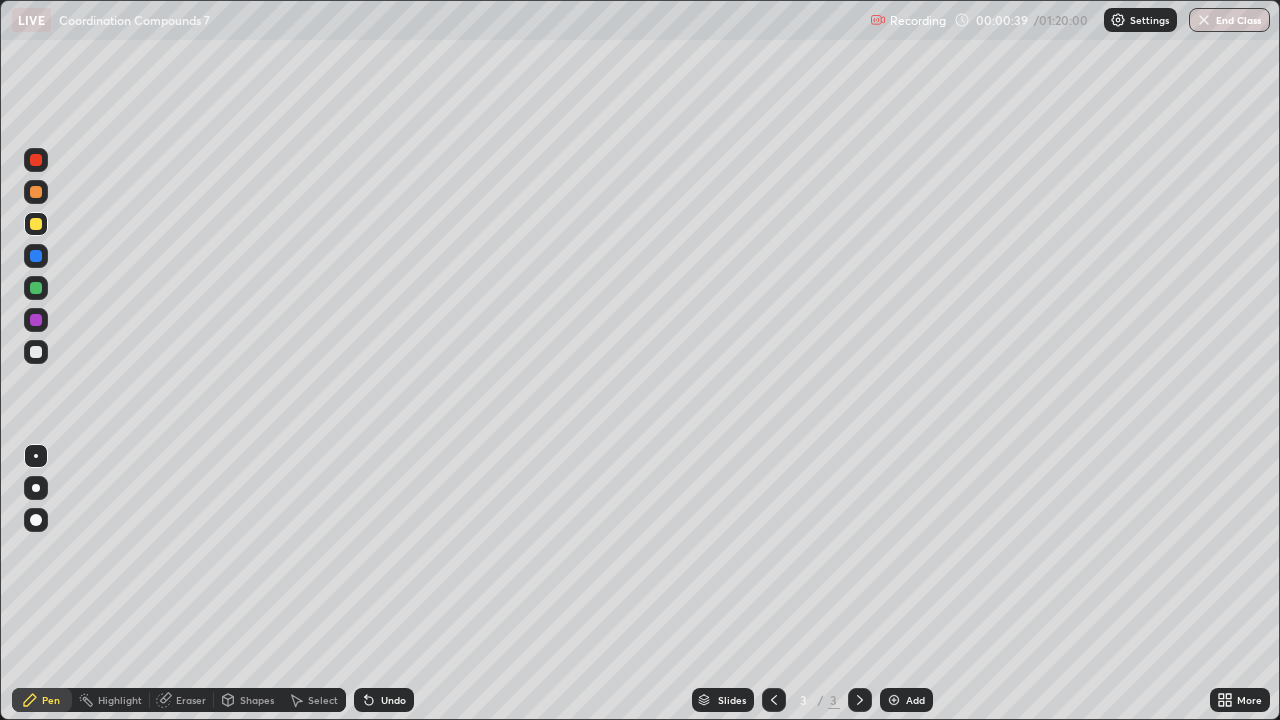click at bounding box center [36, 288] 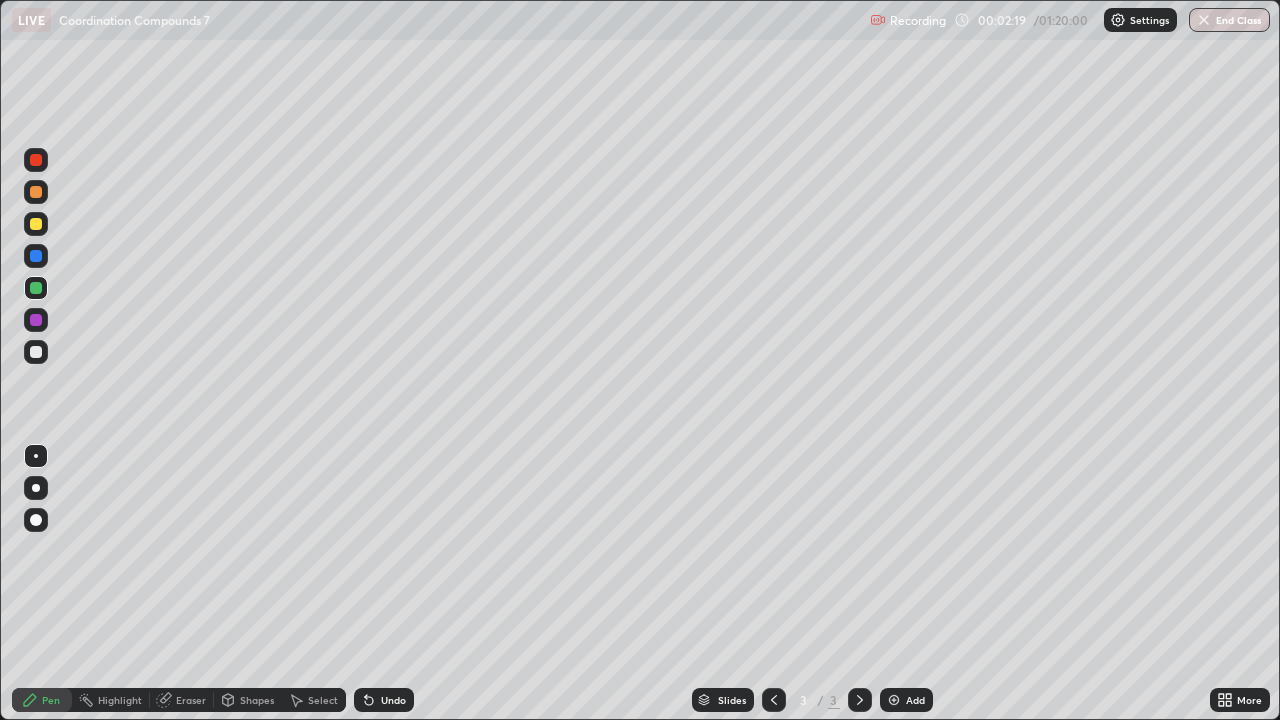 click on "Add" at bounding box center [906, 700] 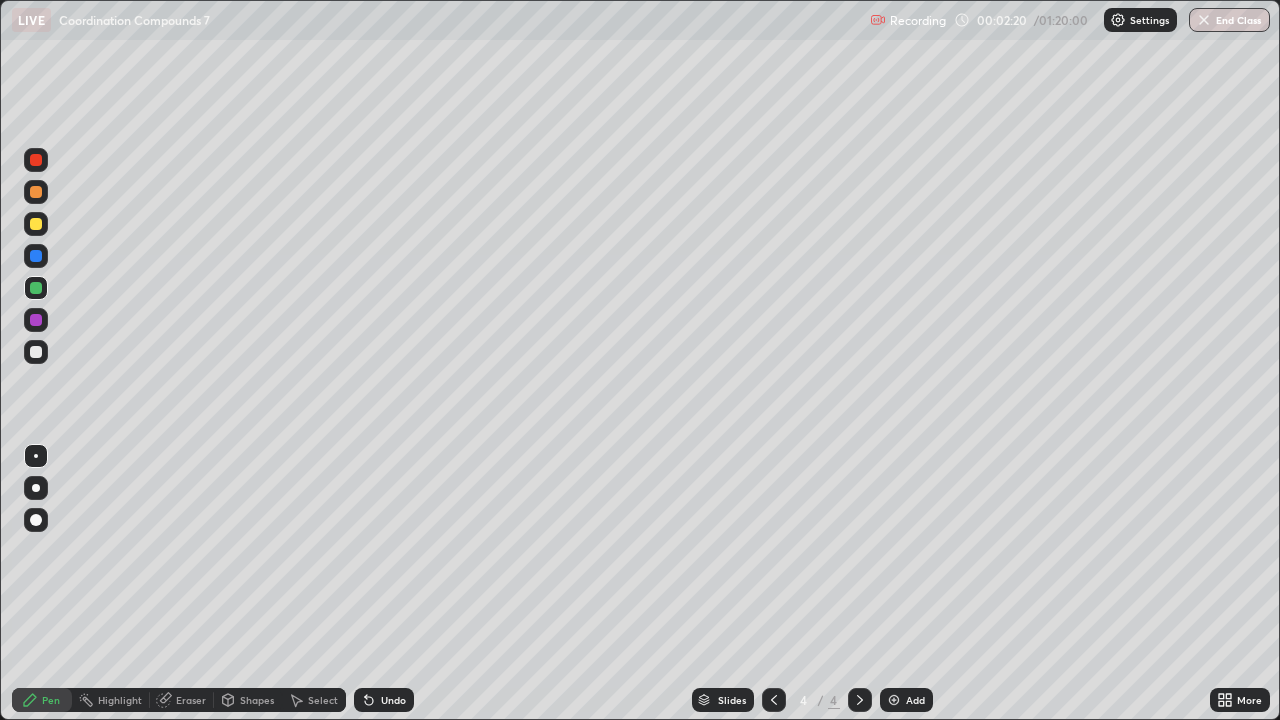 click at bounding box center [774, 700] 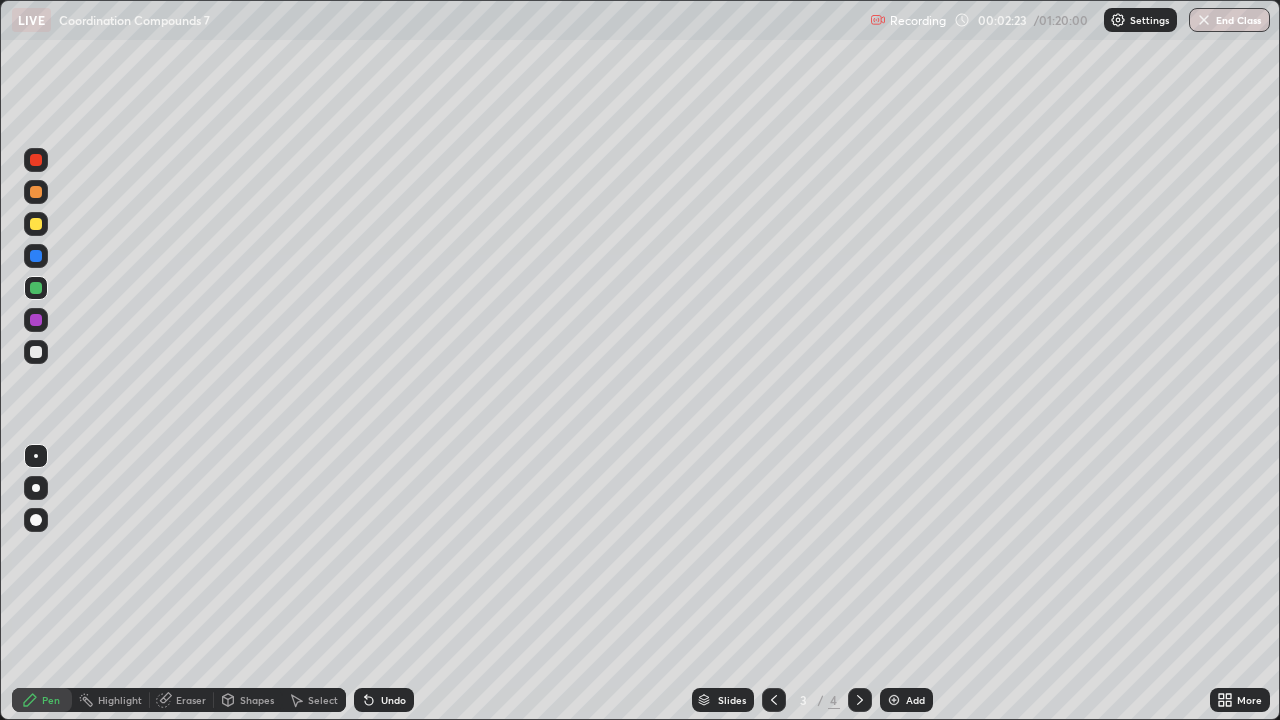 click on "Eraser" at bounding box center (191, 700) 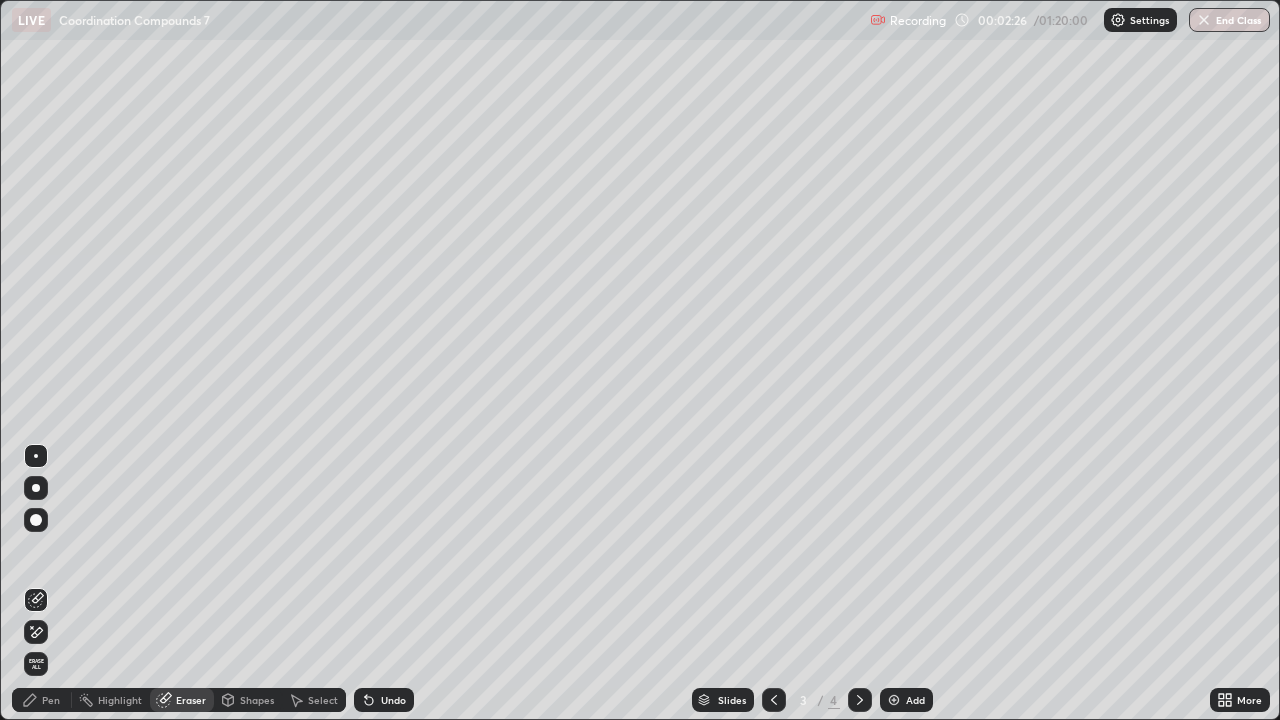 click on "Pen" at bounding box center (51, 700) 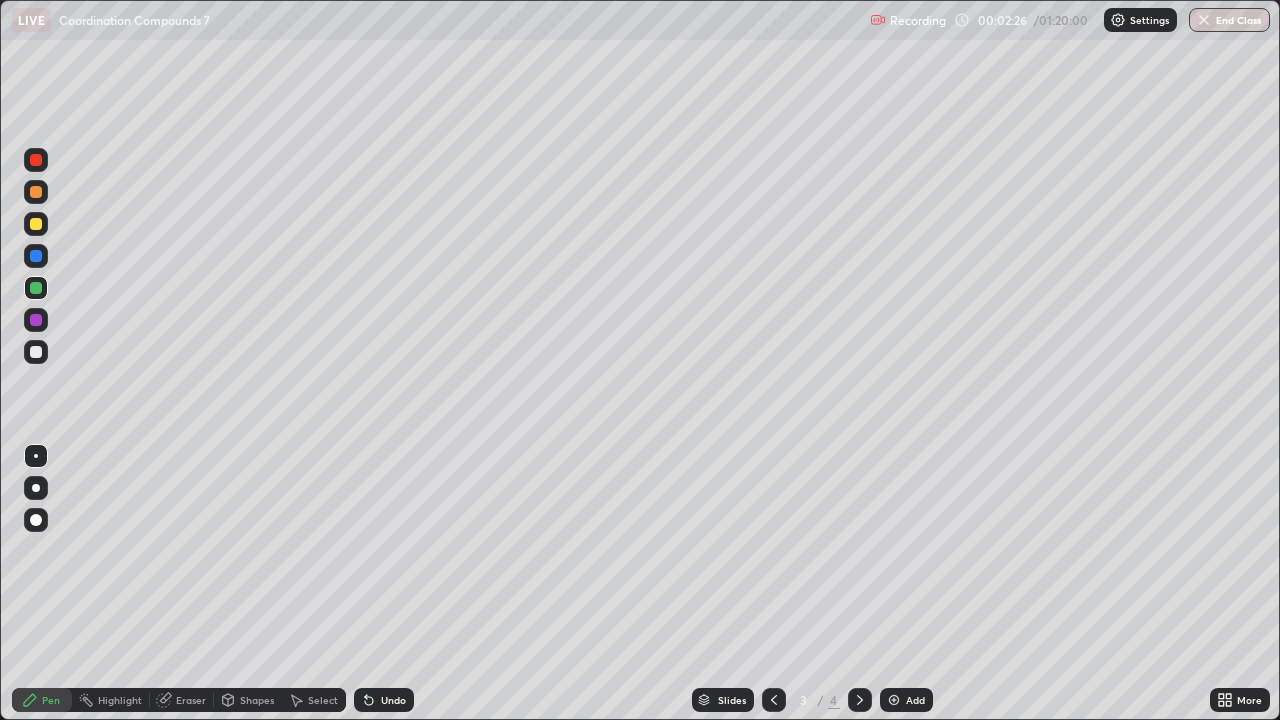 click at bounding box center [36, 224] 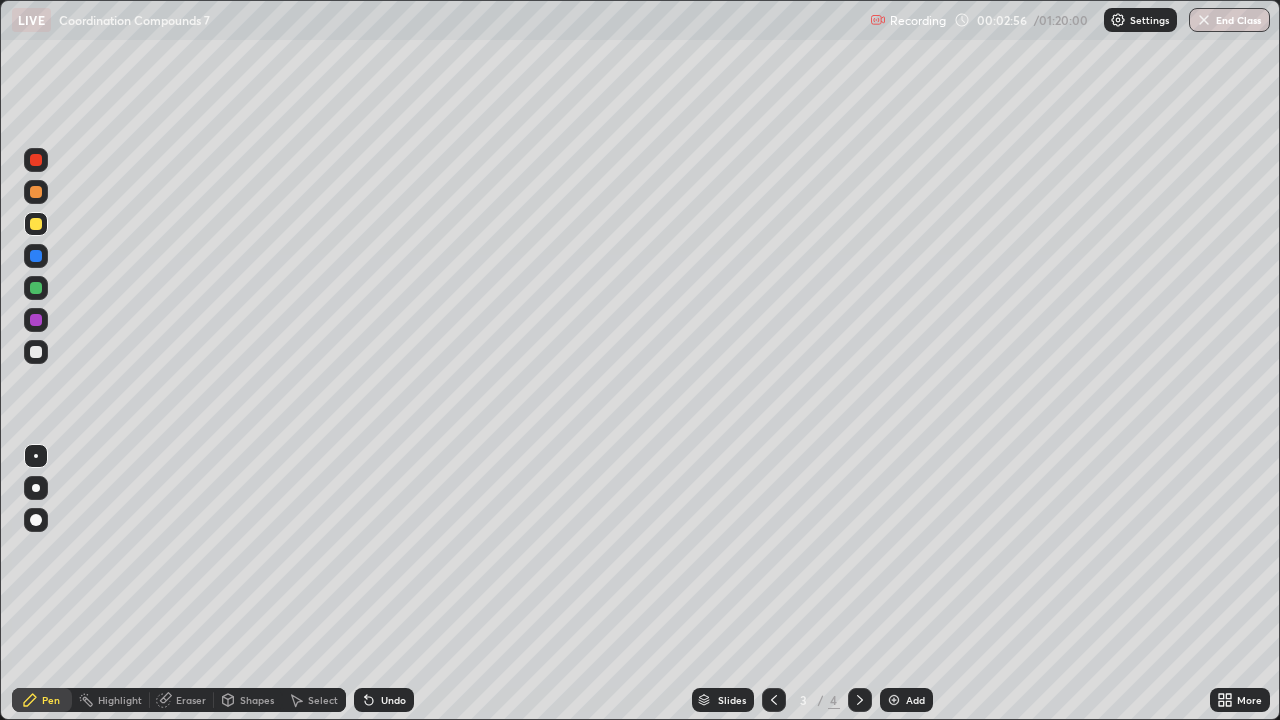 click 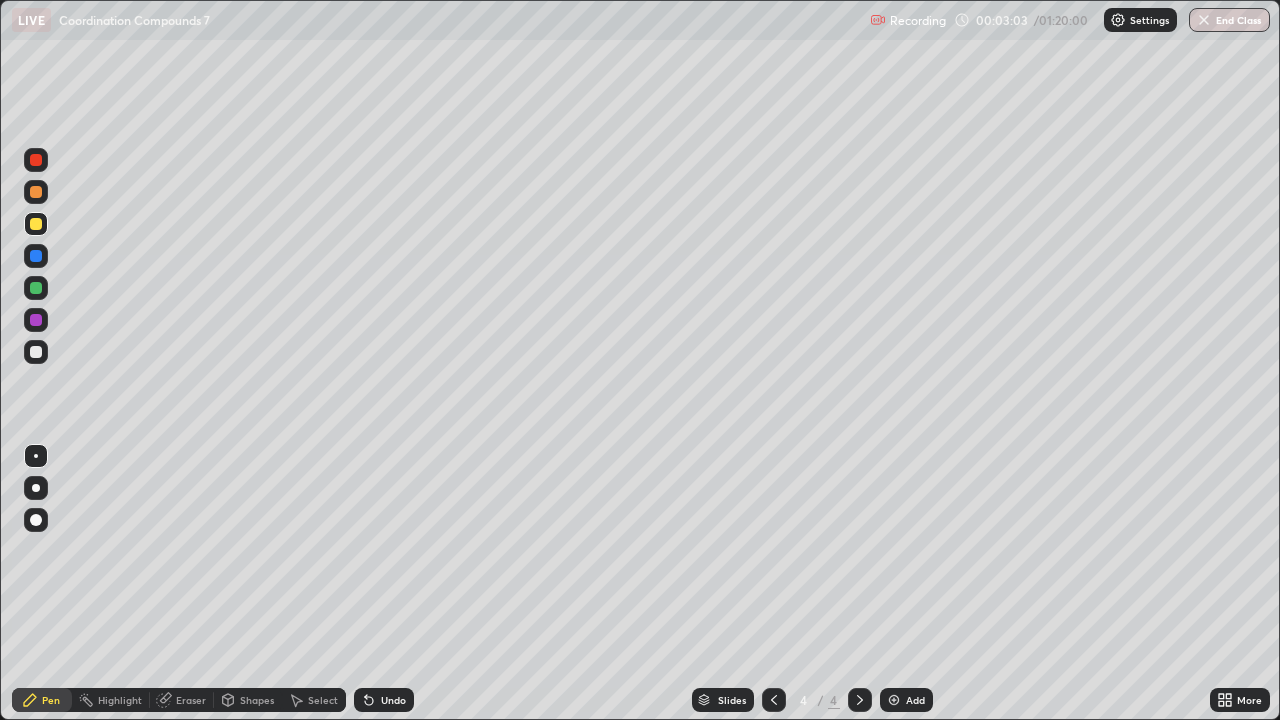 click 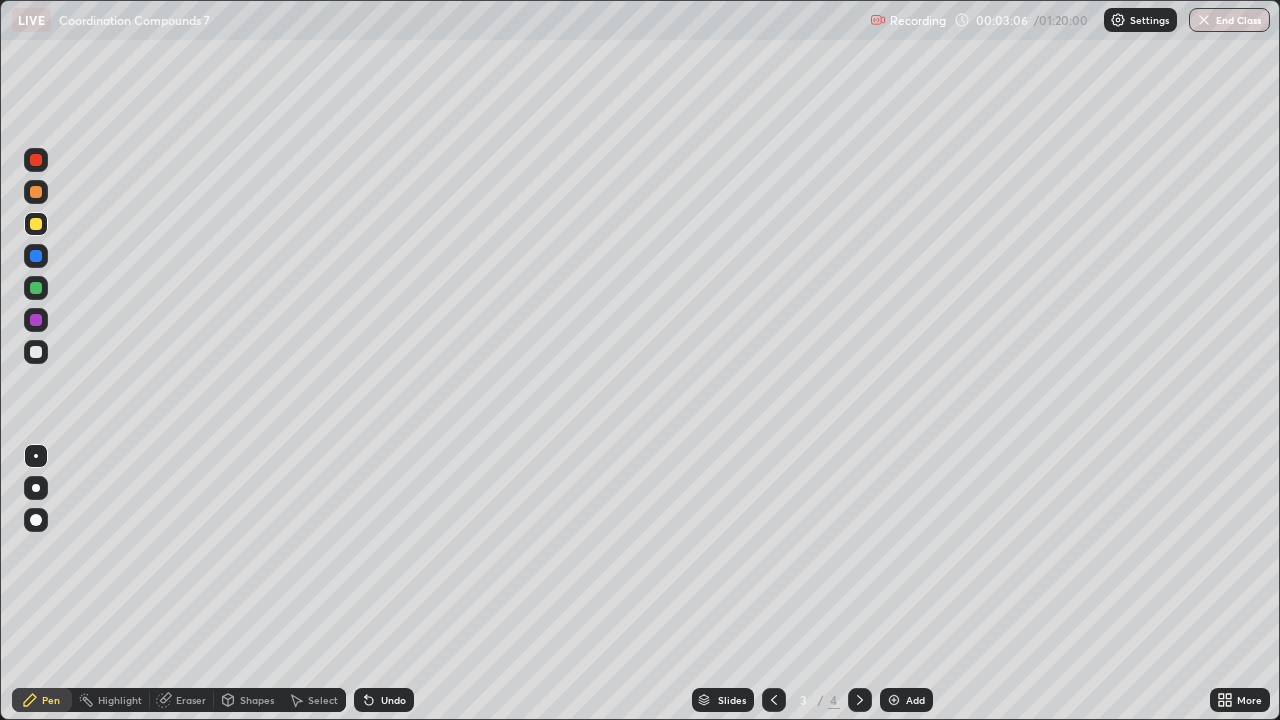 click at bounding box center [860, 700] 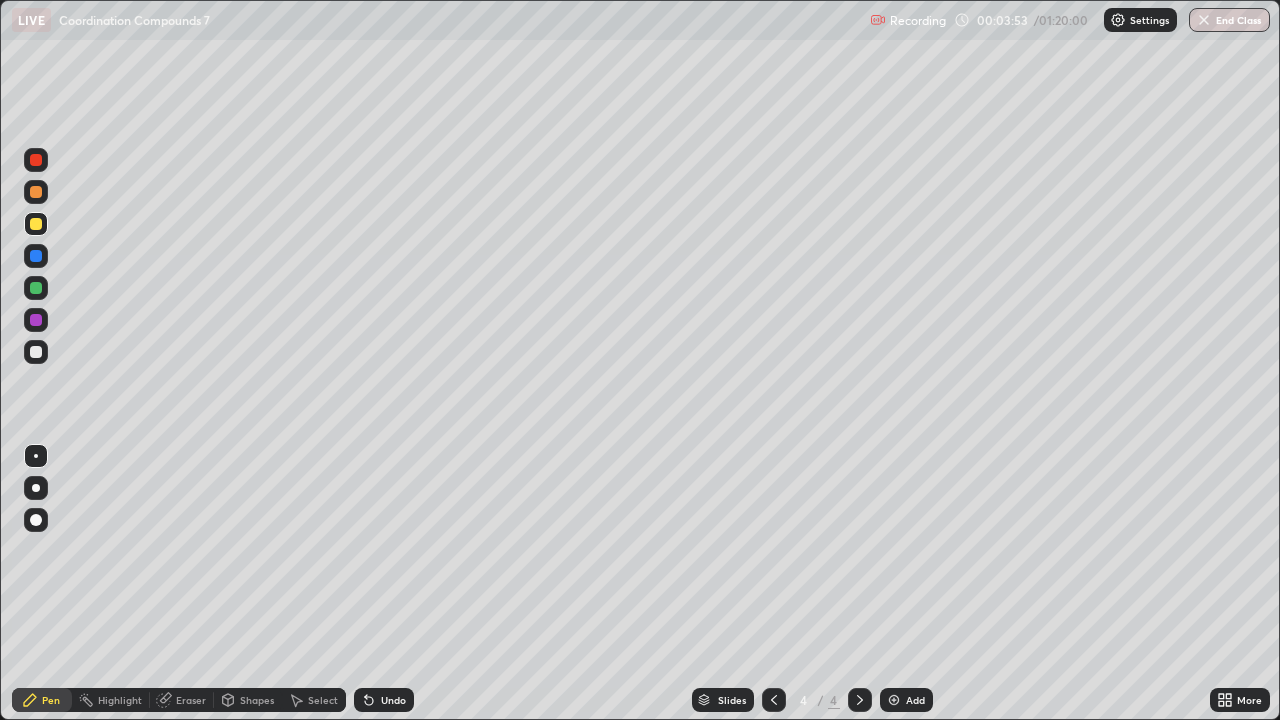click 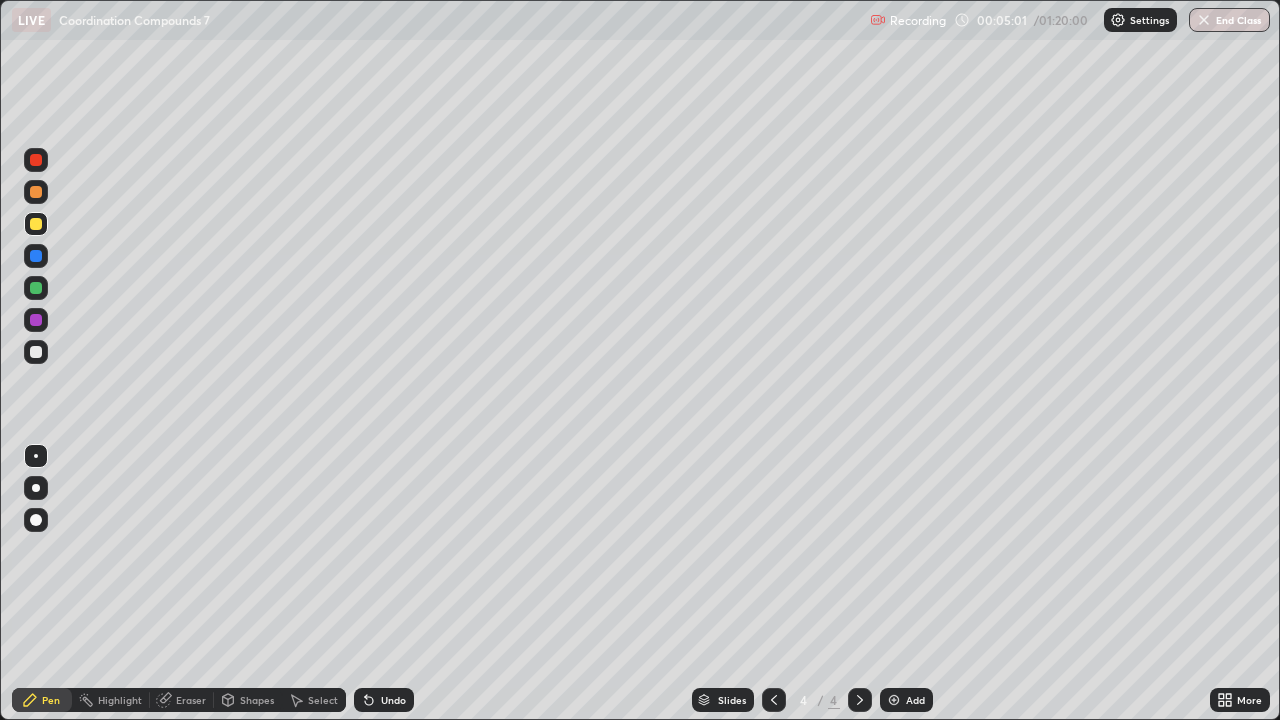 click at bounding box center [36, 288] 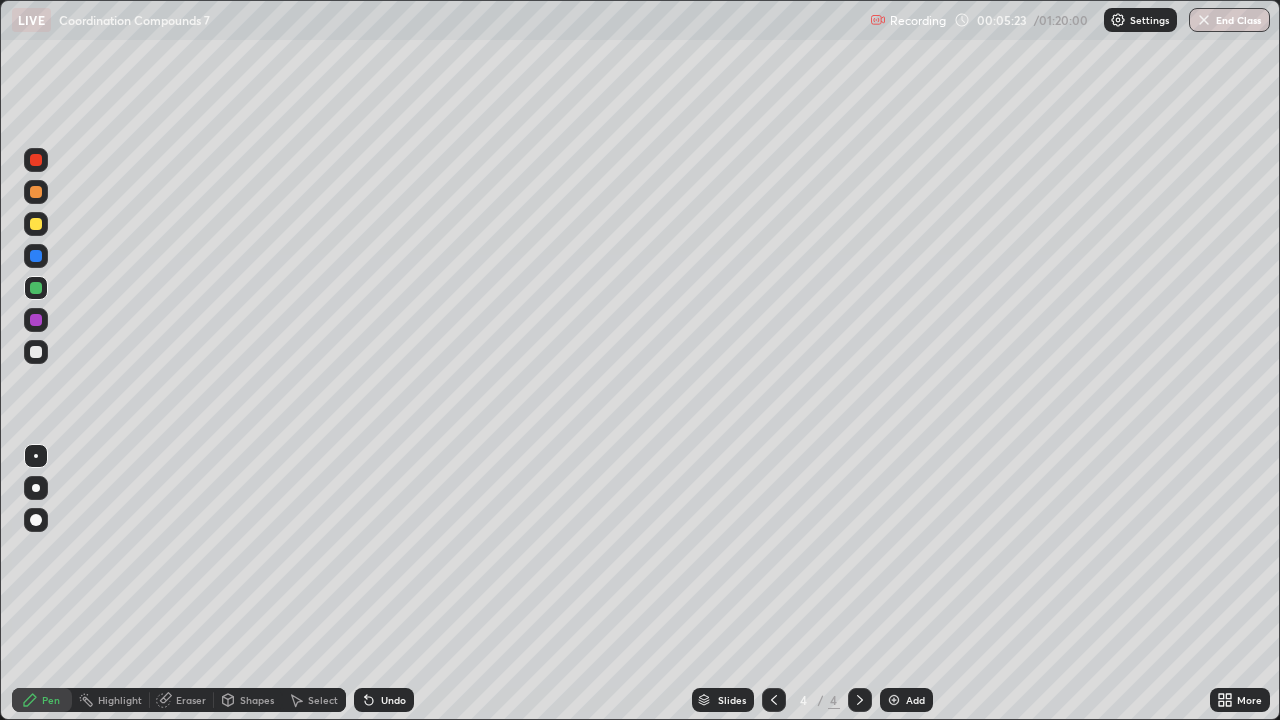 click 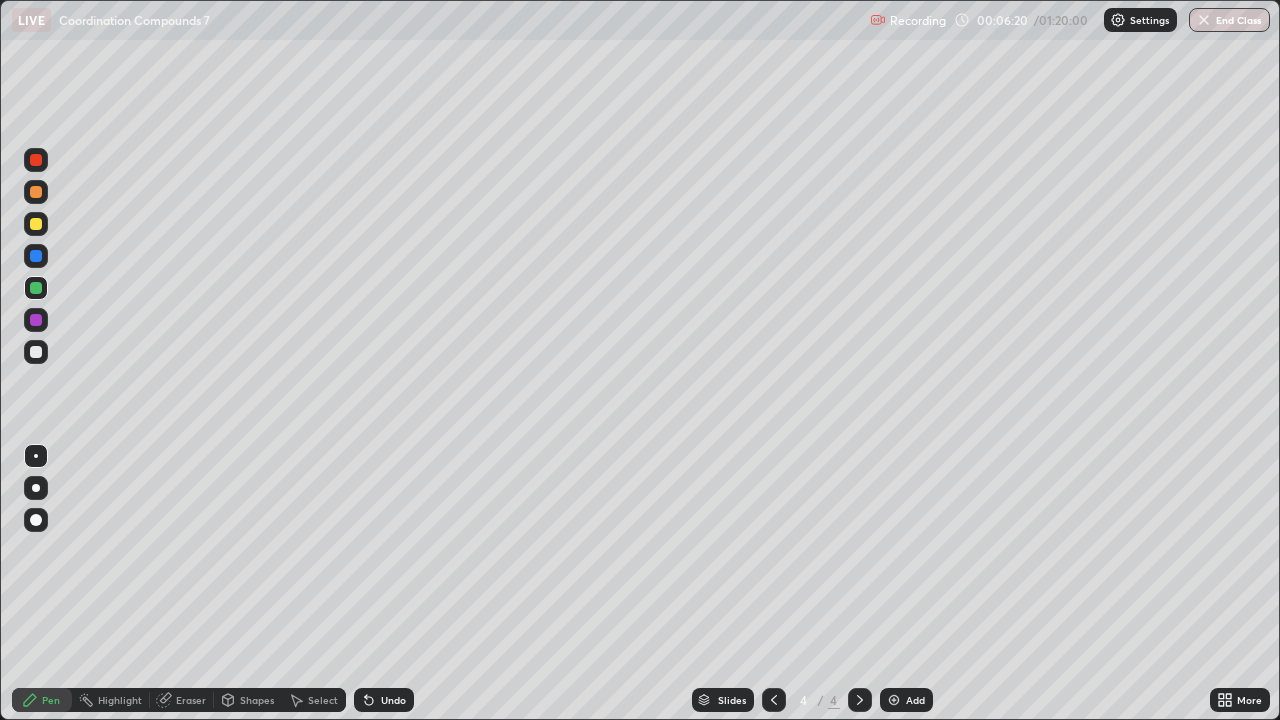click on "Eraser" at bounding box center [191, 700] 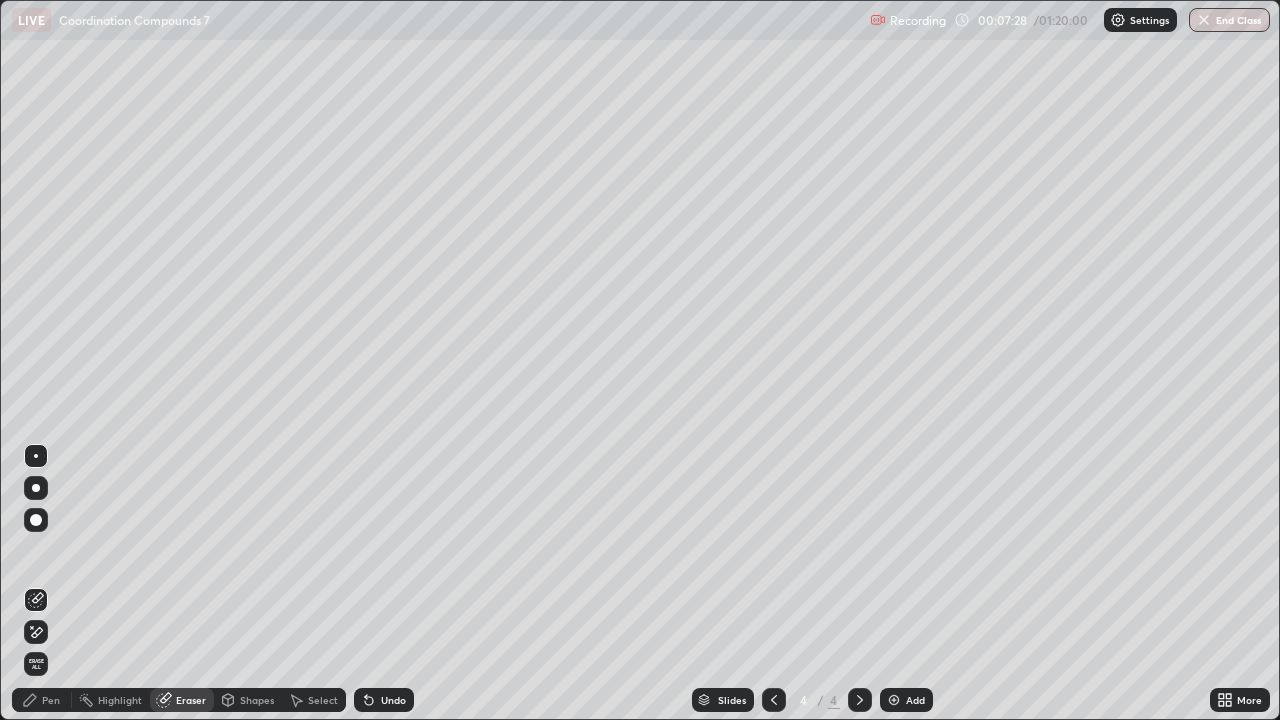 click on "Add" at bounding box center (915, 700) 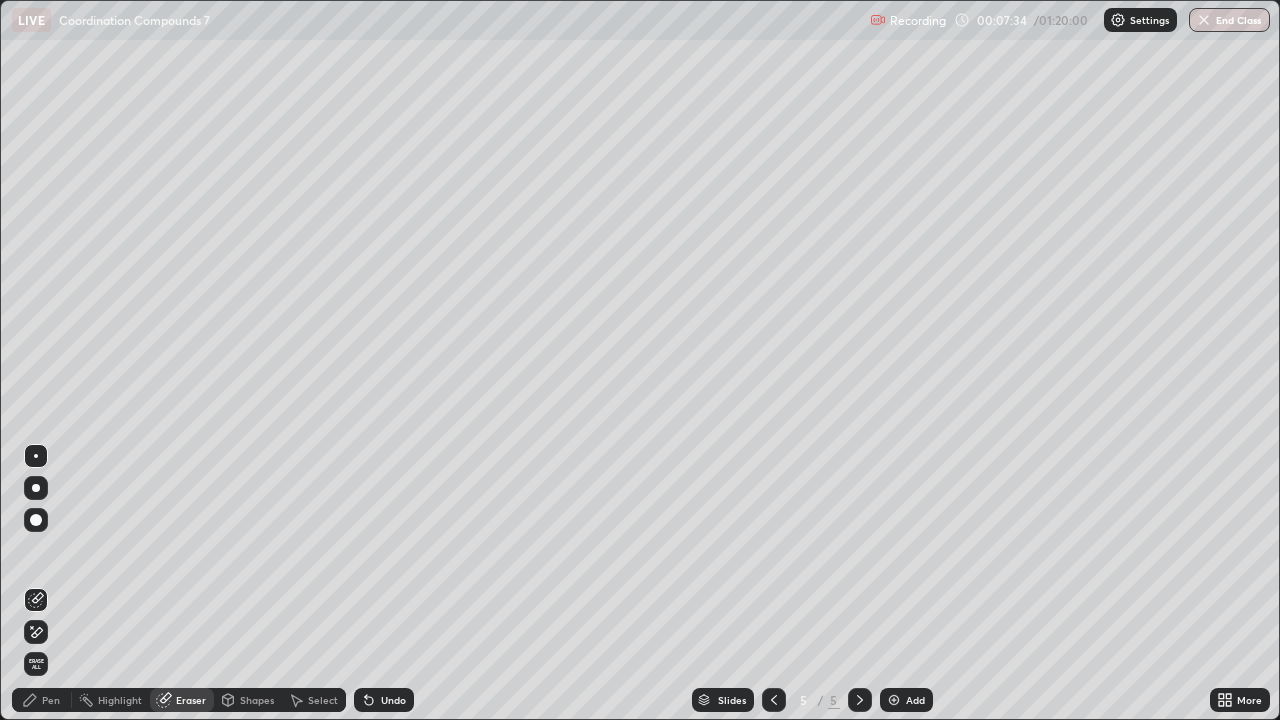 click on "Pen" at bounding box center [42, 700] 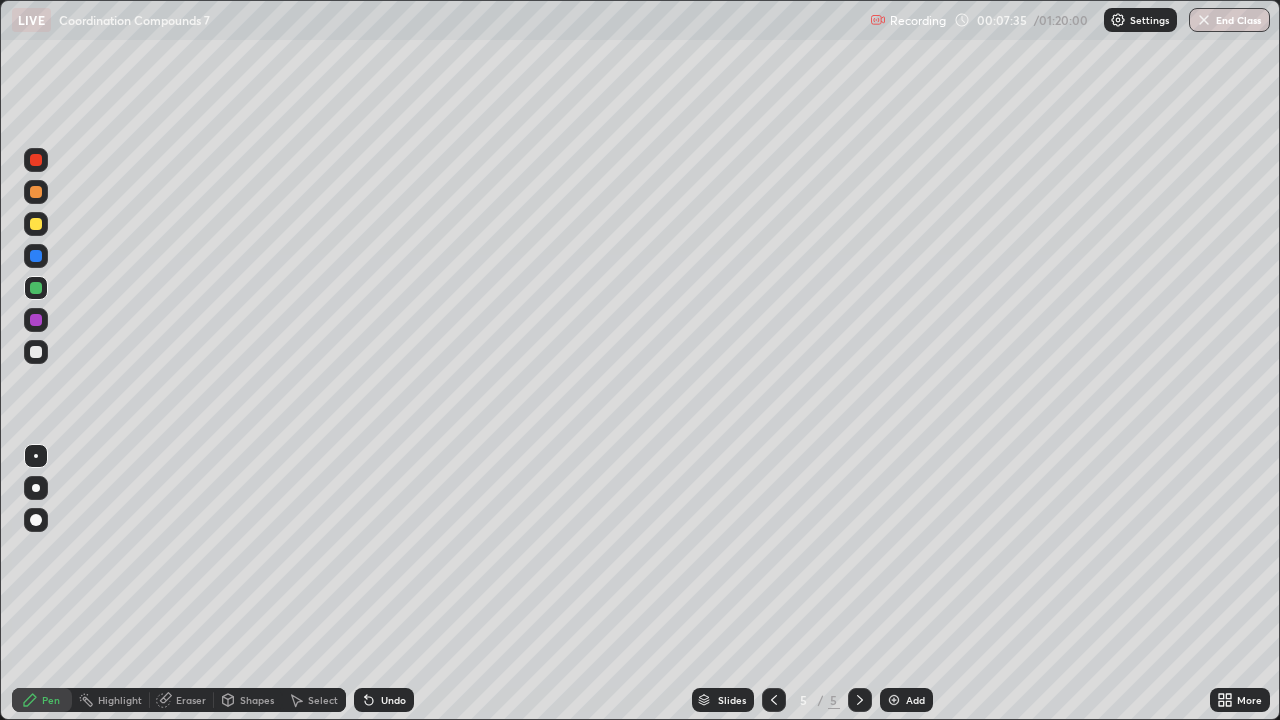 click at bounding box center [36, 224] 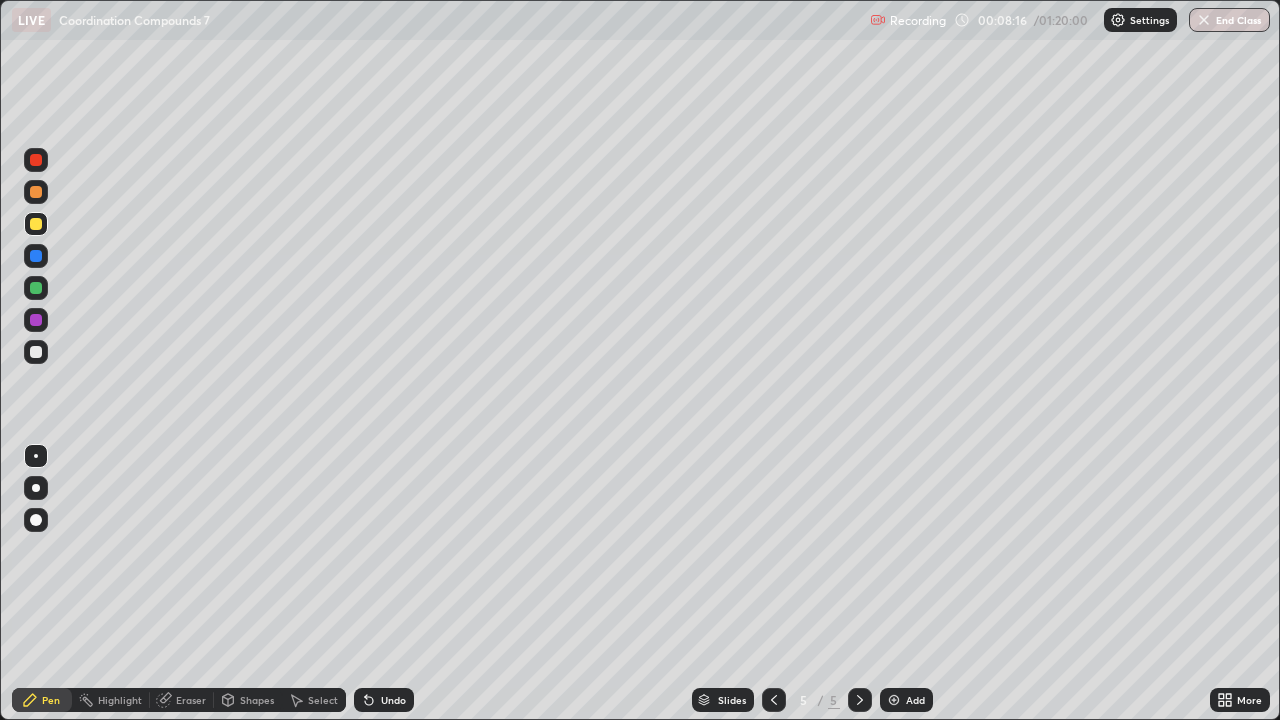 click on "Undo" at bounding box center [393, 700] 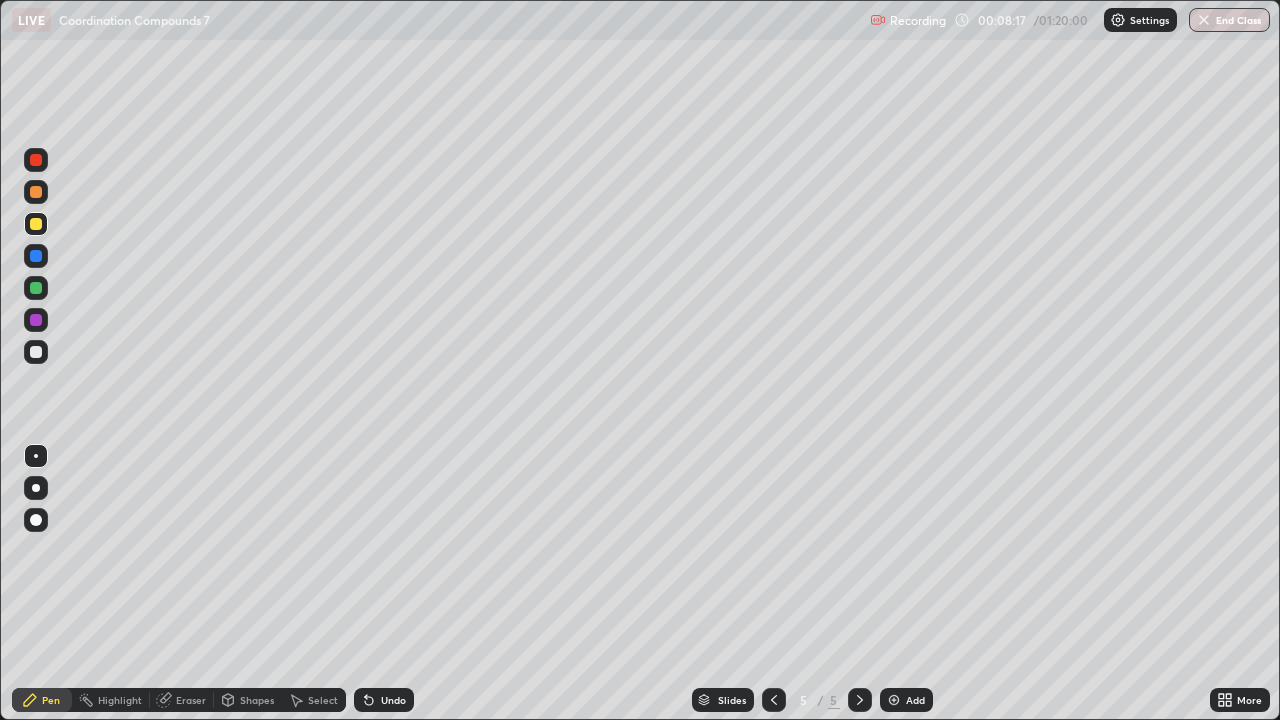 click on "Undo" at bounding box center (384, 700) 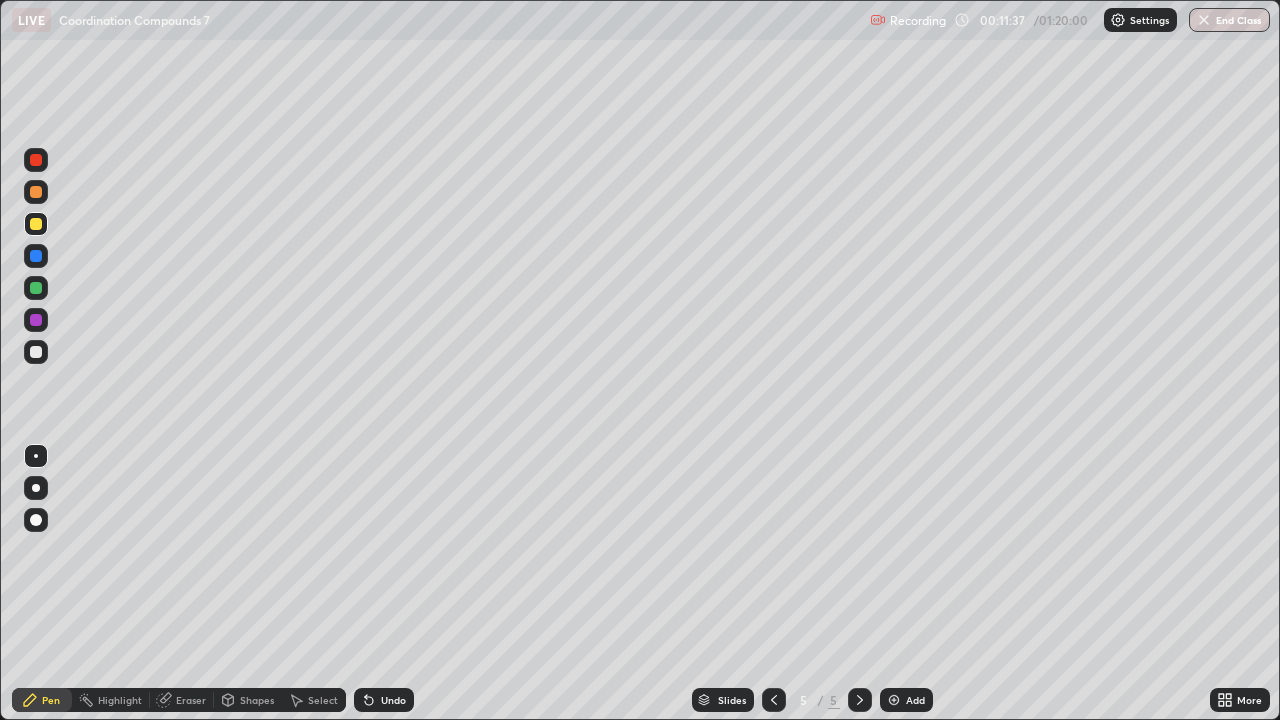 click at bounding box center [894, 700] 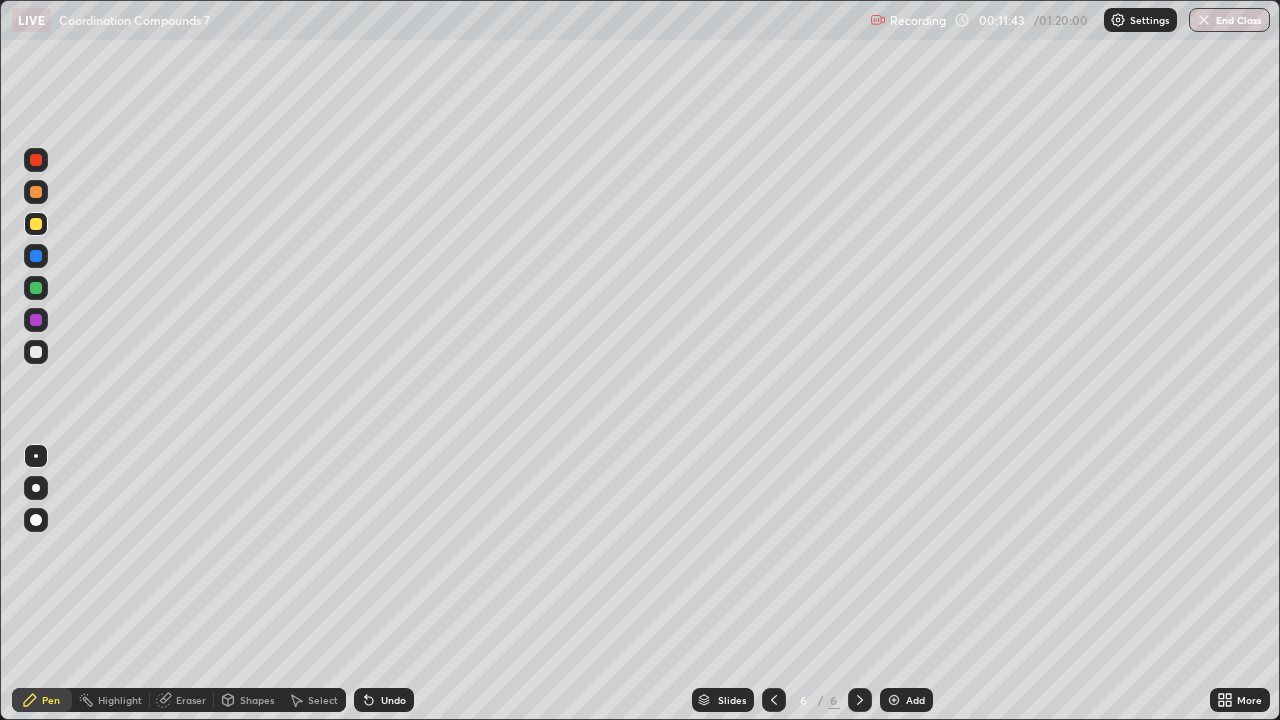 click on "Undo" at bounding box center (384, 700) 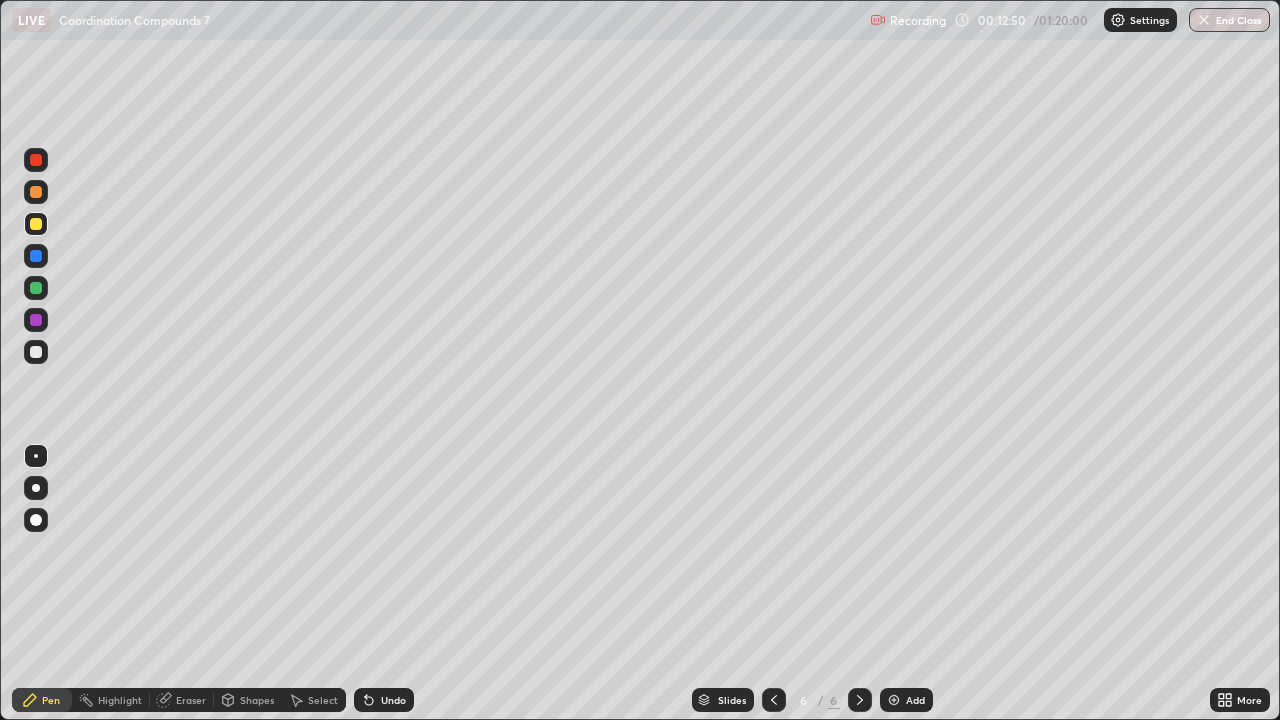 click on "Undo" at bounding box center [393, 700] 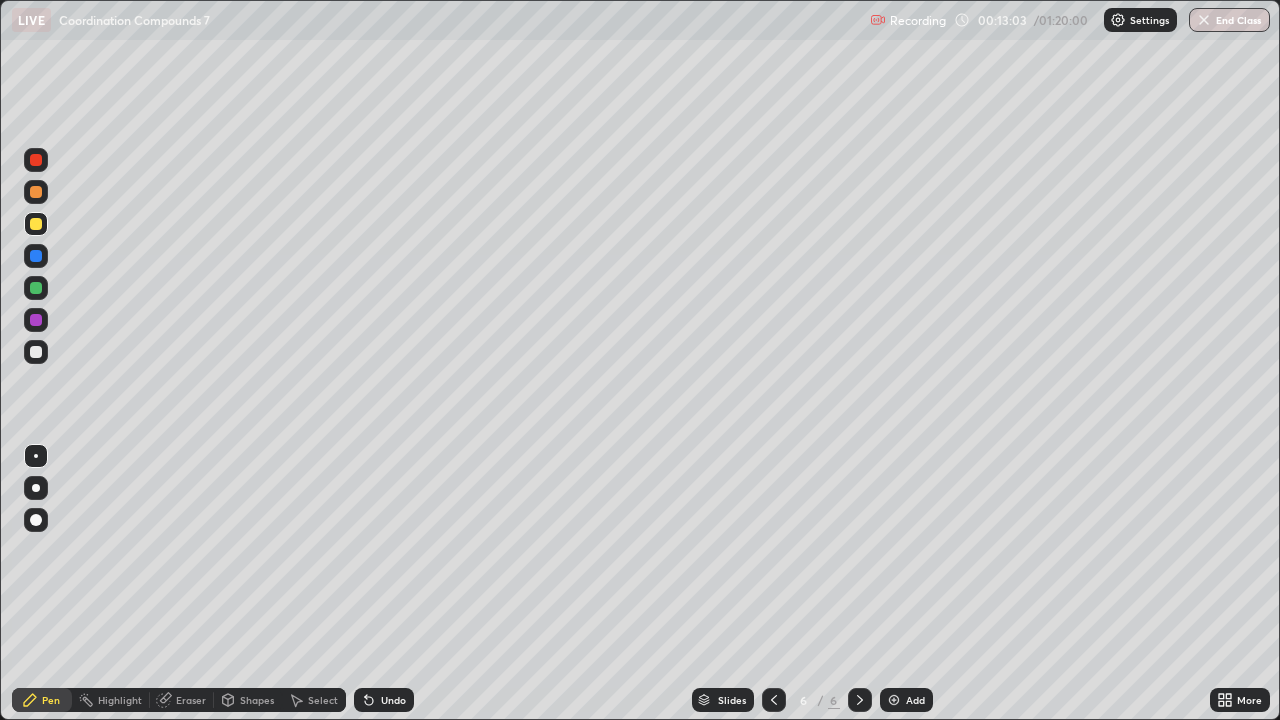 click on "Undo" at bounding box center [384, 700] 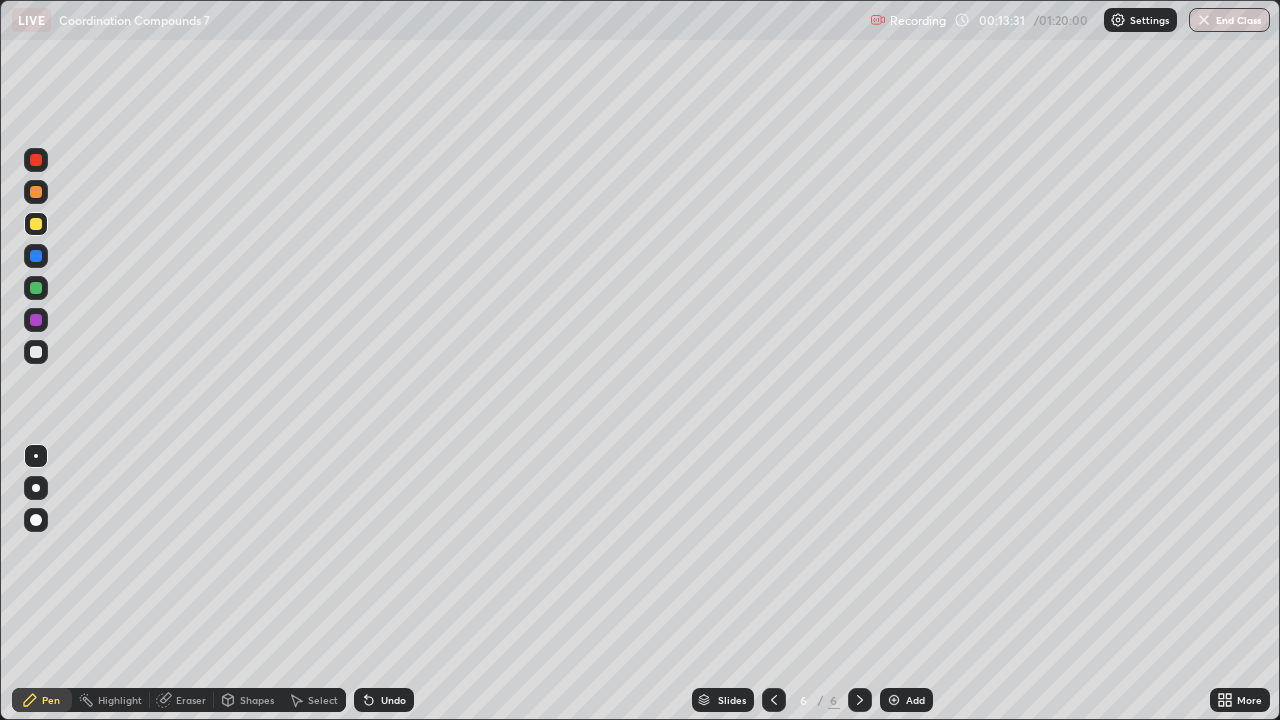 click on "Undo" at bounding box center [384, 700] 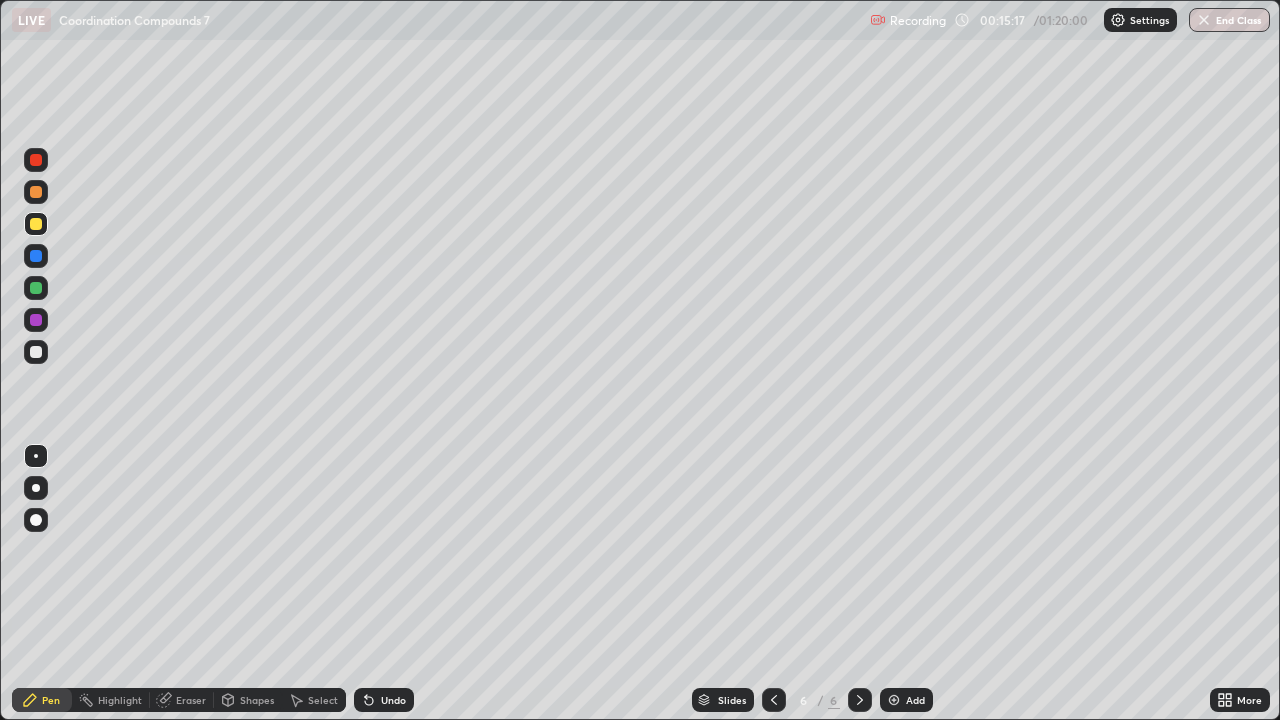 click on "Add" at bounding box center [906, 700] 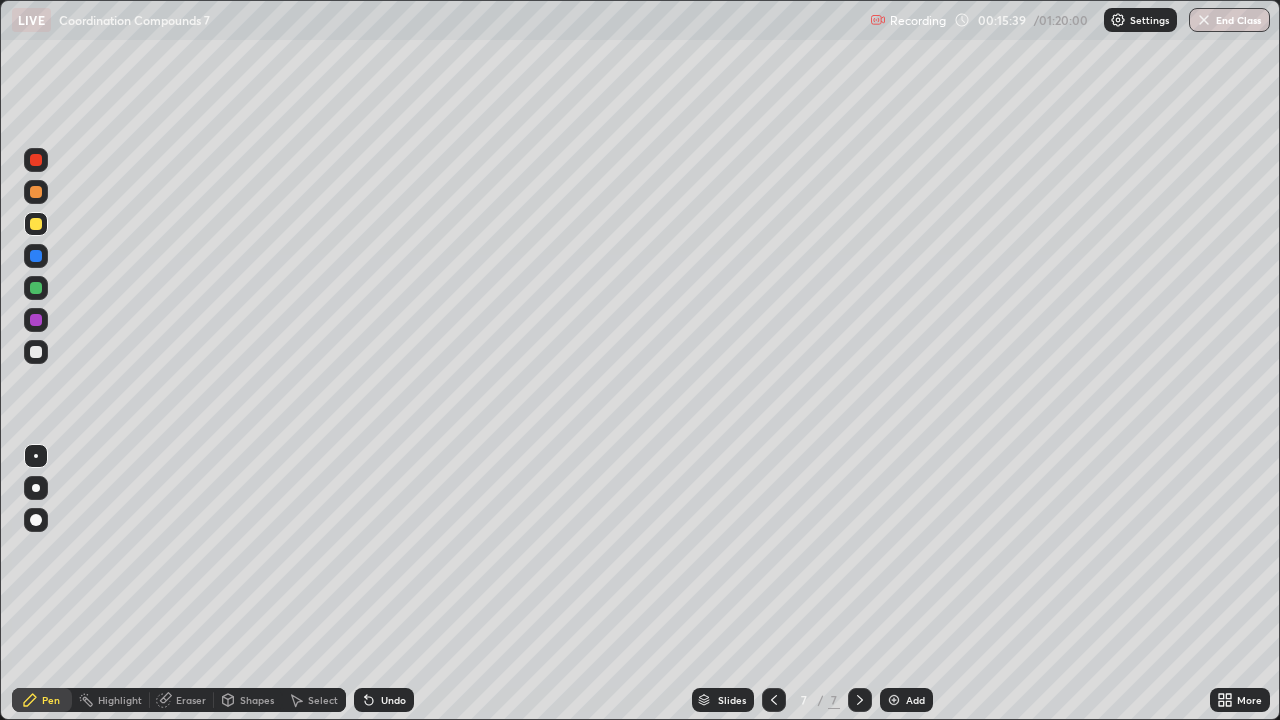 click on "Undo" at bounding box center [384, 700] 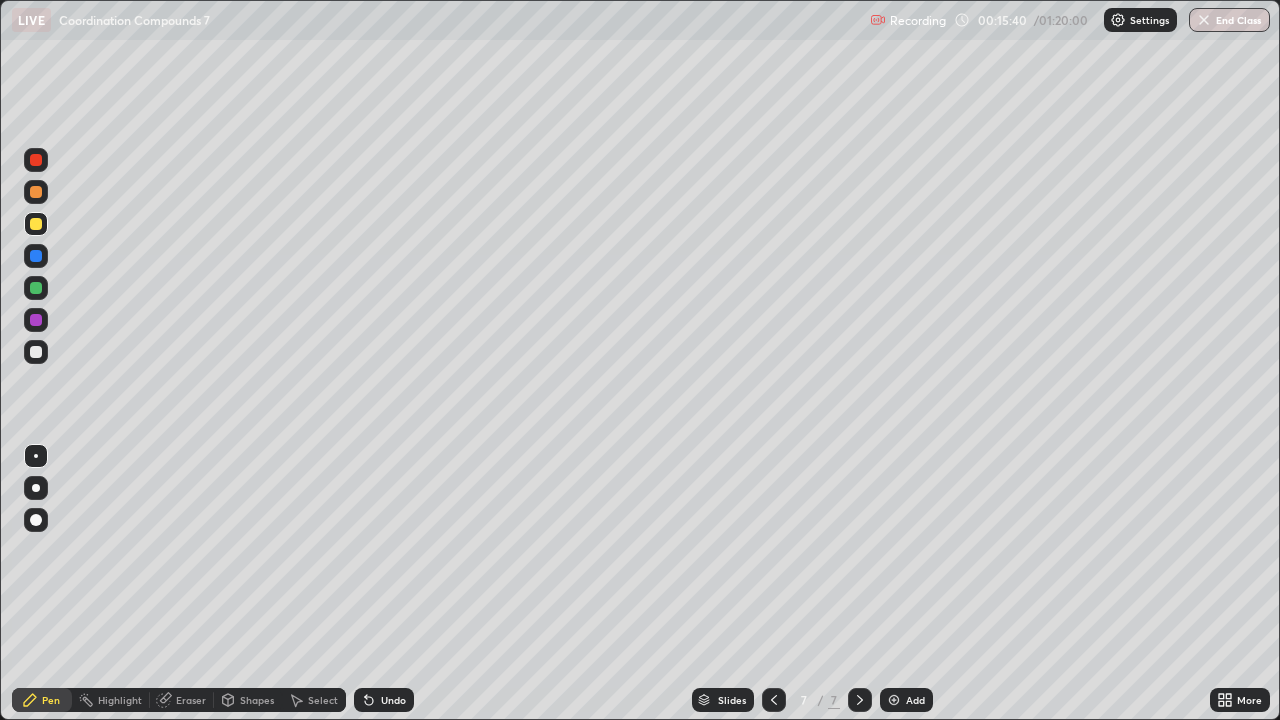 click on "Undo" at bounding box center [384, 700] 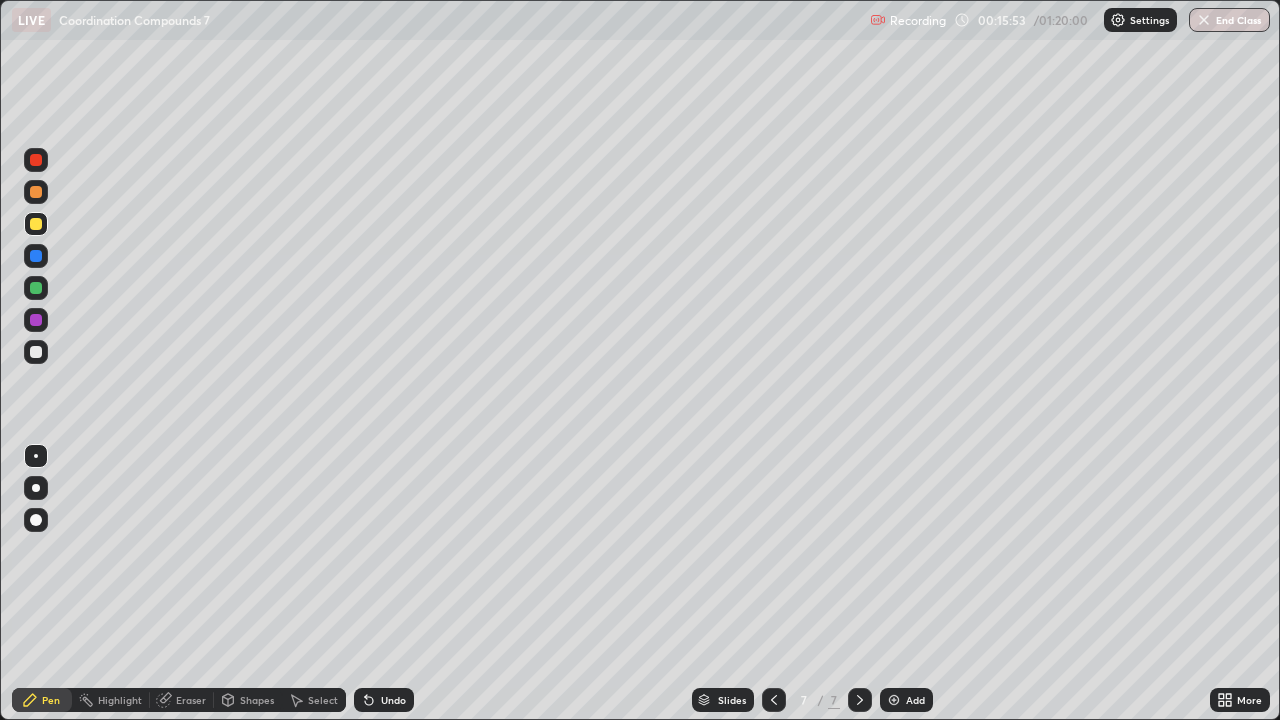 click 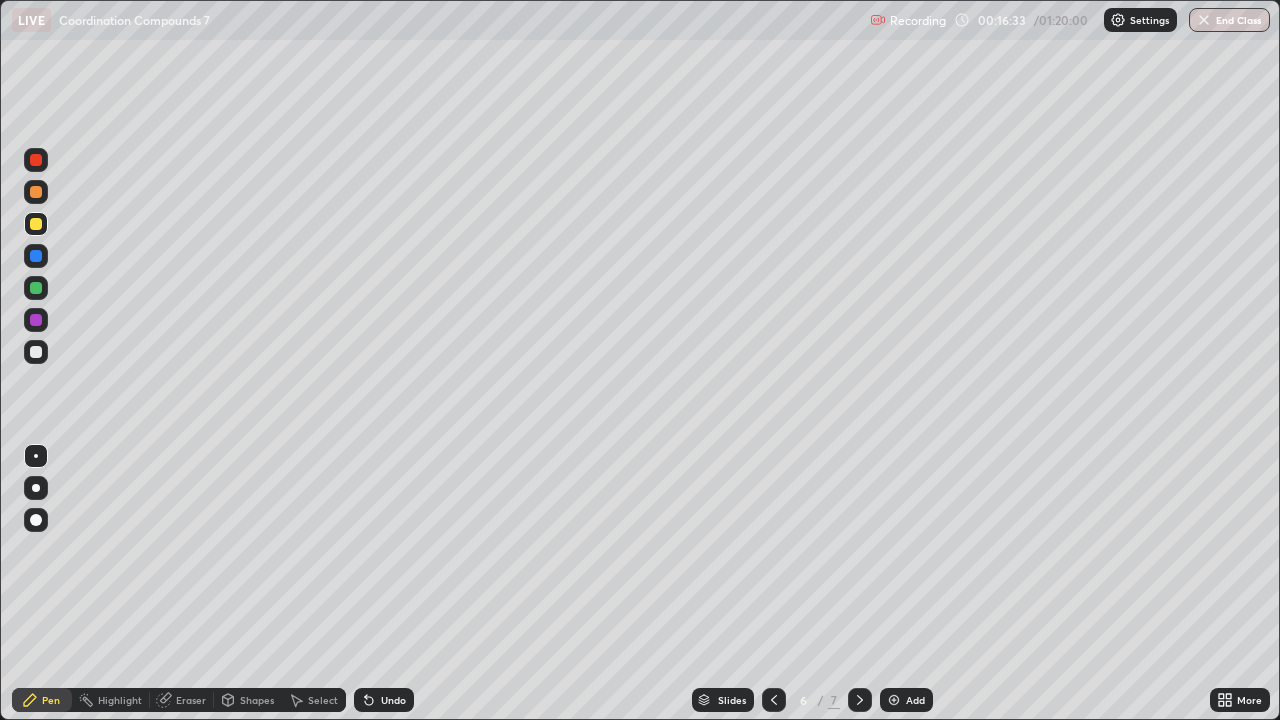 click at bounding box center [36, 320] 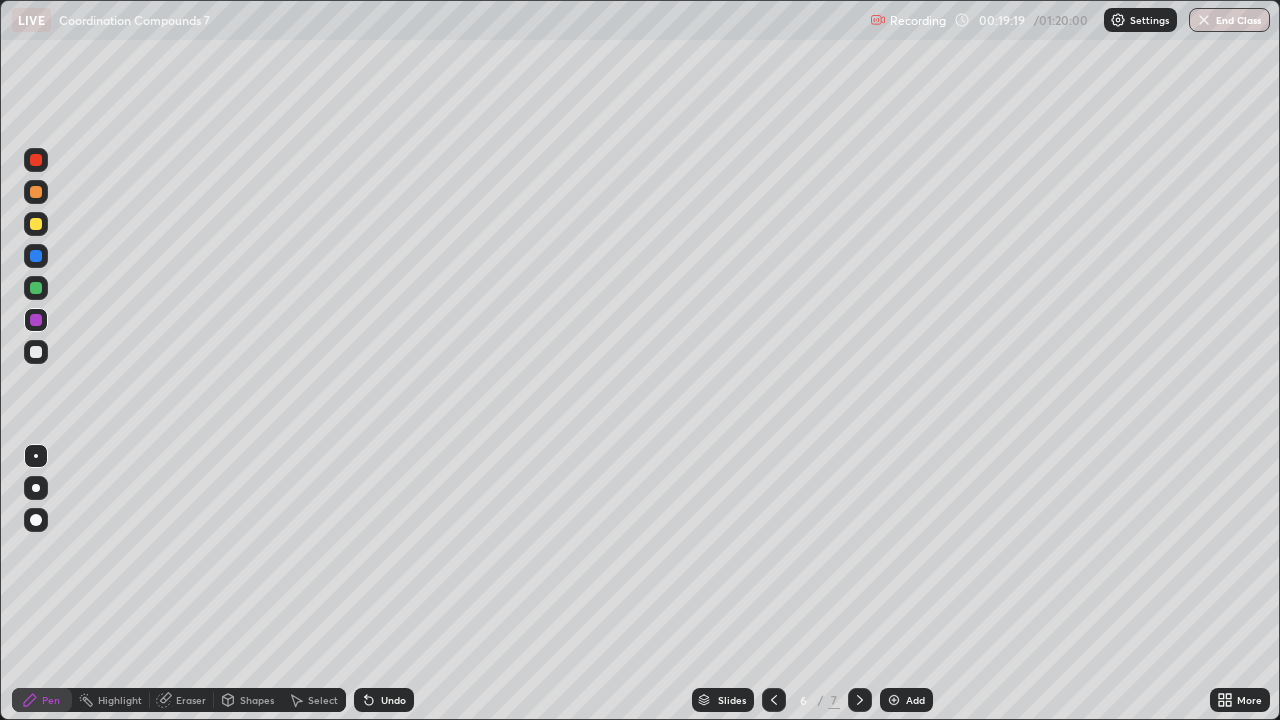 click on "Add" at bounding box center [906, 700] 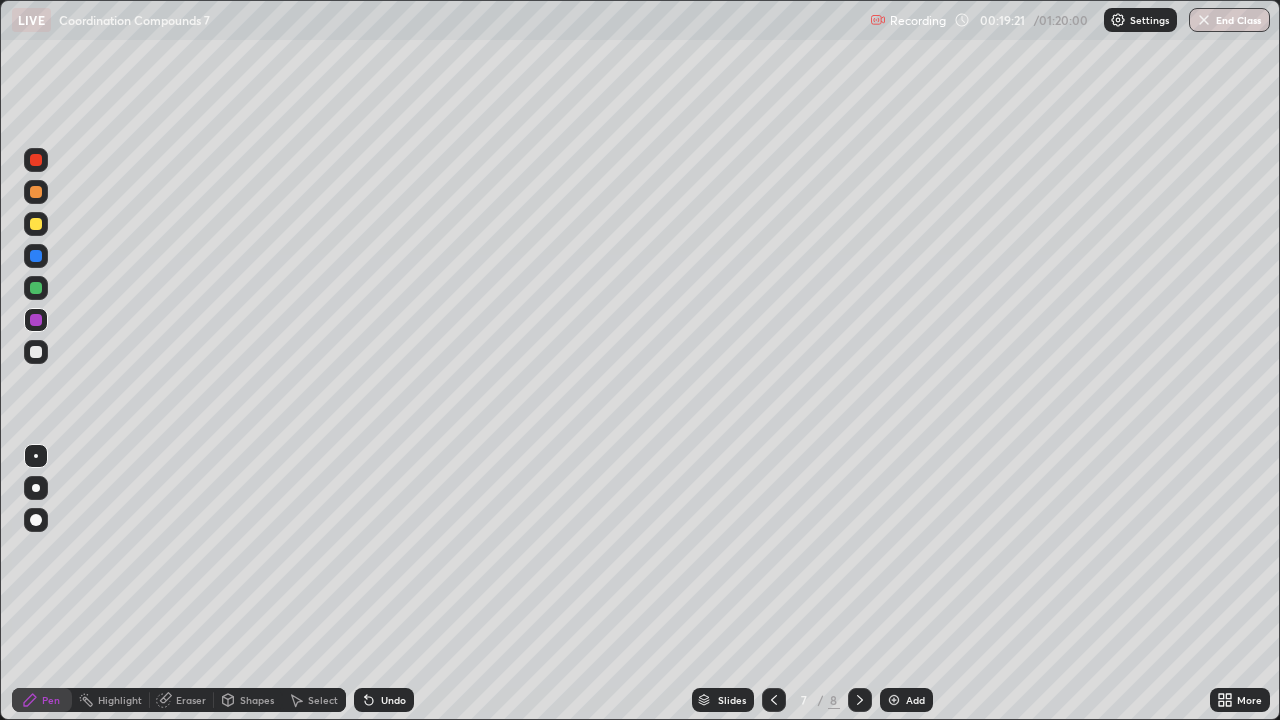 click at bounding box center [36, 224] 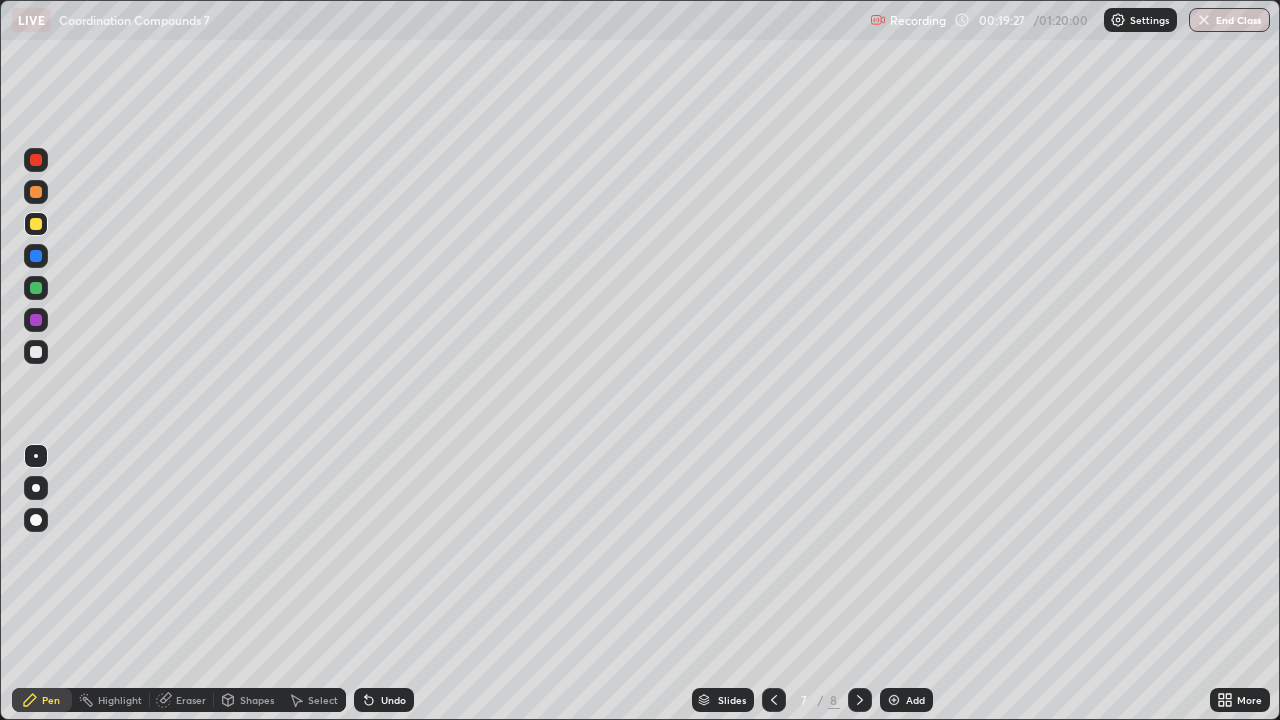 click at bounding box center (36, 288) 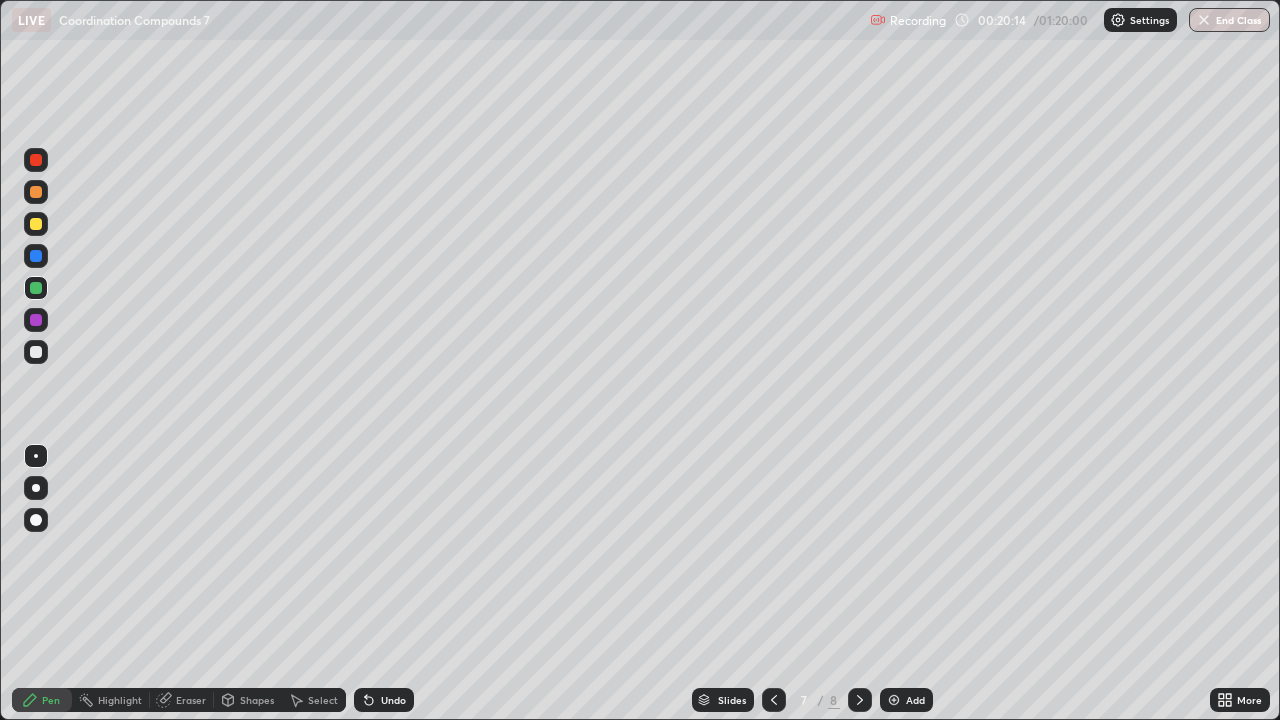 click at bounding box center [36, 352] 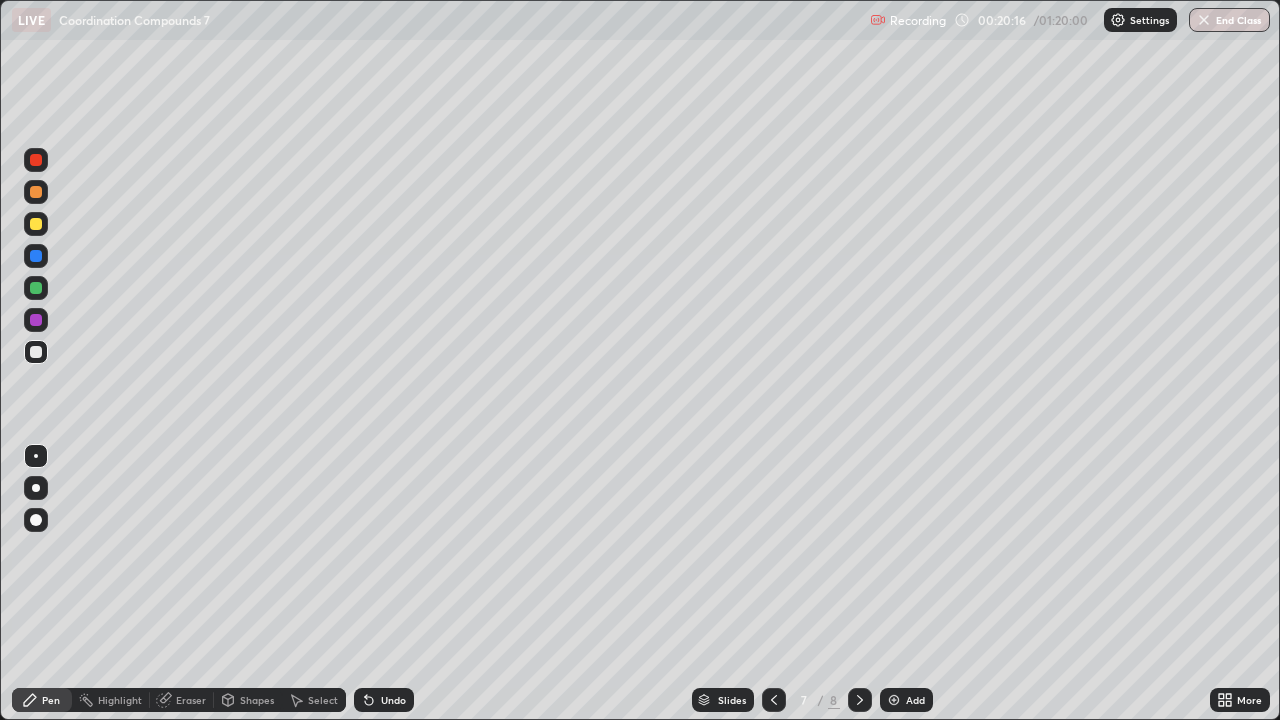 click at bounding box center [36, 224] 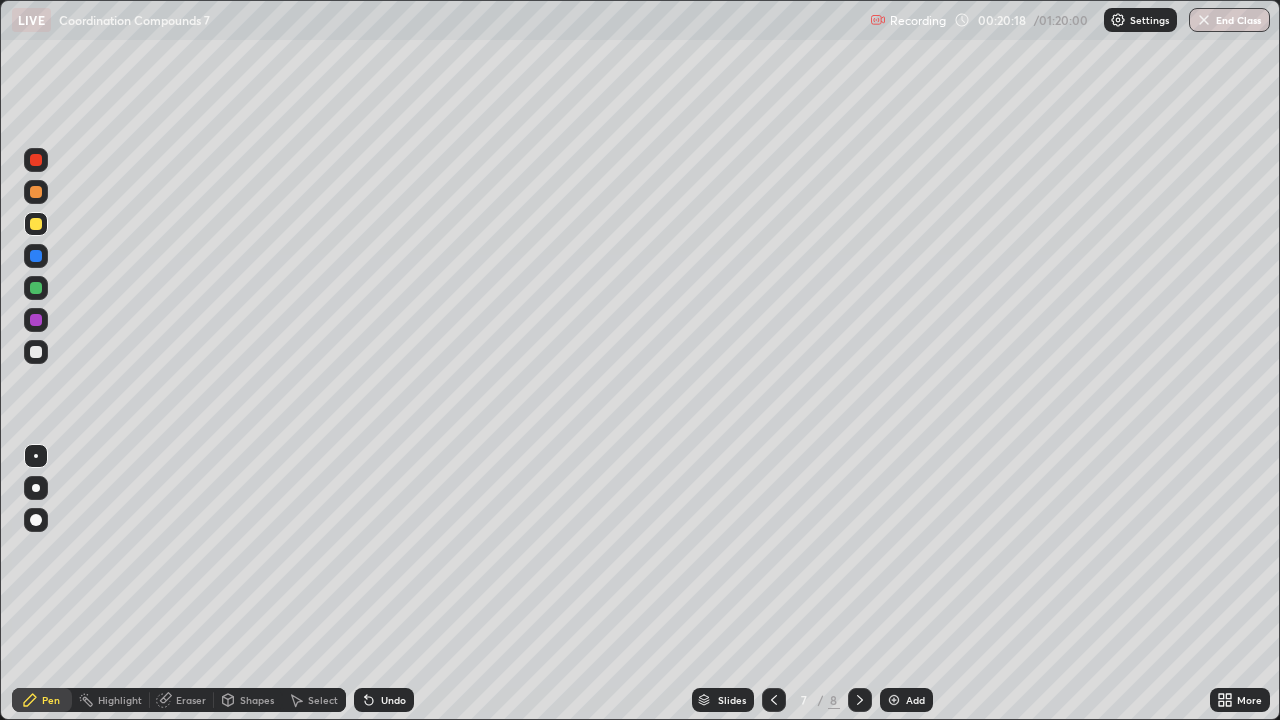 click at bounding box center (36, 288) 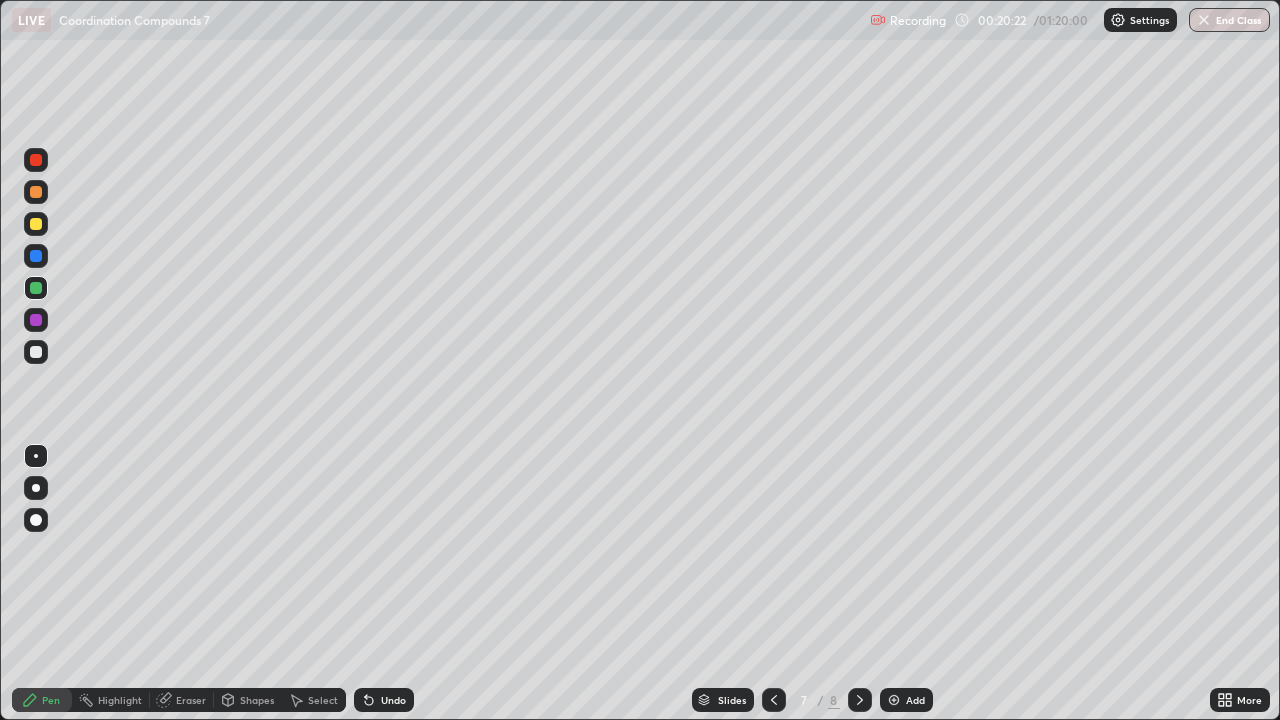 click at bounding box center [36, 352] 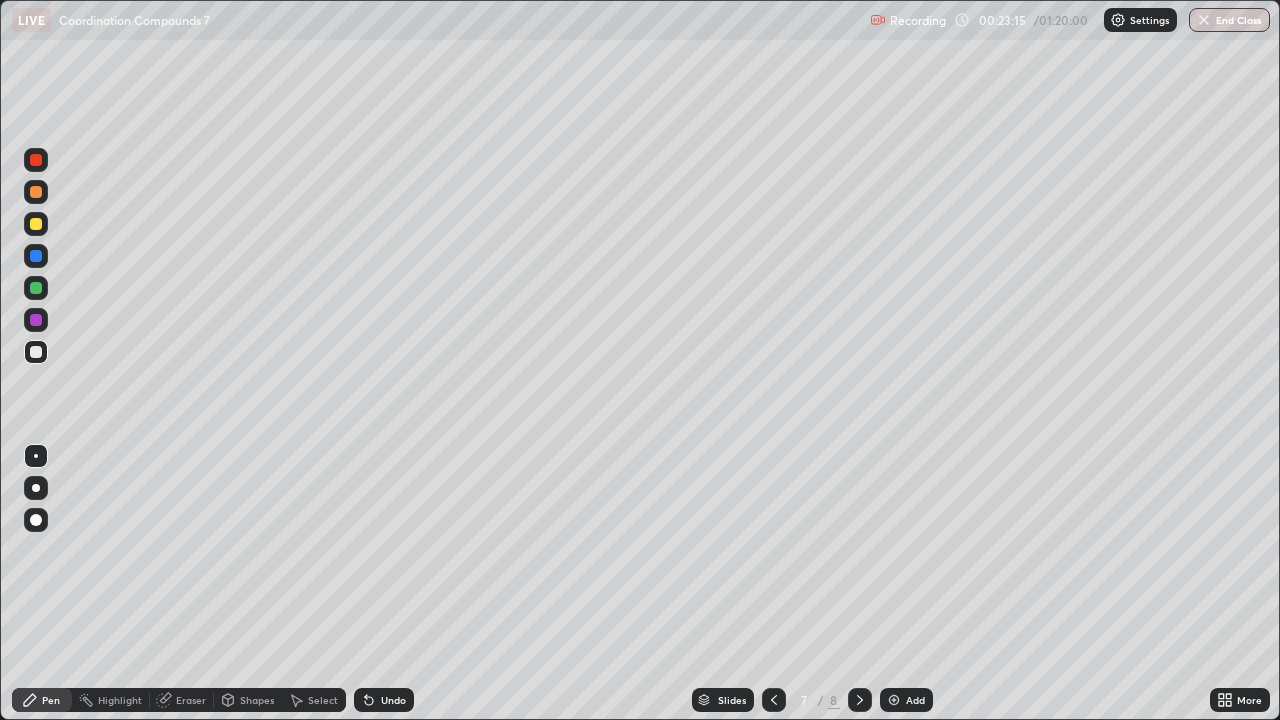 click at bounding box center [894, 700] 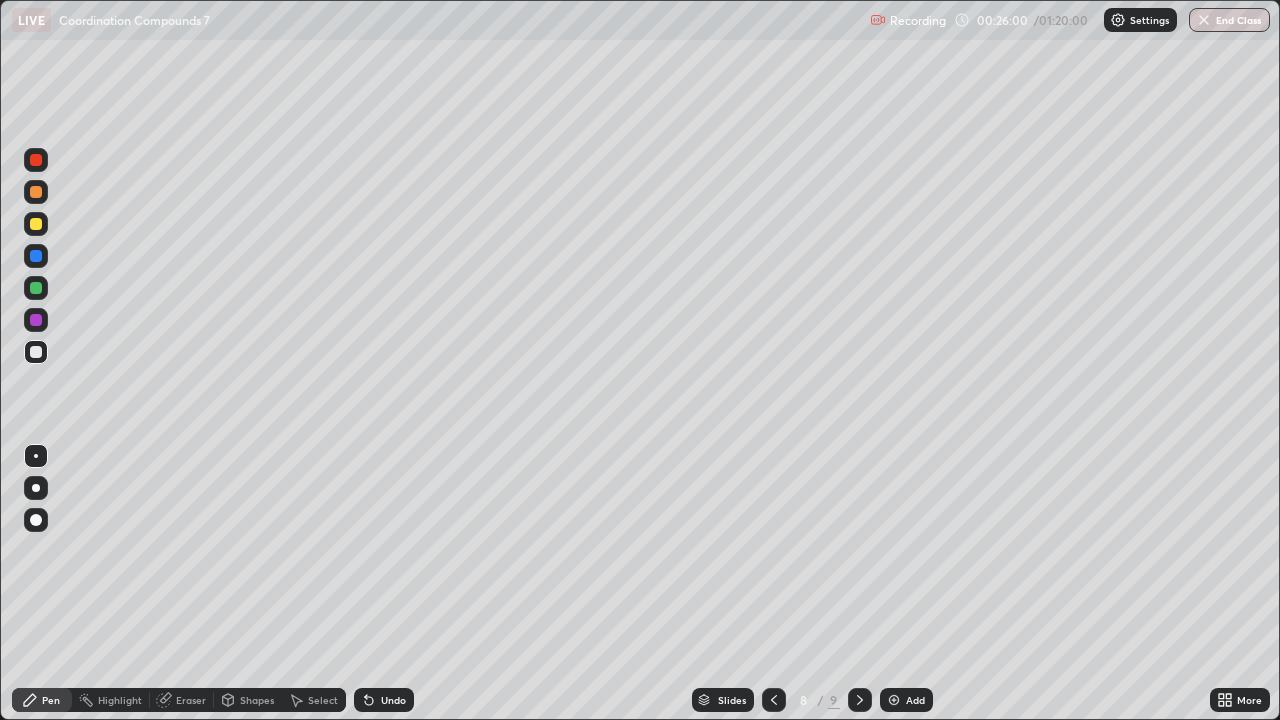 click at bounding box center (894, 700) 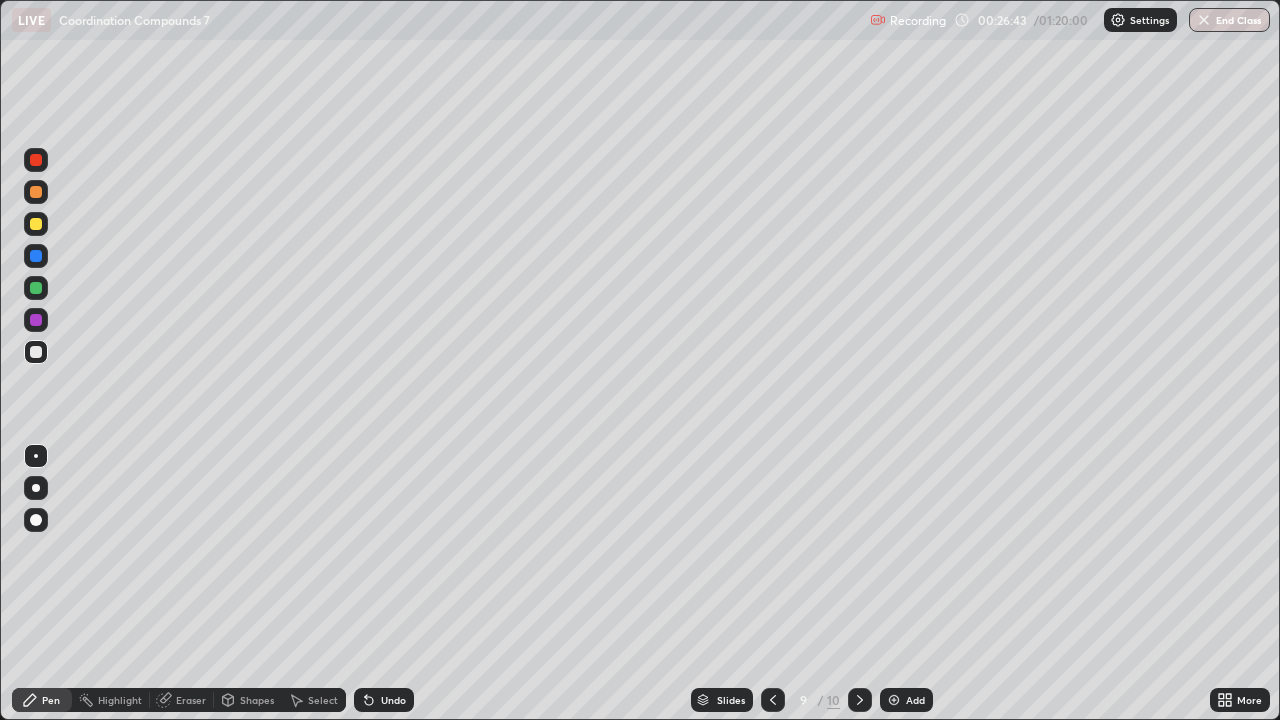 click at bounding box center [36, 224] 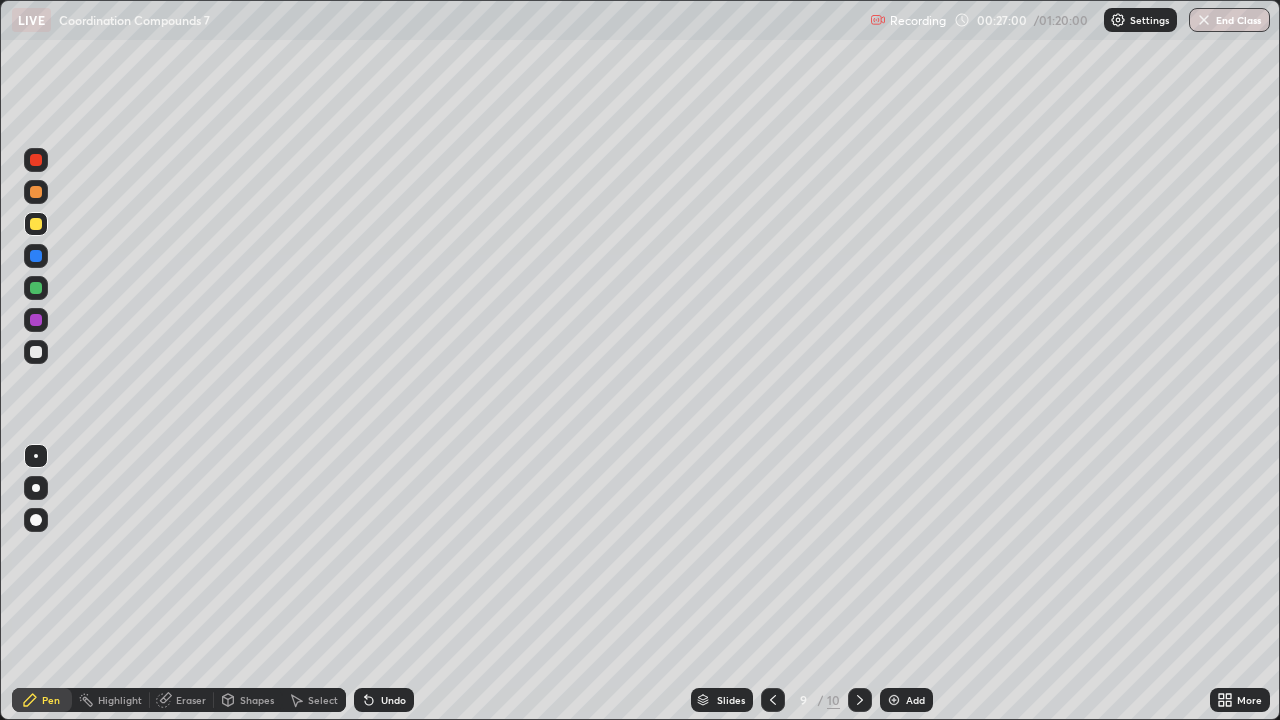 click at bounding box center [36, 288] 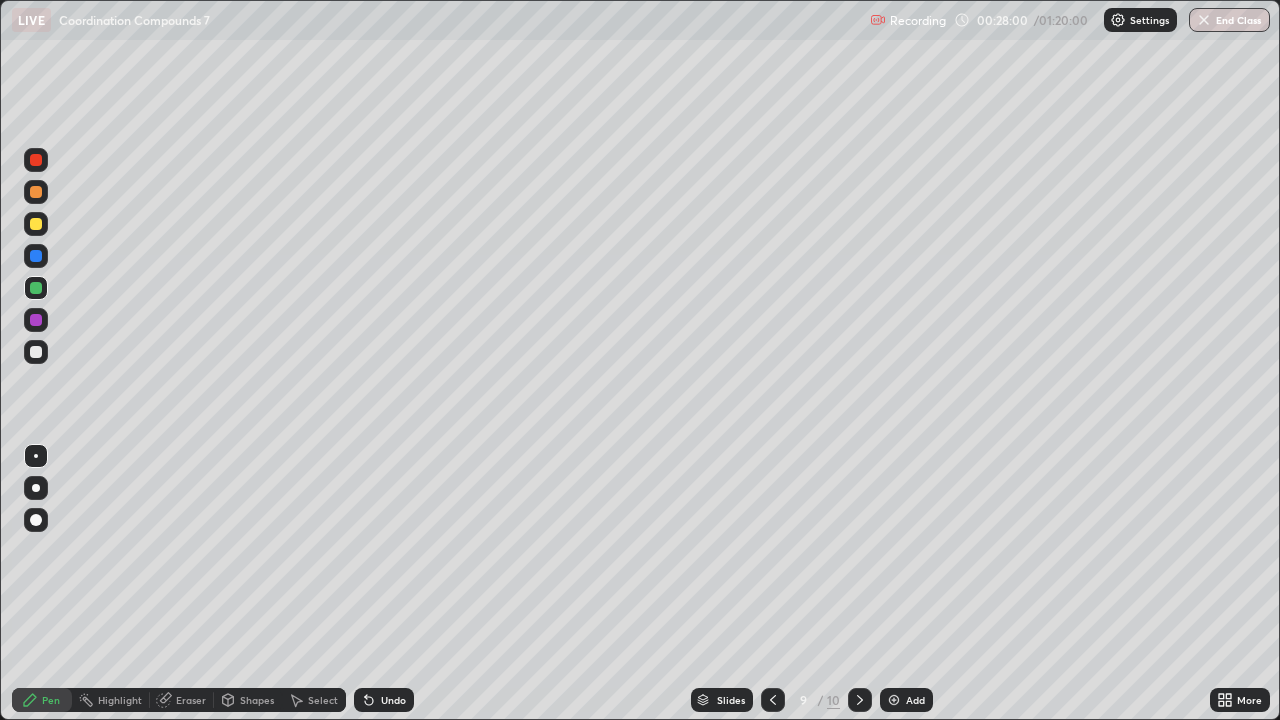 click at bounding box center [36, 192] 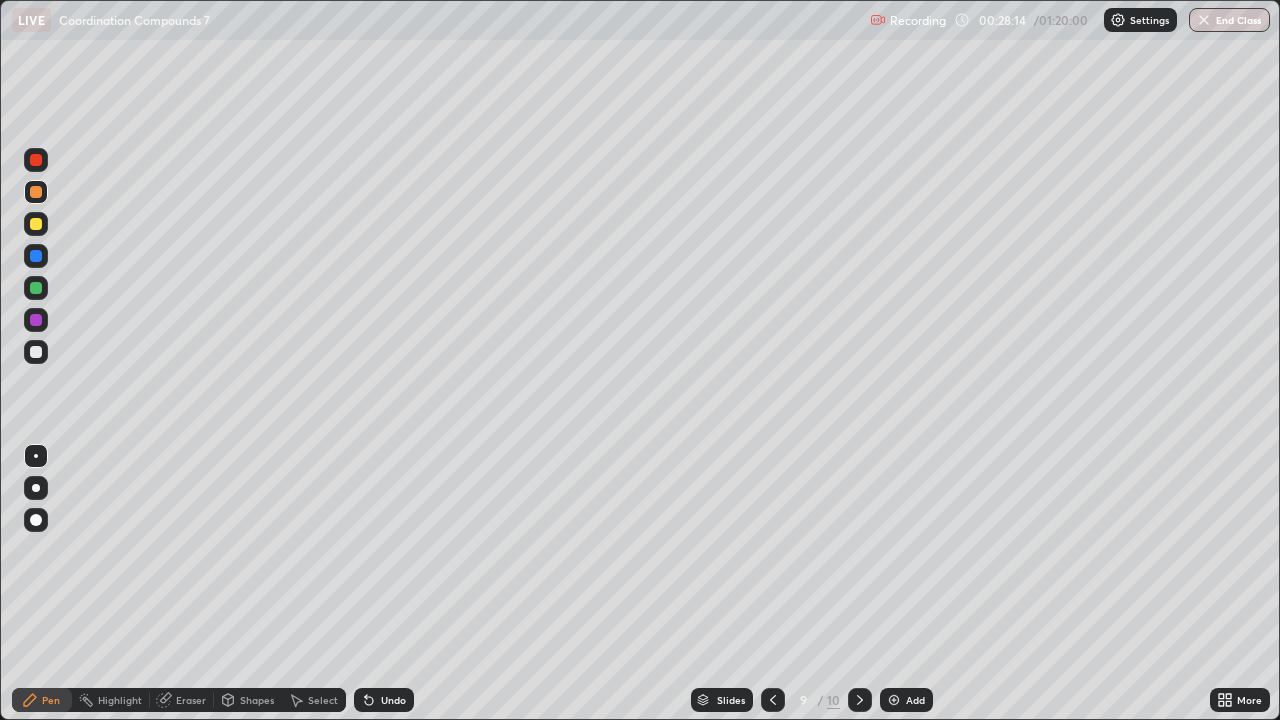 click at bounding box center [36, 288] 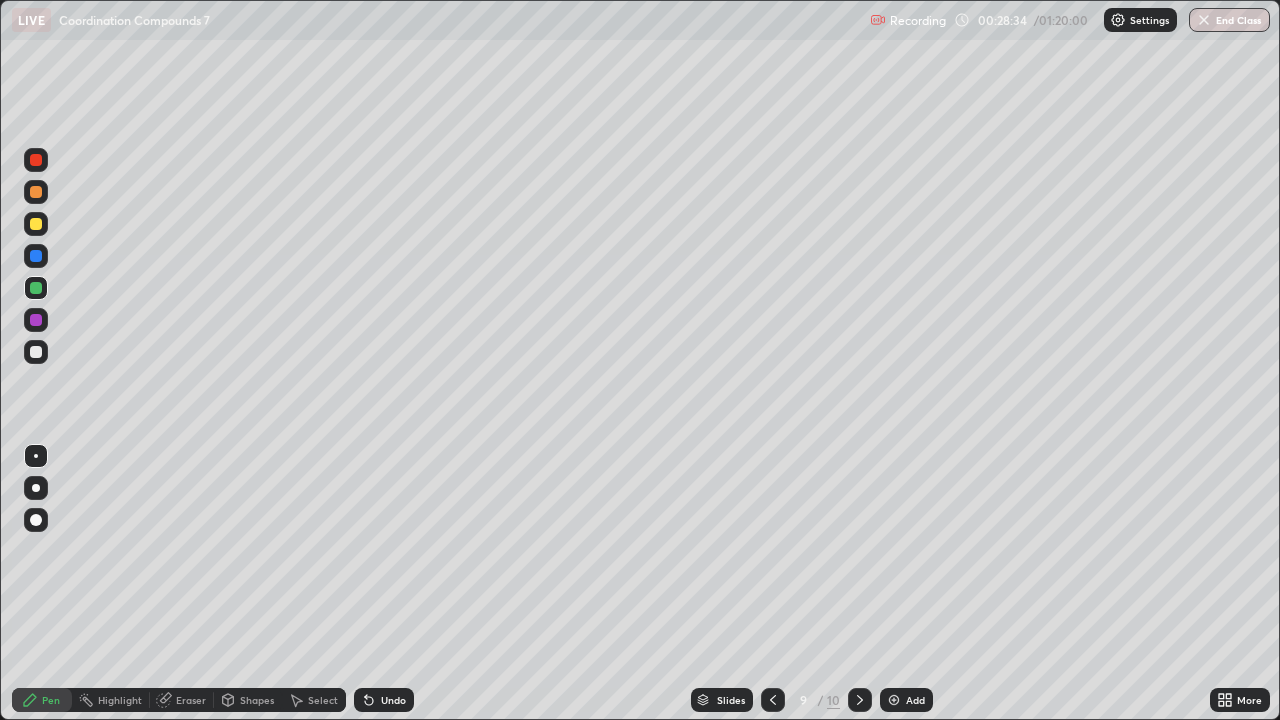 click at bounding box center [36, 192] 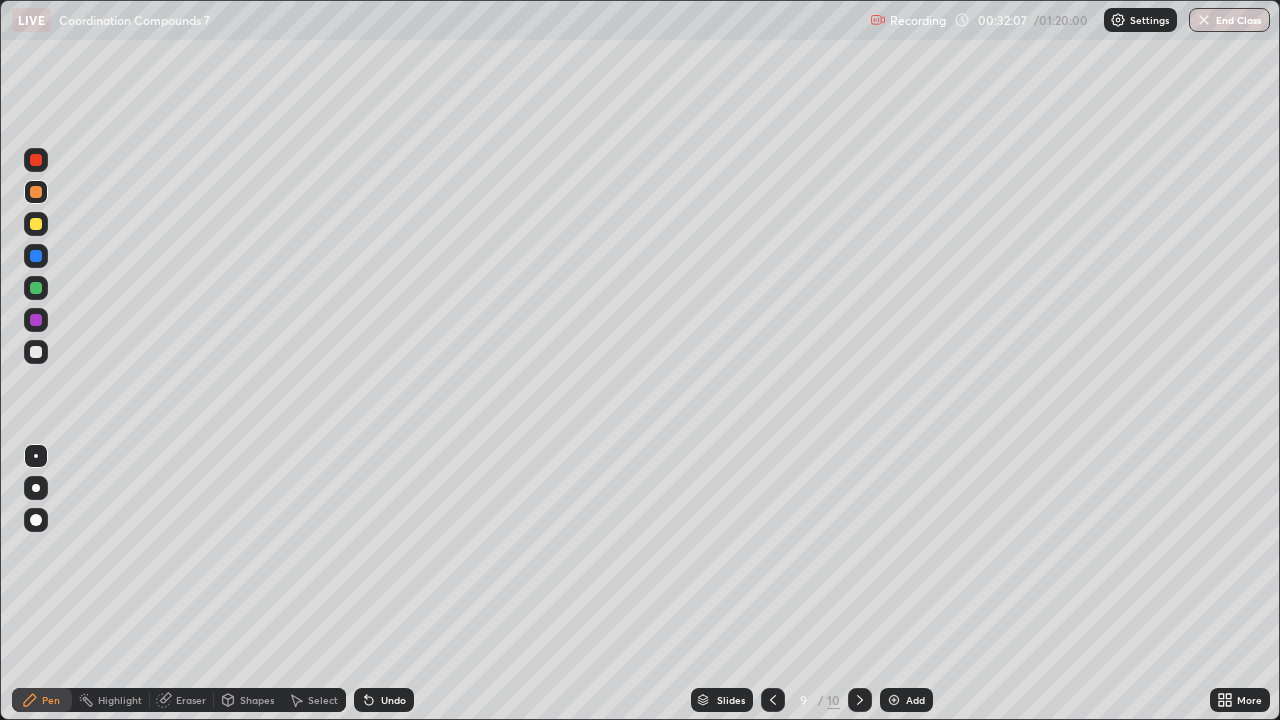 click on "Add" at bounding box center [906, 700] 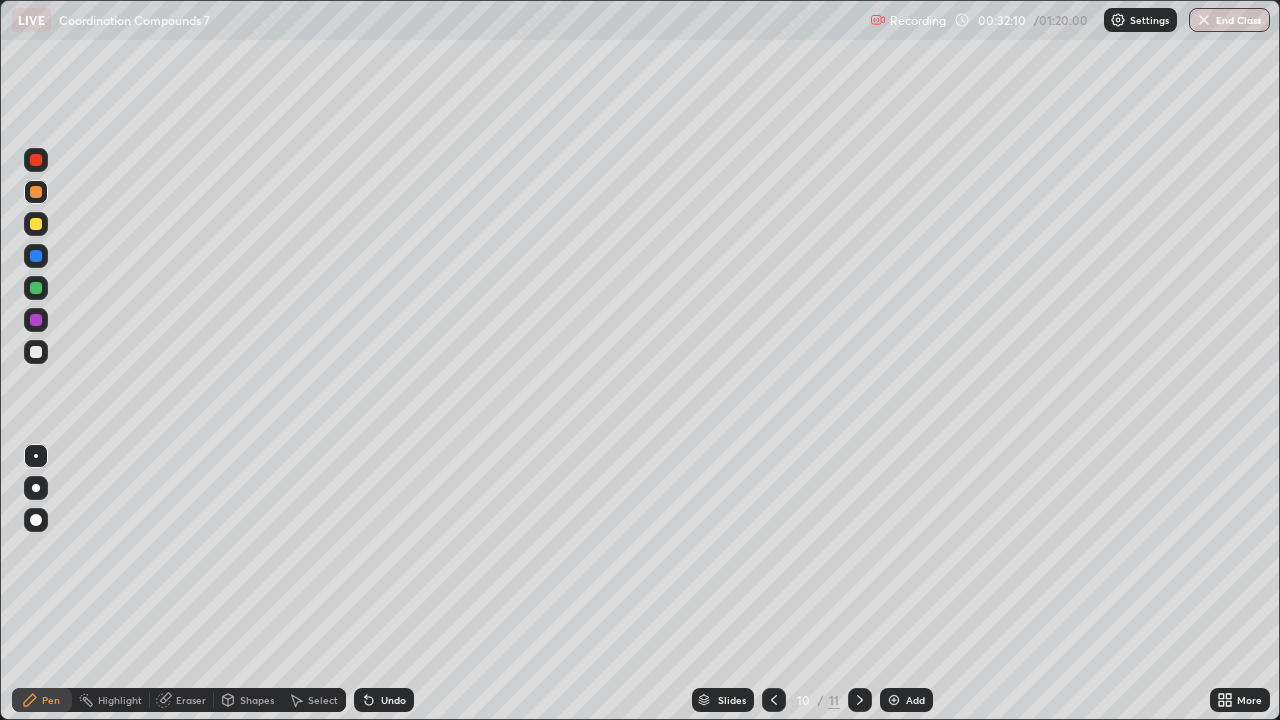 click on "Shapes" at bounding box center (257, 700) 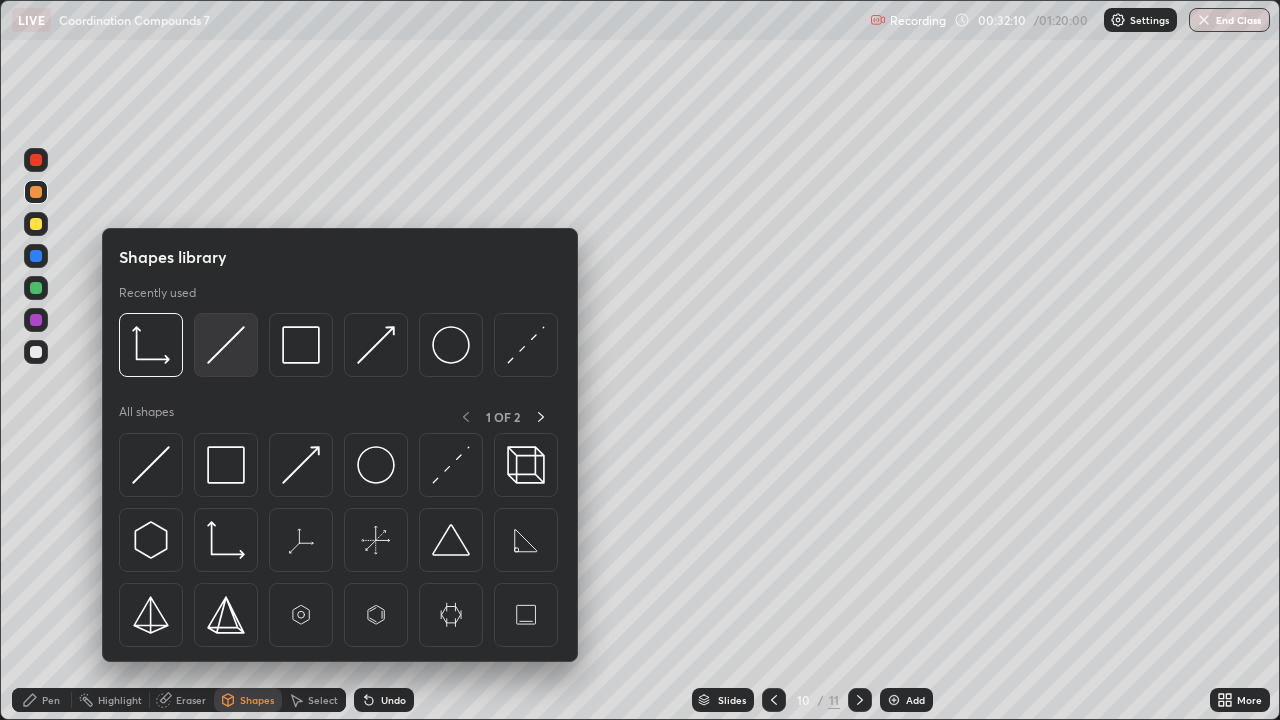 click at bounding box center (226, 345) 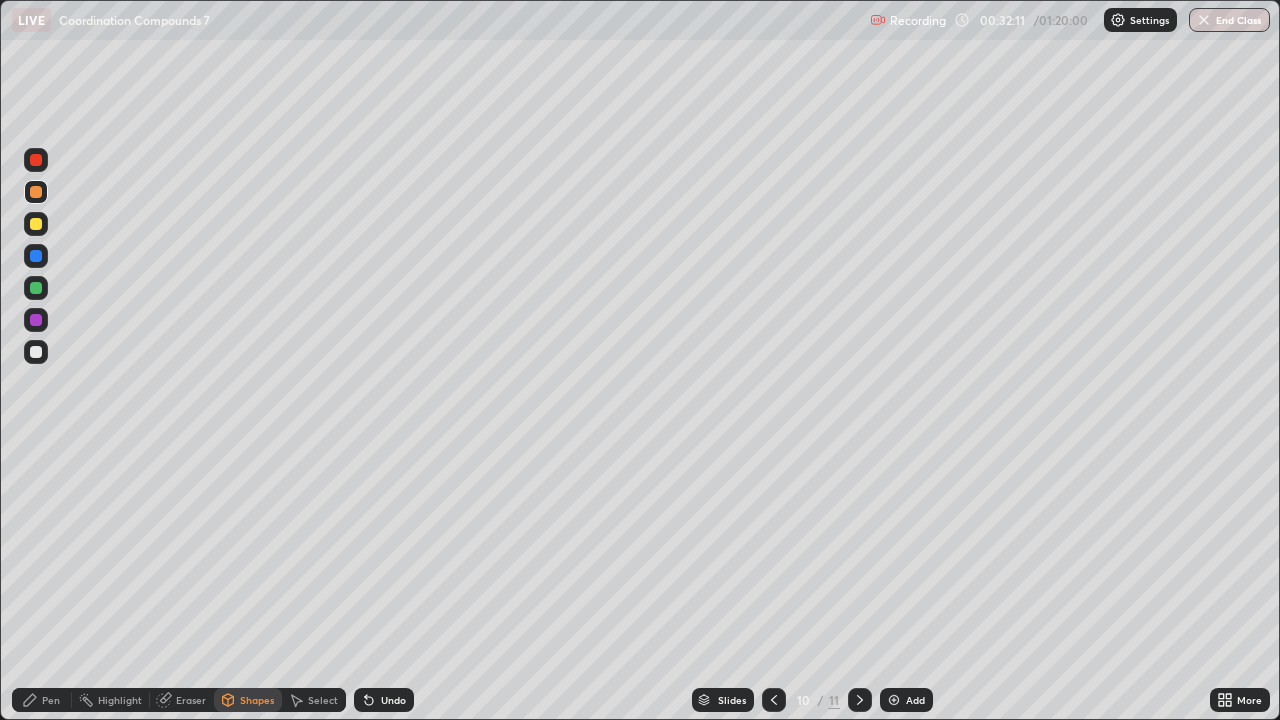 click at bounding box center (36, 224) 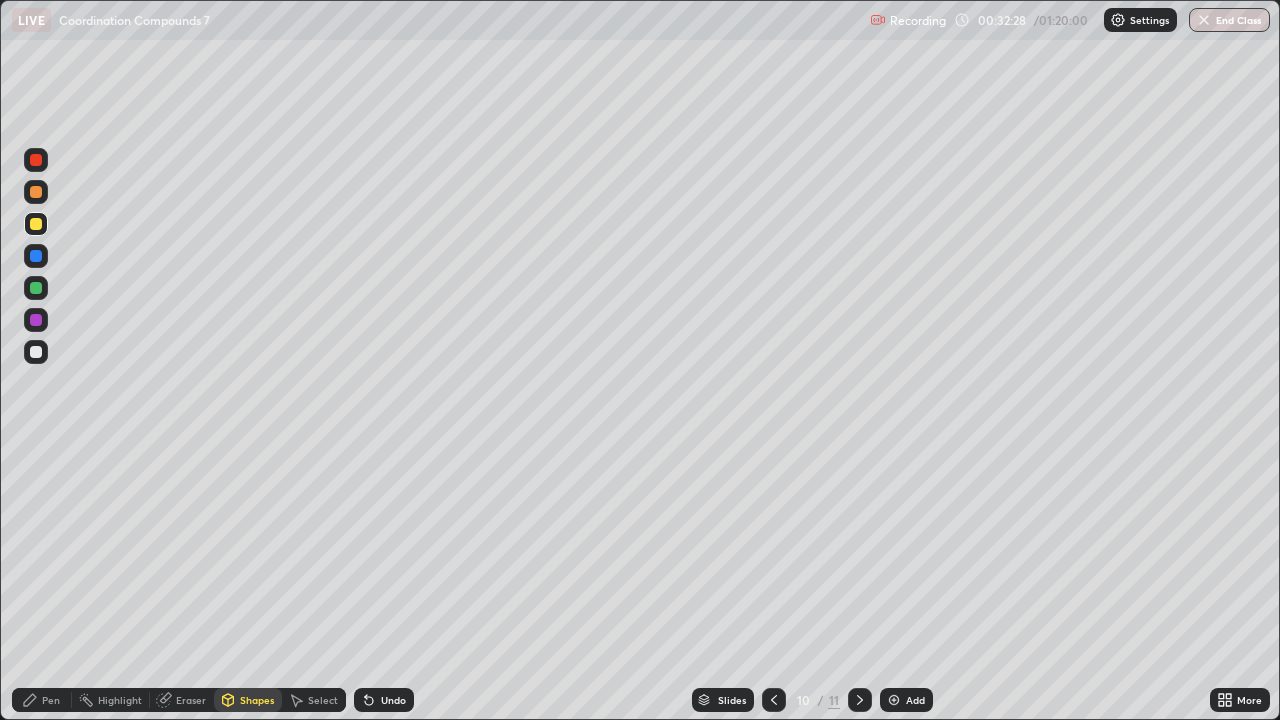 click on "Select" at bounding box center (323, 700) 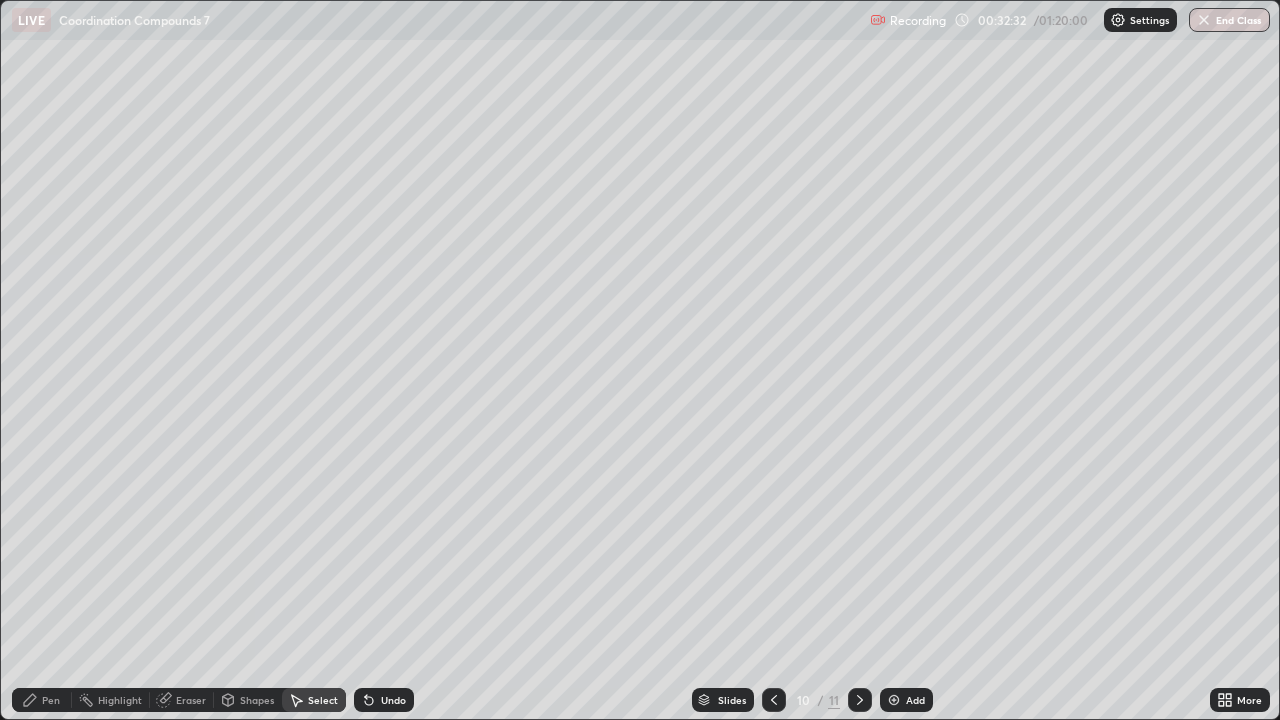 click on "0 ° Undo Copy Duplicate Duplicate to new slide Delete" at bounding box center (640, 360) 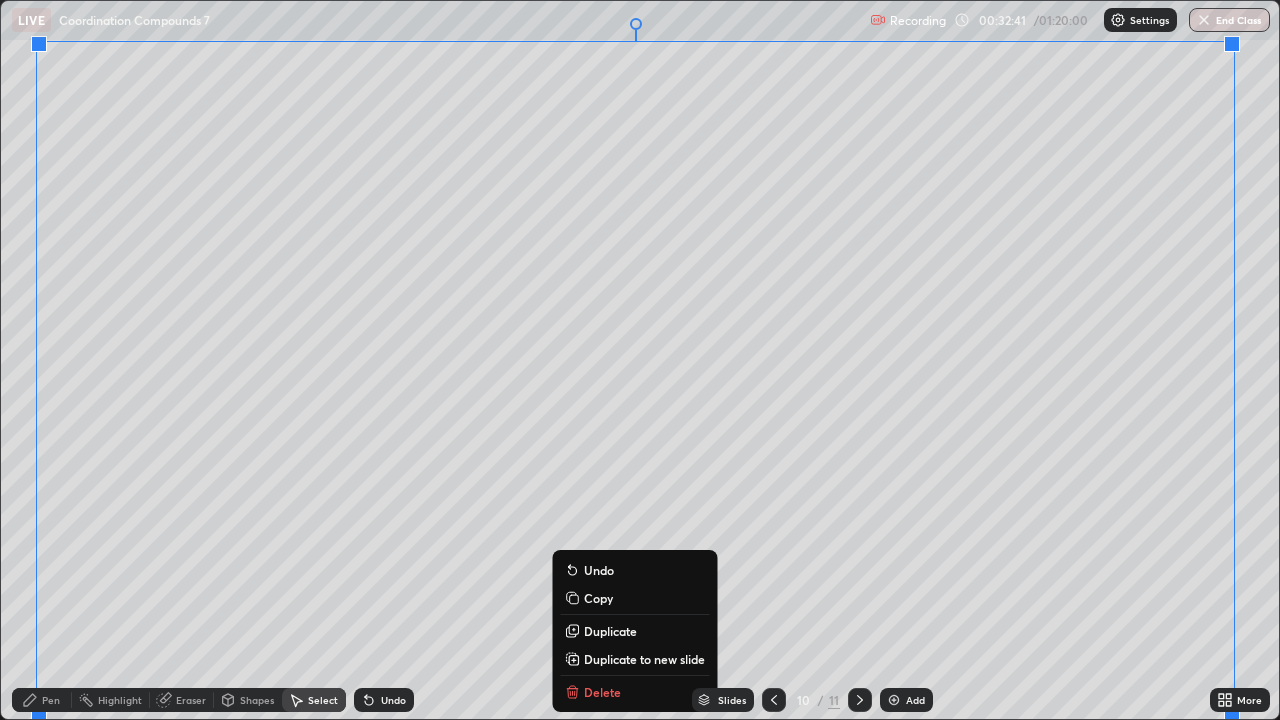 click on "Copy" at bounding box center [598, 598] 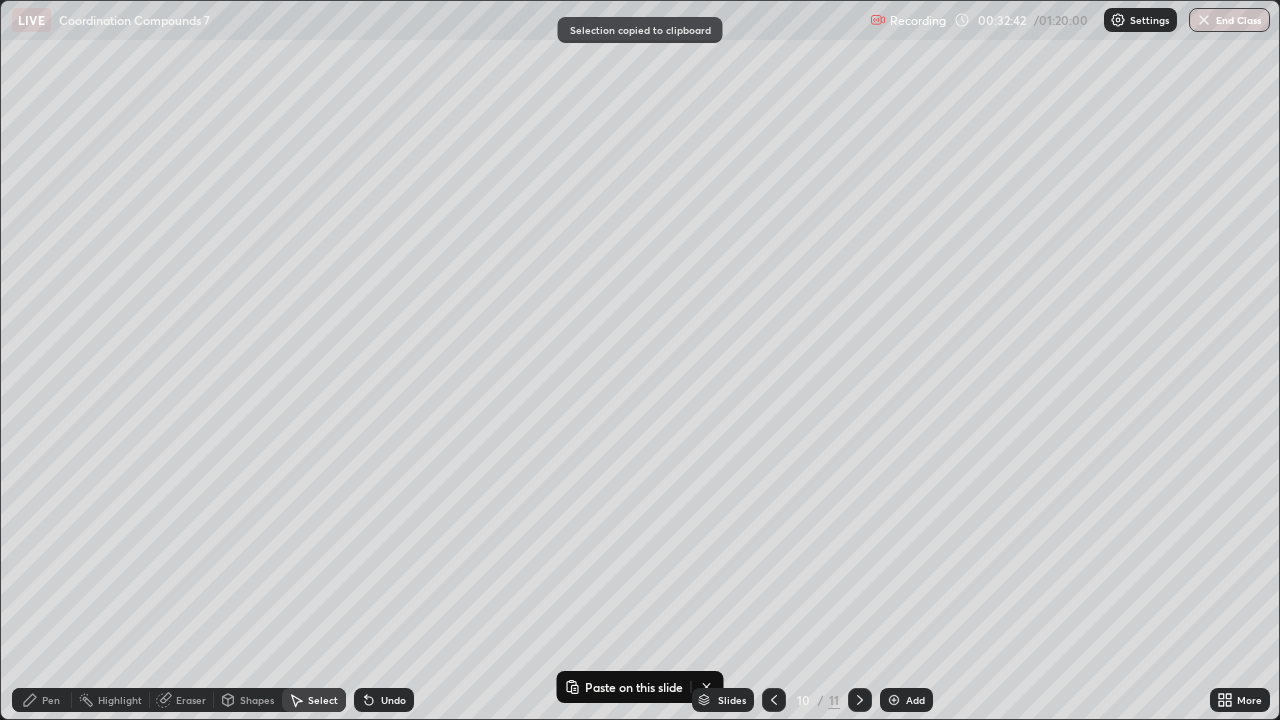 click on "Add" at bounding box center (915, 700) 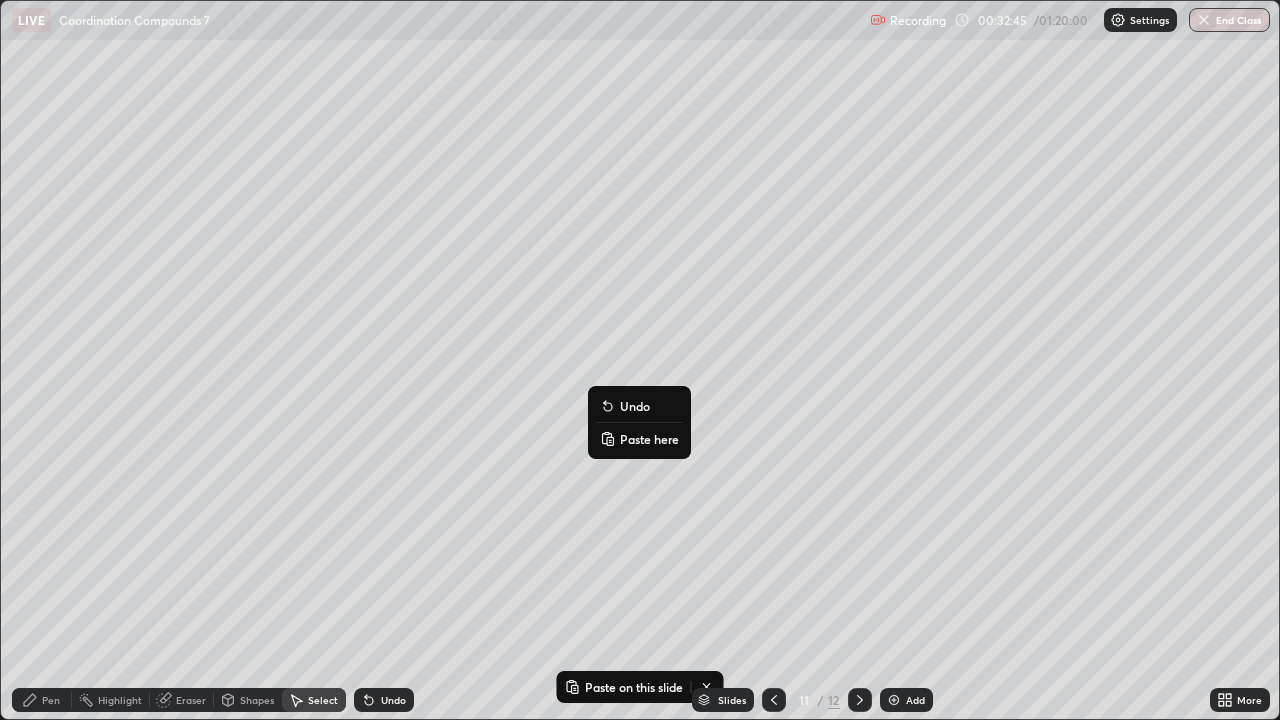 click on "Paste here" at bounding box center (649, 439) 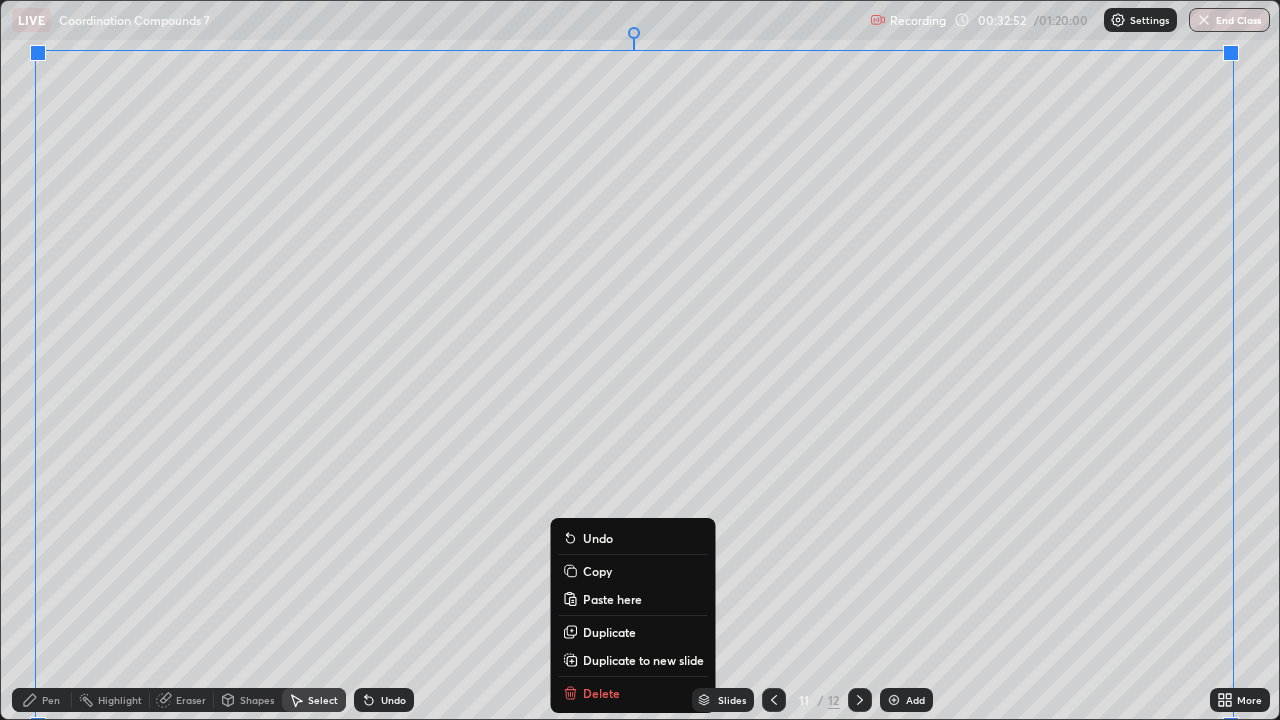click on "0 ° Undo Copy Paste here Duplicate Duplicate to new slide Delete" at bounding box center [640, 360] 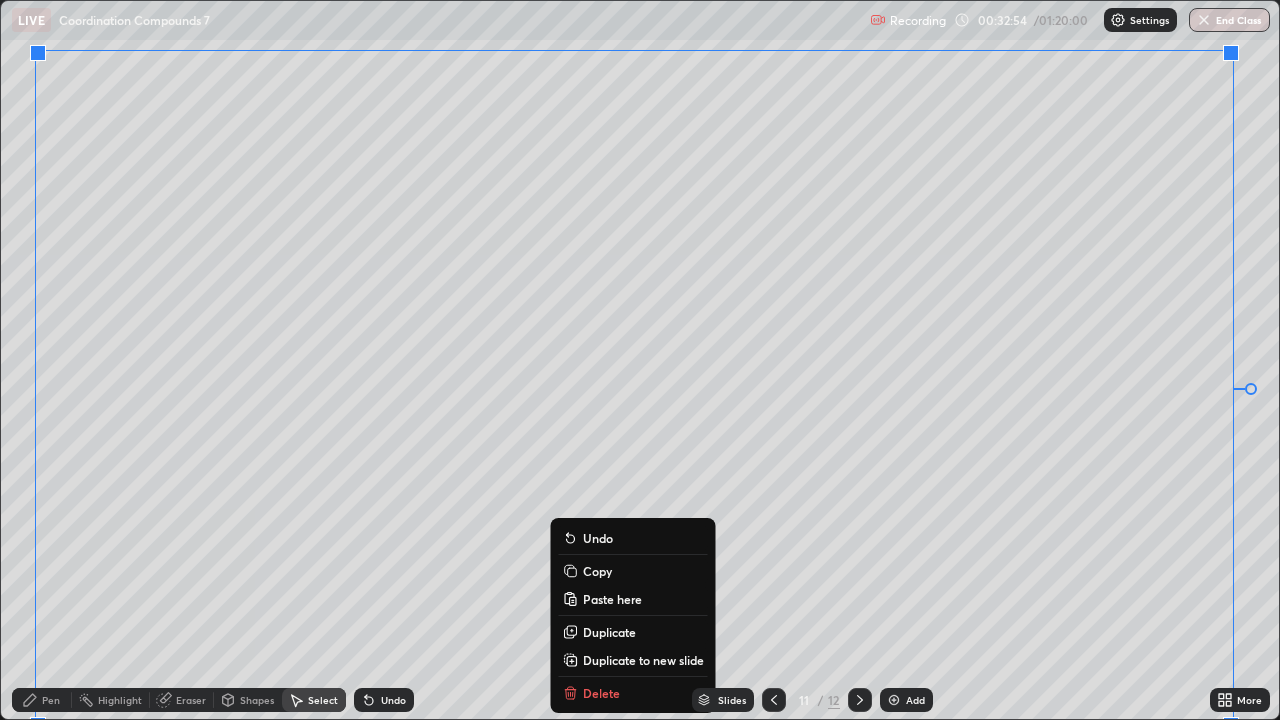 click on "0 ° Undo Copy Paste here Duplicate Duplicate to new slide Delete" at bounding box center (640, 360) 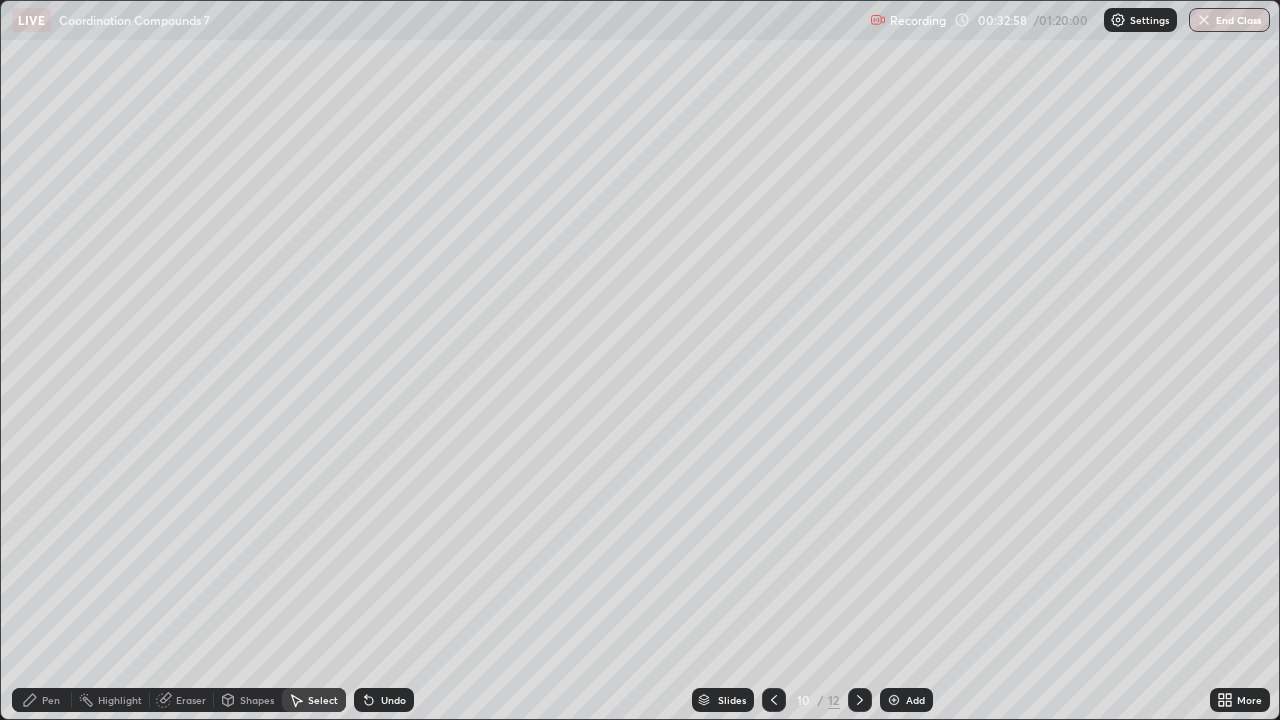 click 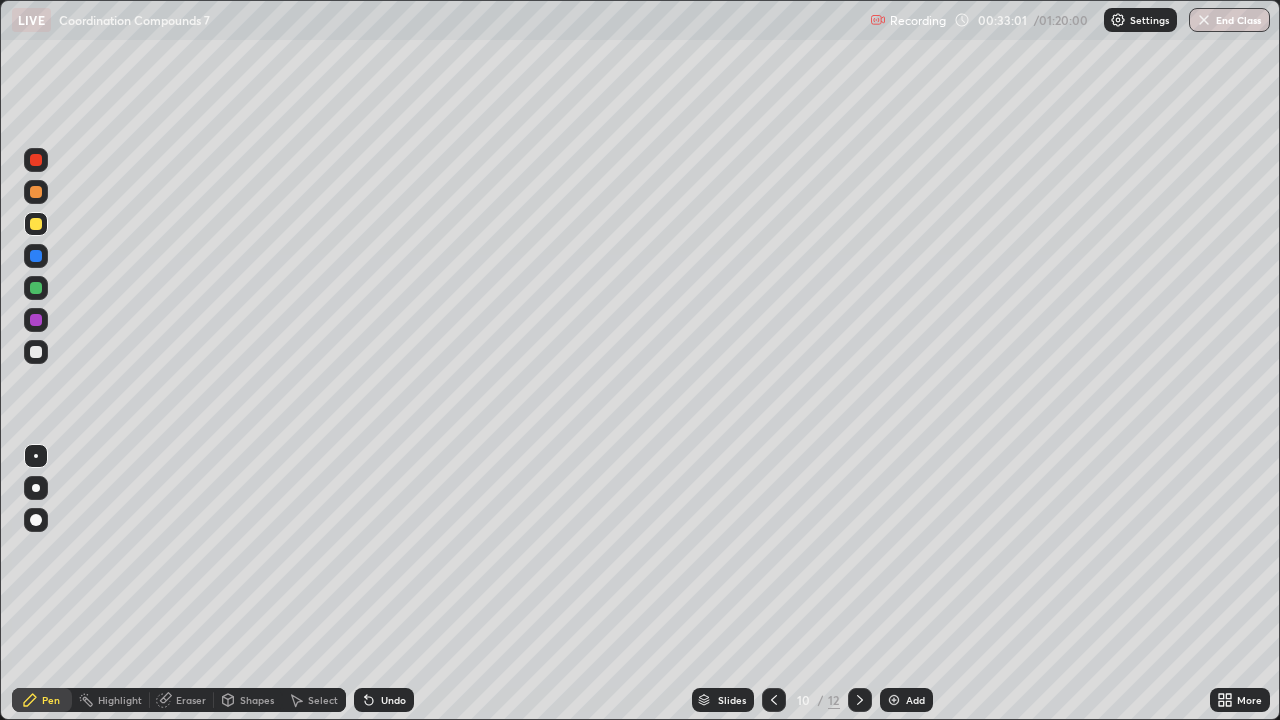 click on "Undo" at bounding box center [393, 700] 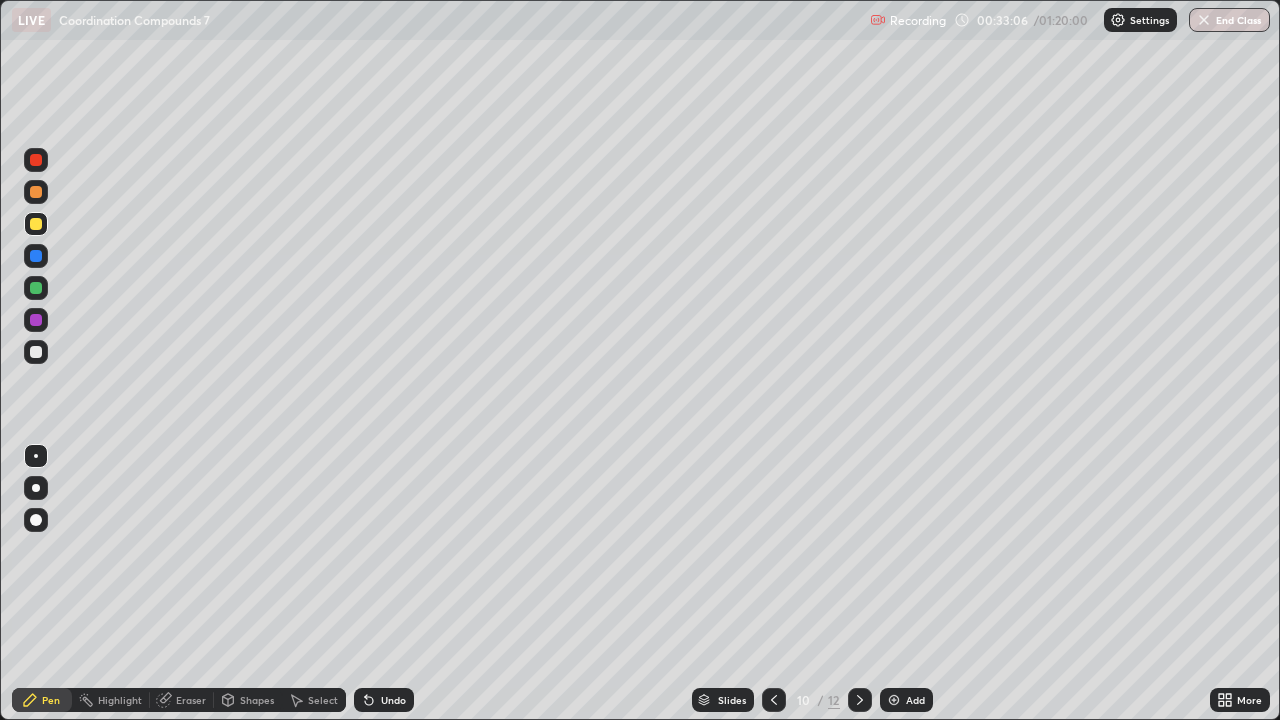 click 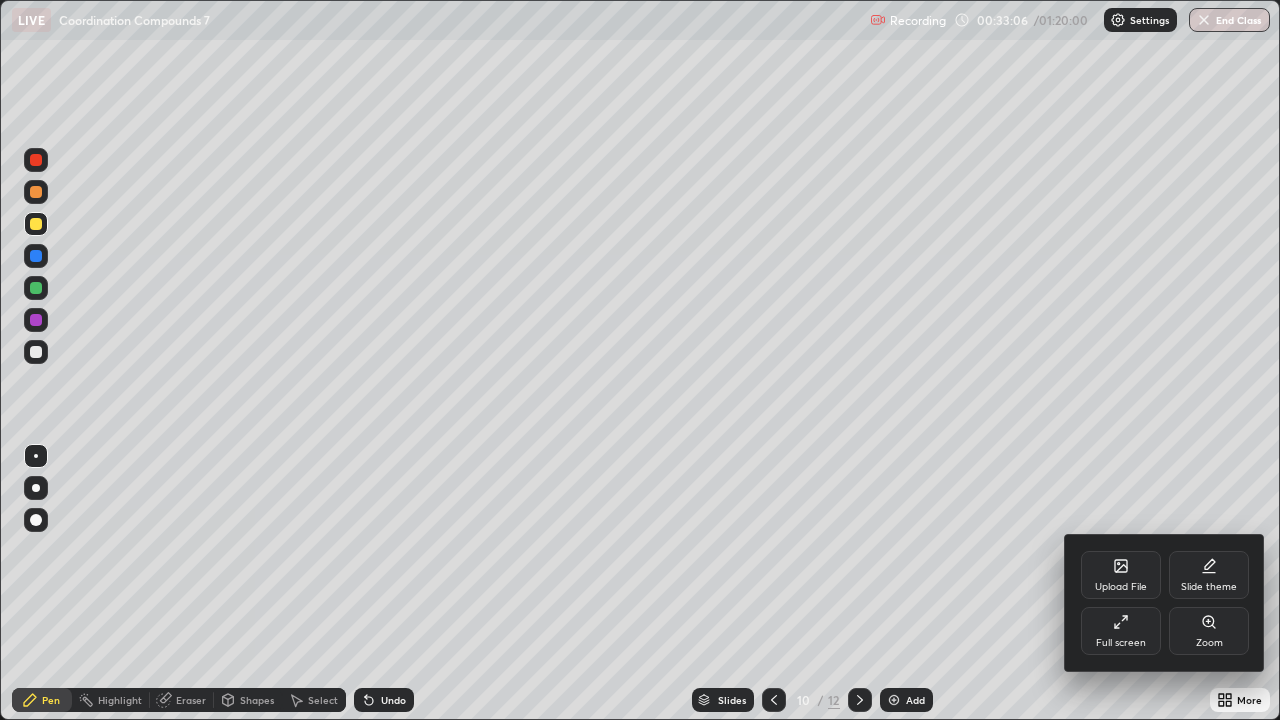 click on "Full screen" at bounding box center (1121, 631) 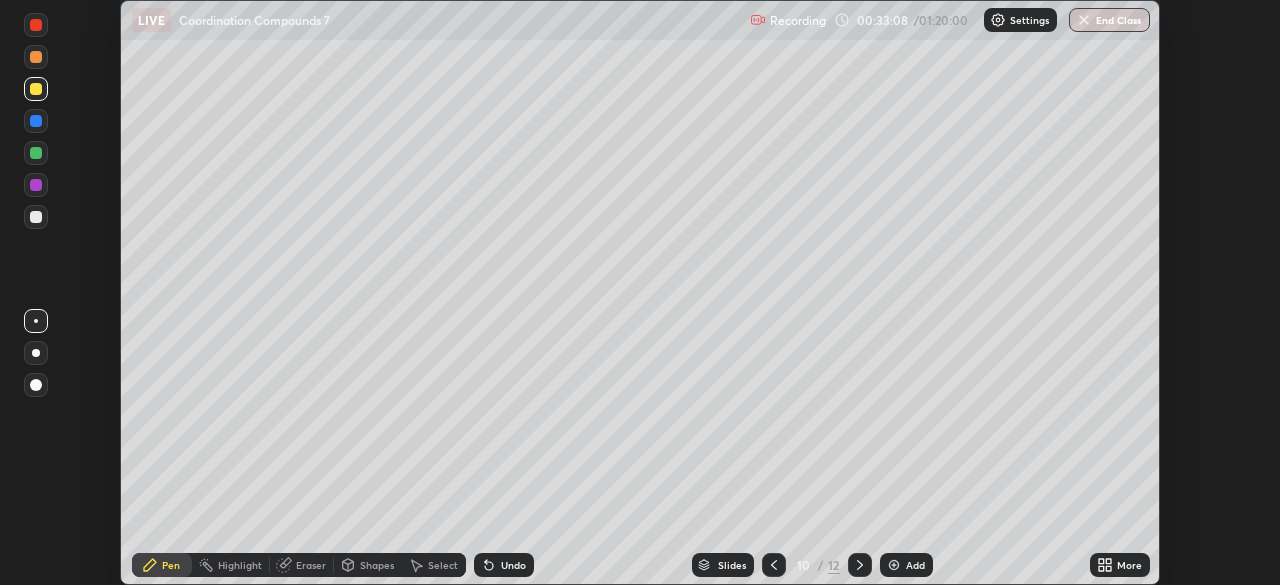 scroll, scrollTop: 585, scrollLeft: 1280, axis: both 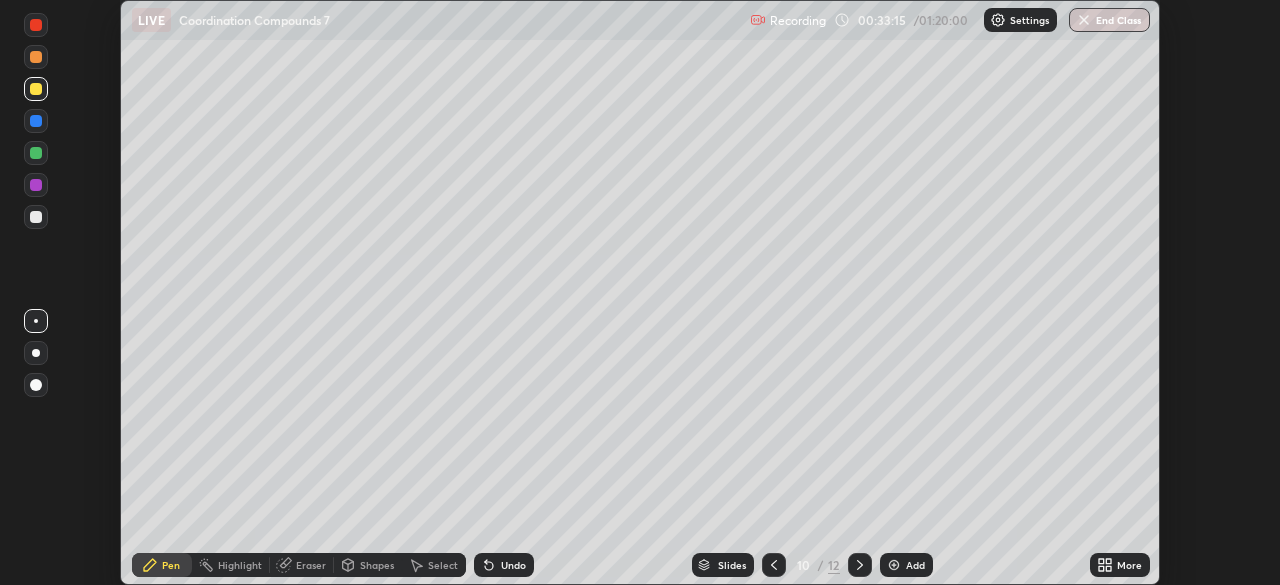 click on "Settings" at bounding box center (1029, 20) 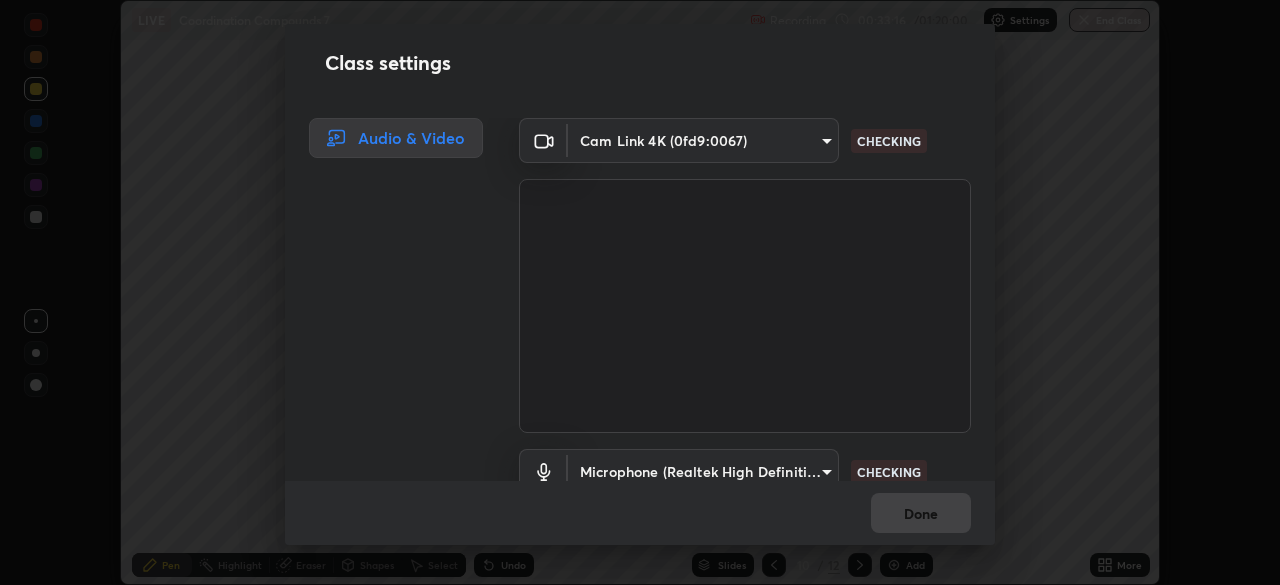 click on "Erase all LIVE Coordination Compounds 7 Recording 00:33:16 /  01:20:00 Settings End Class Setting up your live class Congratulations on completing 2 years with Unacademy Thank you for guiding thousands of learners towards their dreams Coordination Compounds 7 • L51 of Physical Chemistry [PERSON] Pen Highlight Eraser Shapes Select Undo Slides 10 / 12 Add More No doubts shared Encourage your learners to ask a doubt for better clarity Report an issue Reason for reporting Buffering Chat not working Audio - Video sync issue Educator video quality low ​ Attach an image Report Class settings Audio & Video Cam Link 4K (0fd9:0067) [HASH] CHECKING Microphone (Realtek High Definition Audio) [HASH] CHECKING Done" at bounding box center (640, 292) 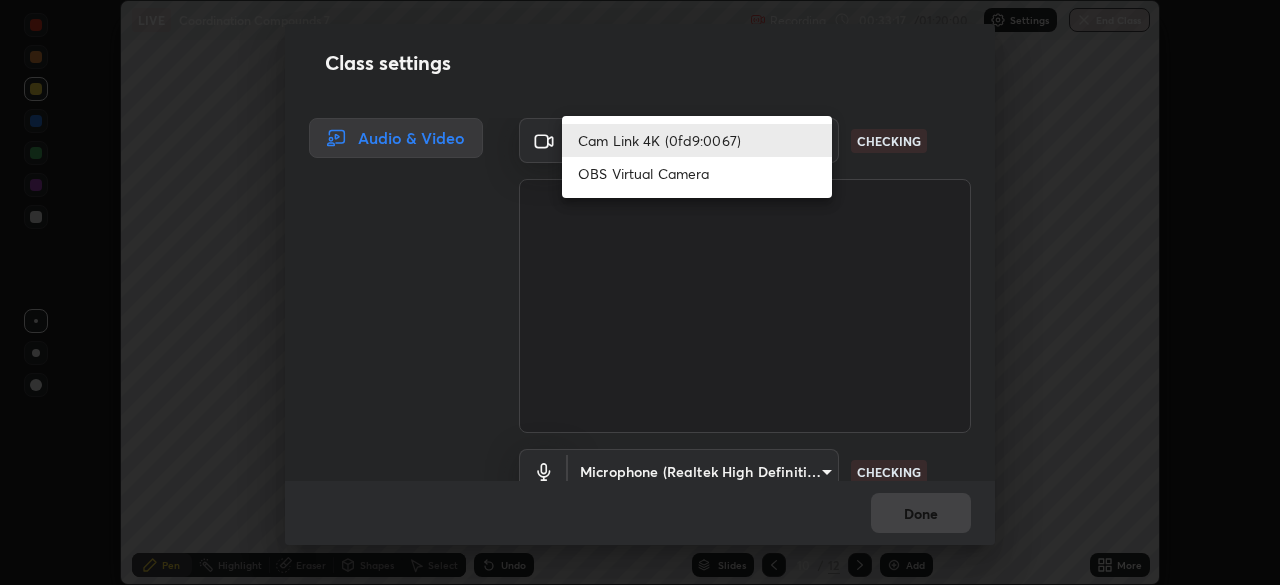 click on "OBS Virtual Camera" at bounding box center [697, 173] 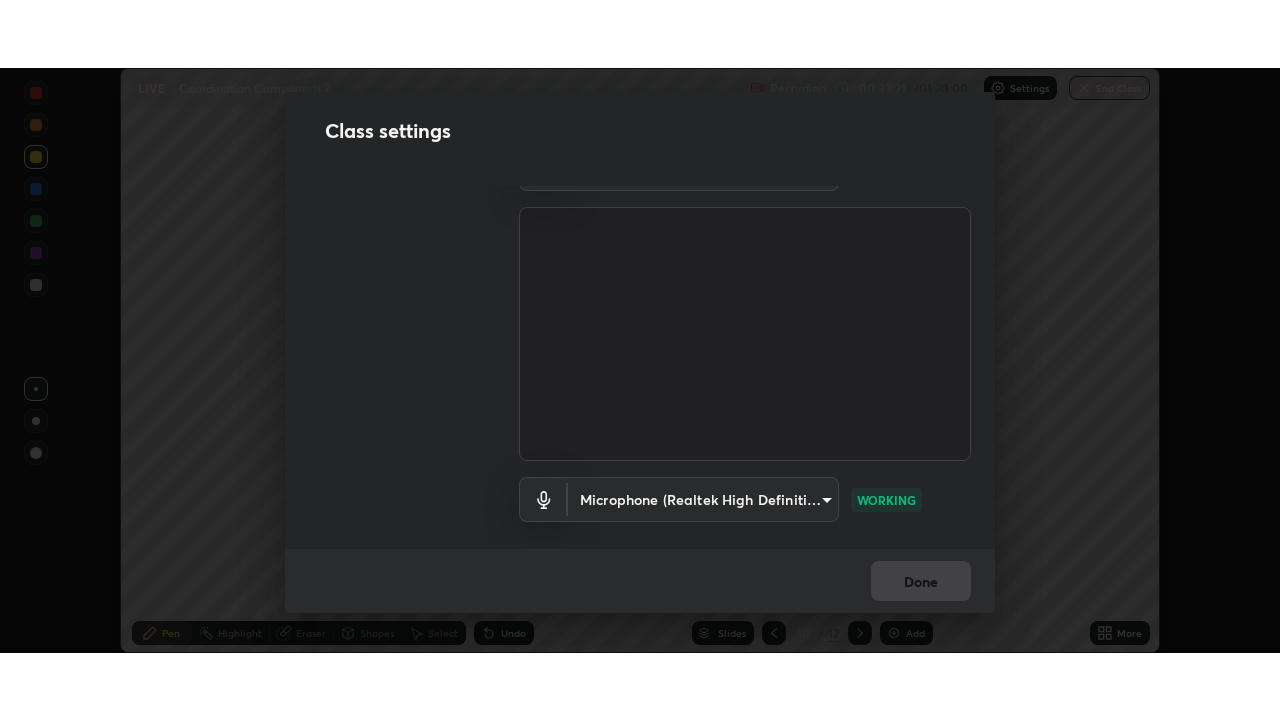 scroll, scrollTop: 71, scrollLeft: 0, axis: vertical 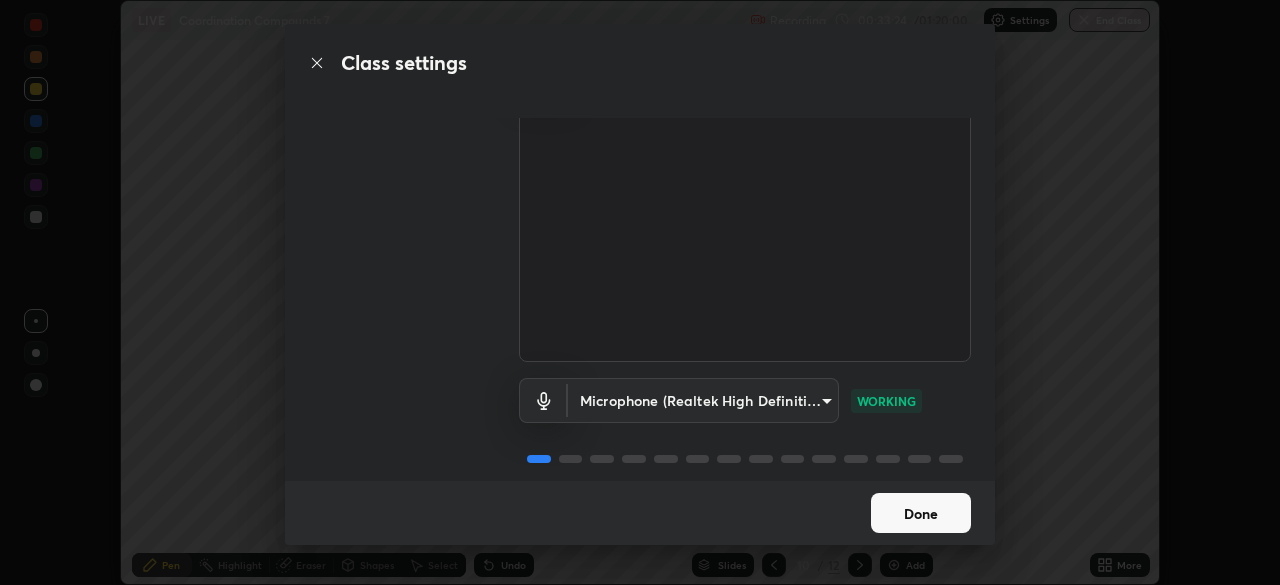 click on "Erase all LIVE Coordination Compounds 7 Recording 00:33:24 /  01:20:00 Settings End Class Setting up your live class Congratulations on completing 2 years with Unacademy Thank you for guiding thousands of learners towards their dreams Coordination Compounds 7 • L51 of Physical Chemistry [PERSON] Pen Highlight Eraser Shapes Select Undo Slides 10 / 12 Add More No doubts shared Encourage your learners to ask a doubt for better clarity Report an issue Reason for reporting Buffering Chat not working Audio - Video sync issue Educator video quality low ​ Attach an image Report Class settings Audio & Video OBS Virtual Camera [HASH] WORKING Microphone (Realtek High Definition Audio) [HASH] WORKING Done" at bounding box center [640, 292] 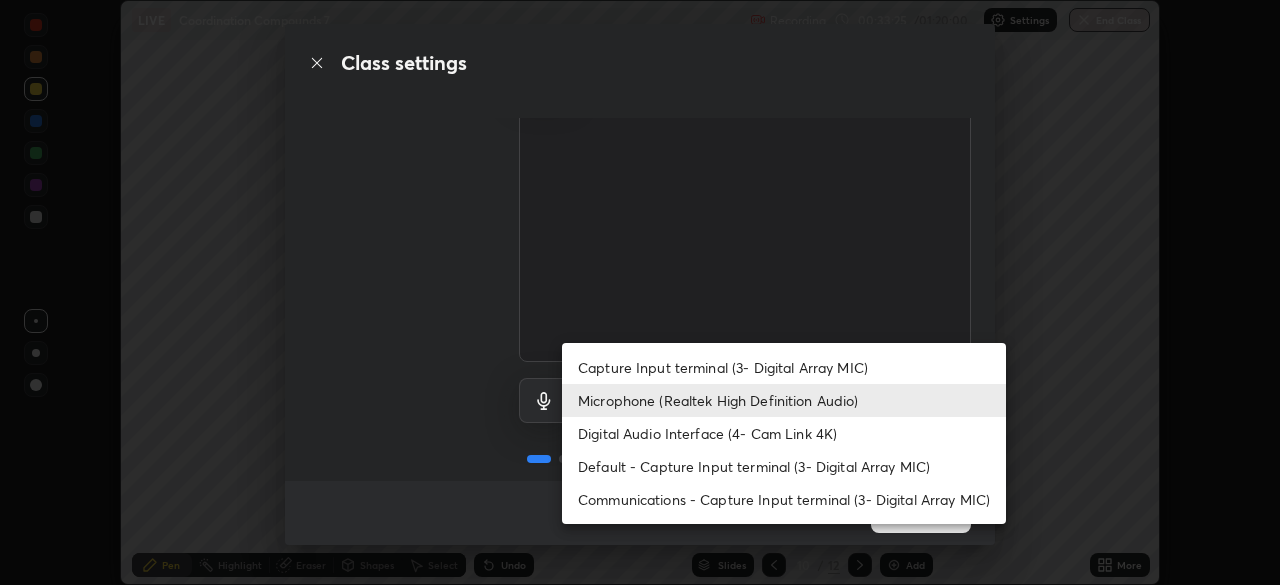 click at bounding box center [640, 292] 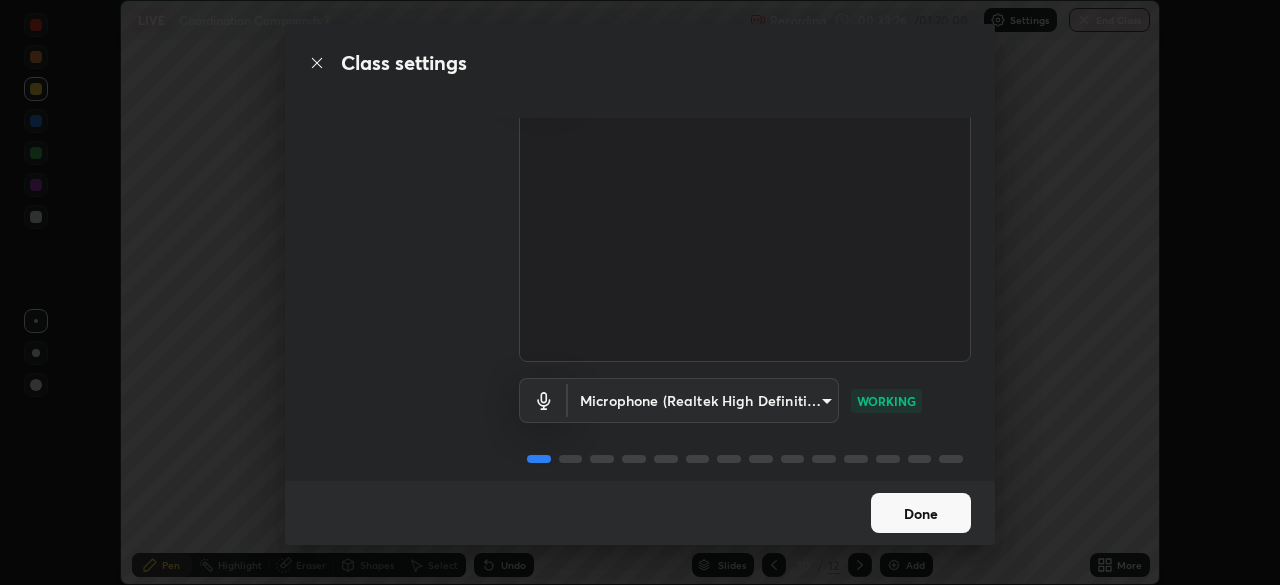 click on "Done" at bounding box center [921, 513] 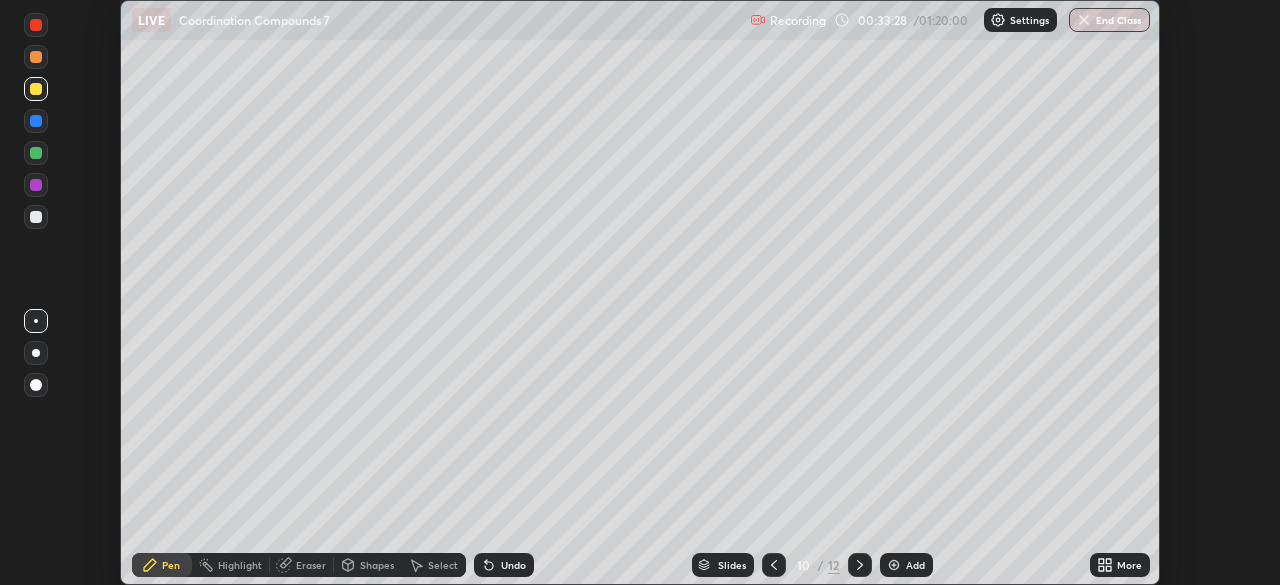 click 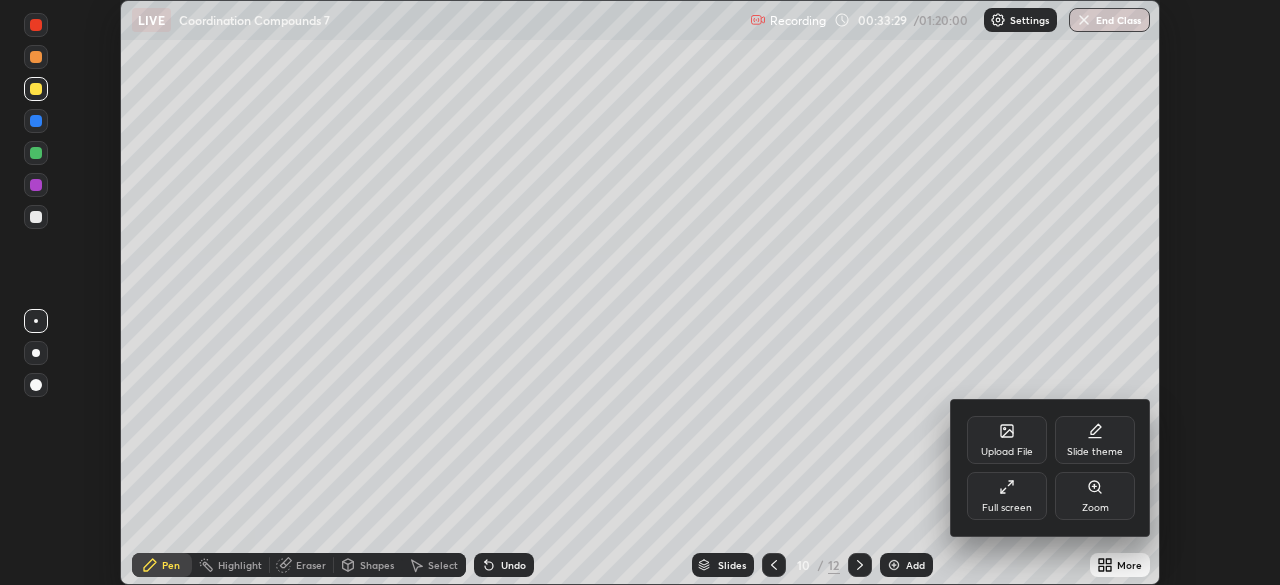 click on "Full screen" at bounding box center [1007, 496] 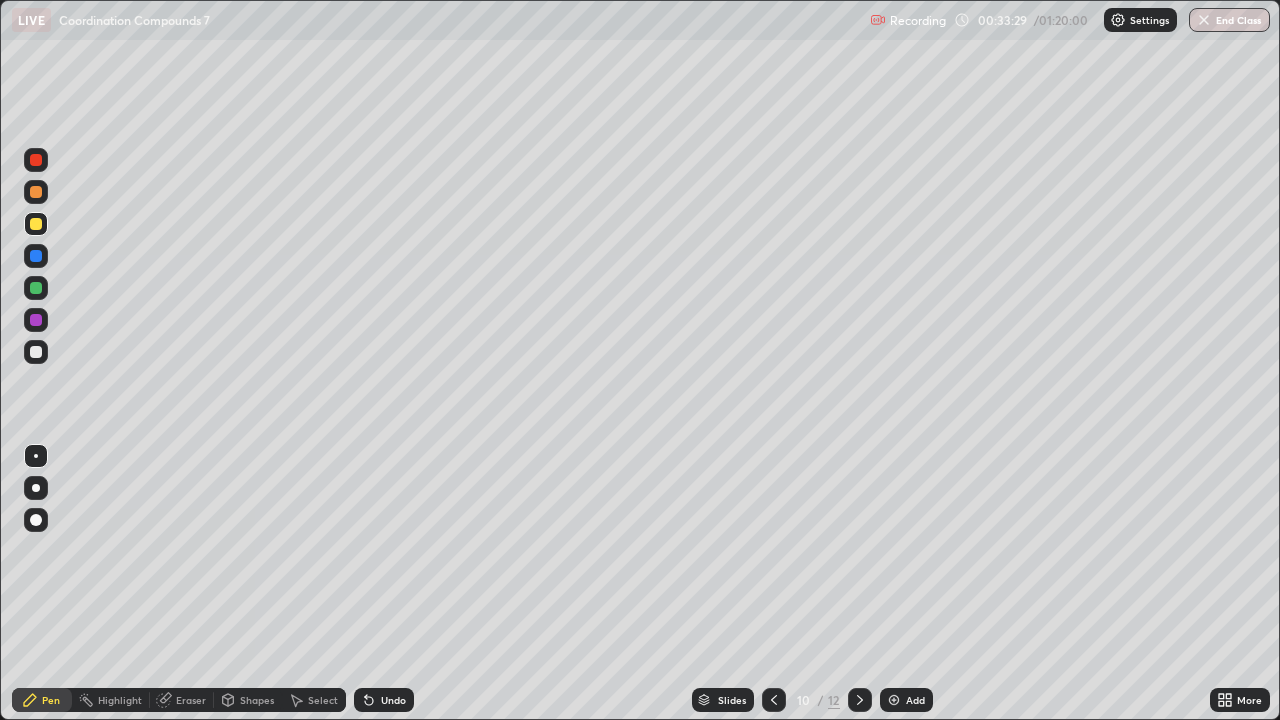 scroll, scrollTop: 99280, scrollLeft: 98720, axis: both 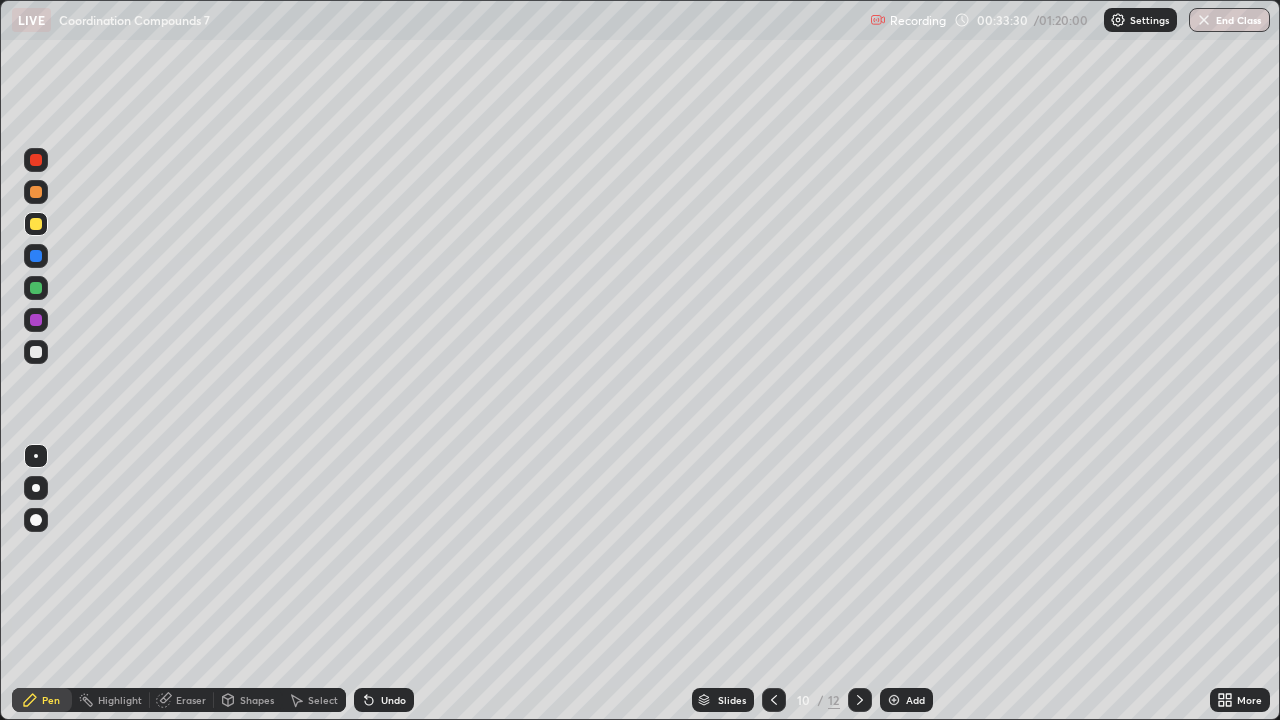 click on "Undo" at bounding box center [393, 700] 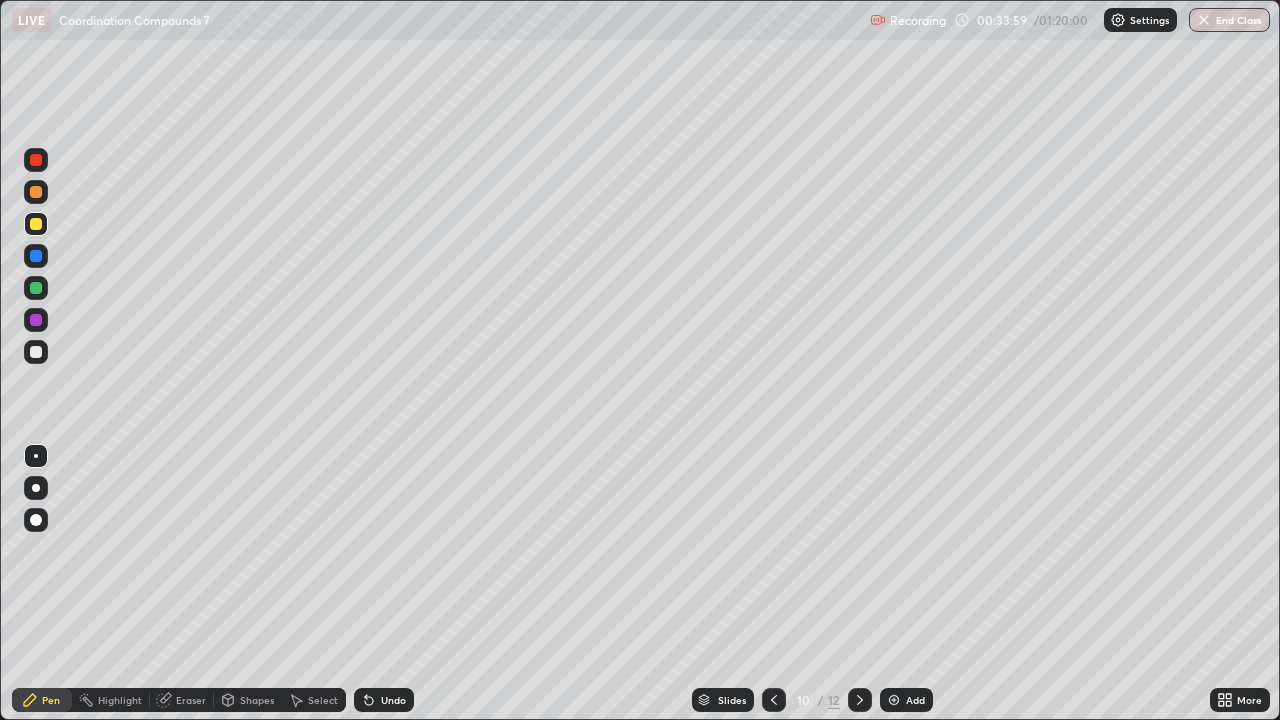 click at bounding box center (36, 288) 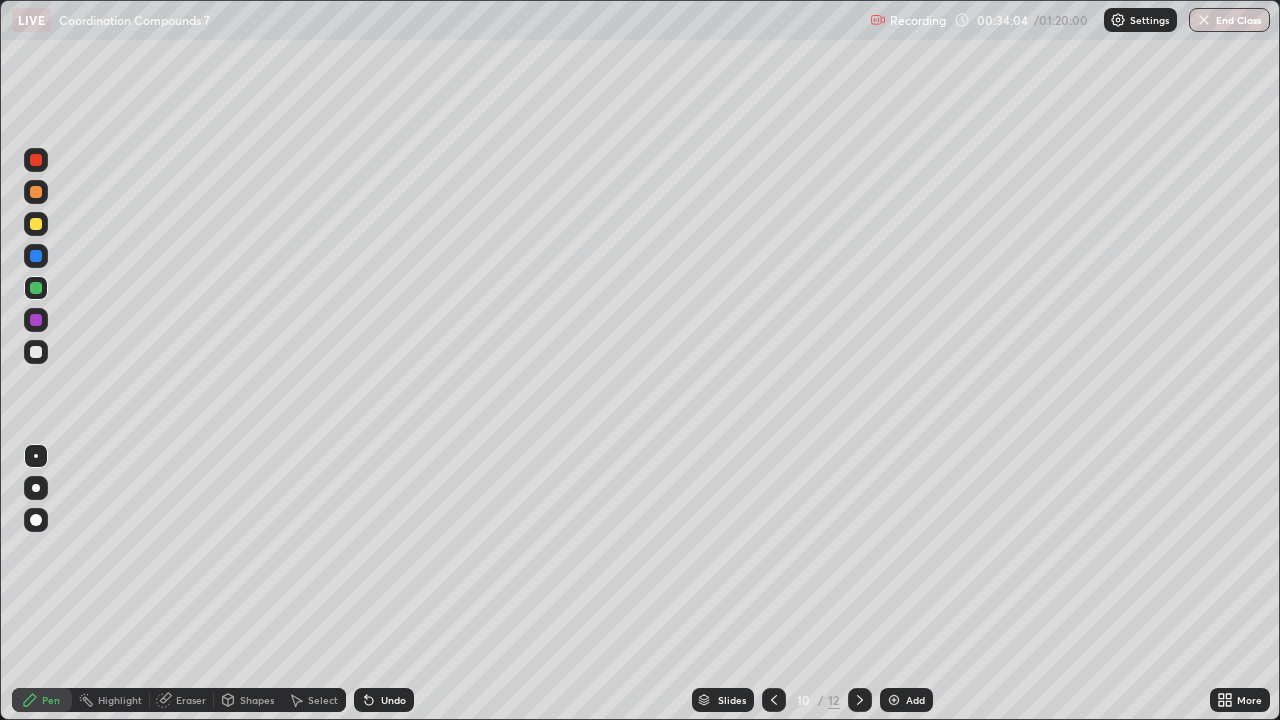 click on "Undo" at bounding box center [393, 700] 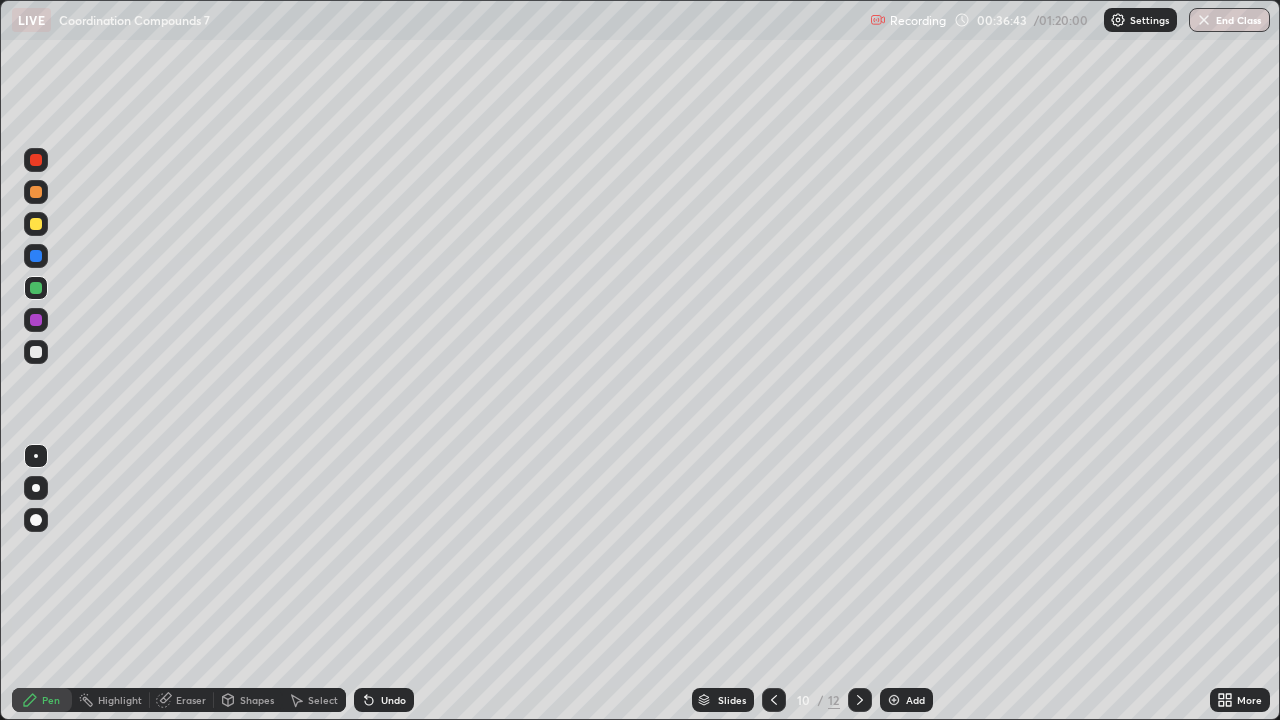 click 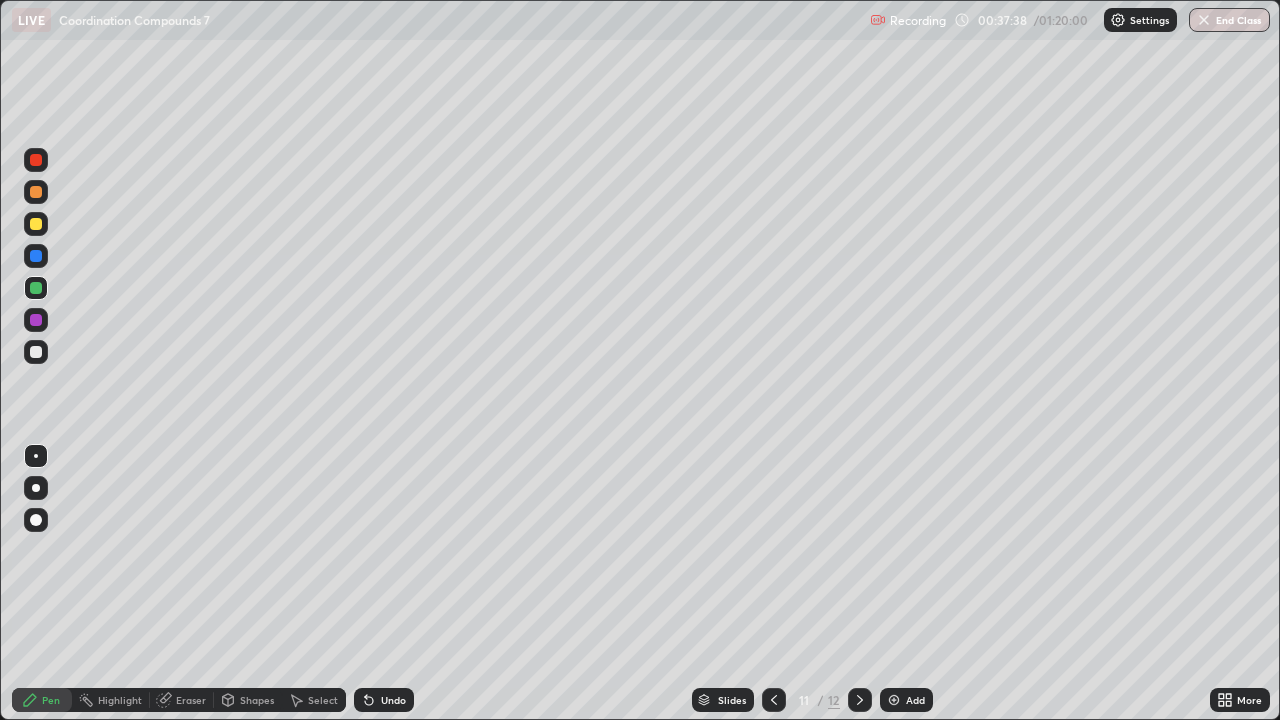 click 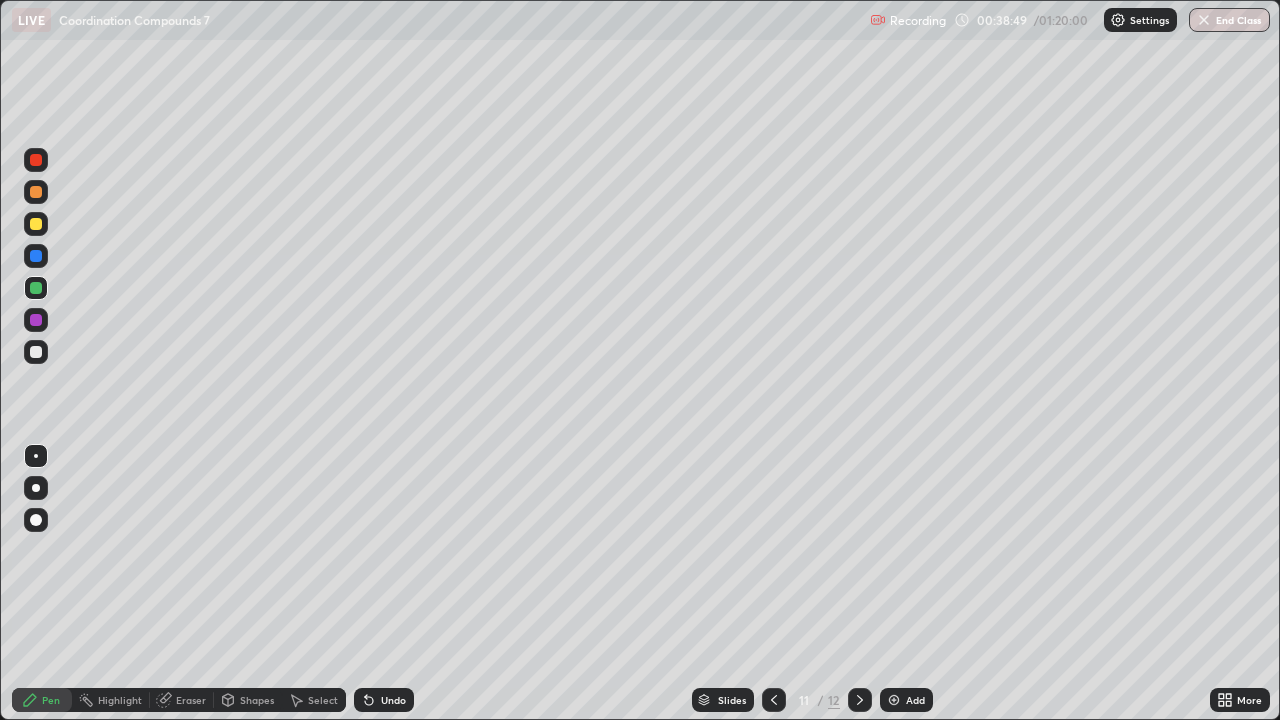 click at bounding box center (36, 192) 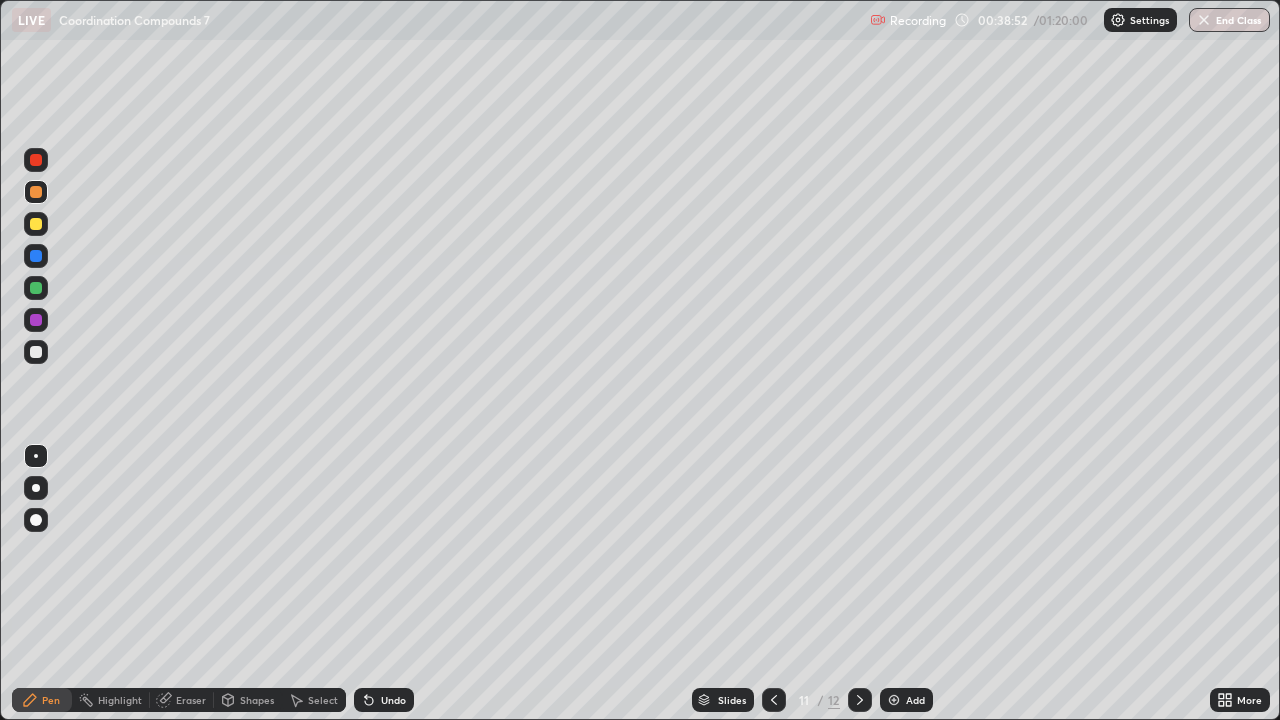click on "Undo" at bounding box center (393, 700) 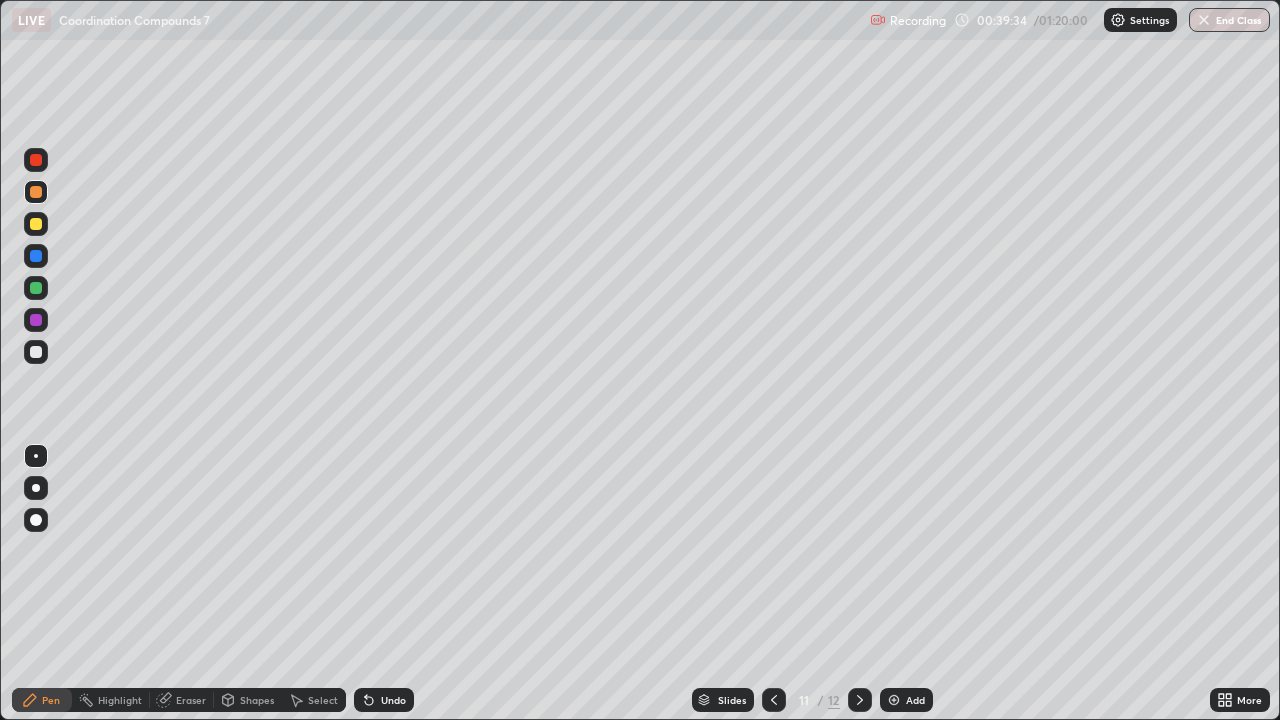 click on "Eraser" at bounding box center [191, 700] 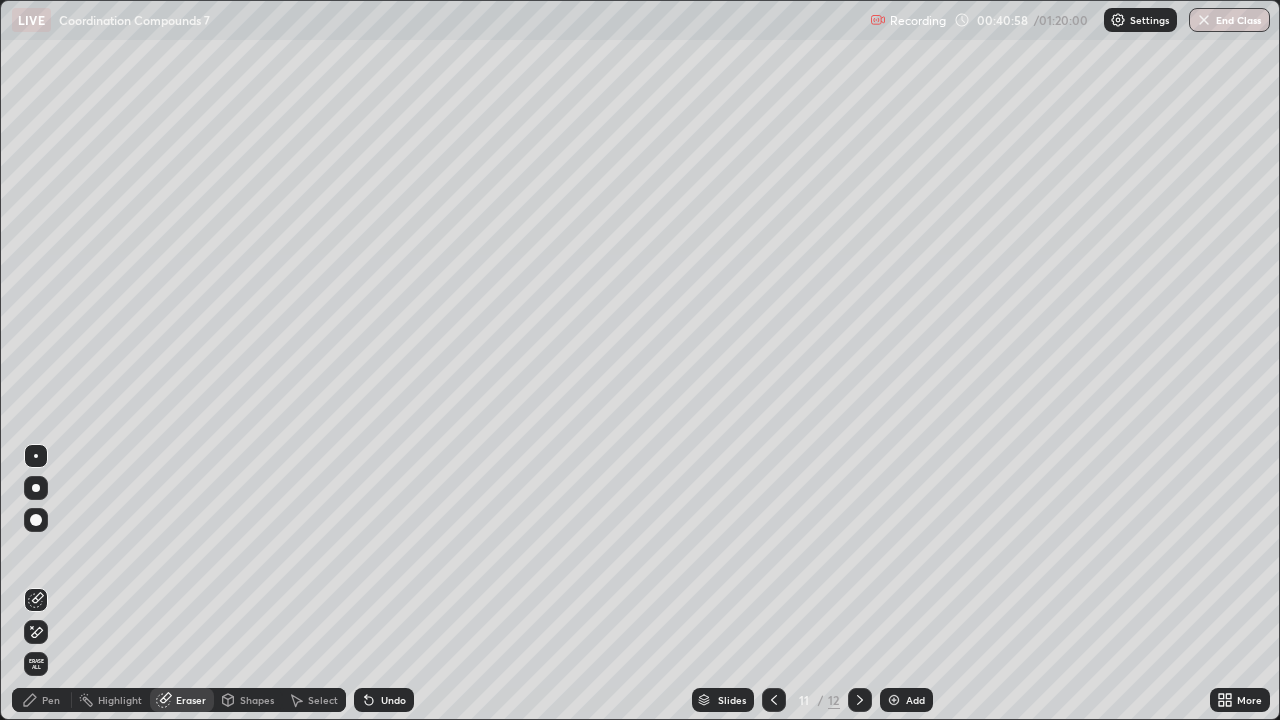 click on "Add" at bounding box center [915, 700] 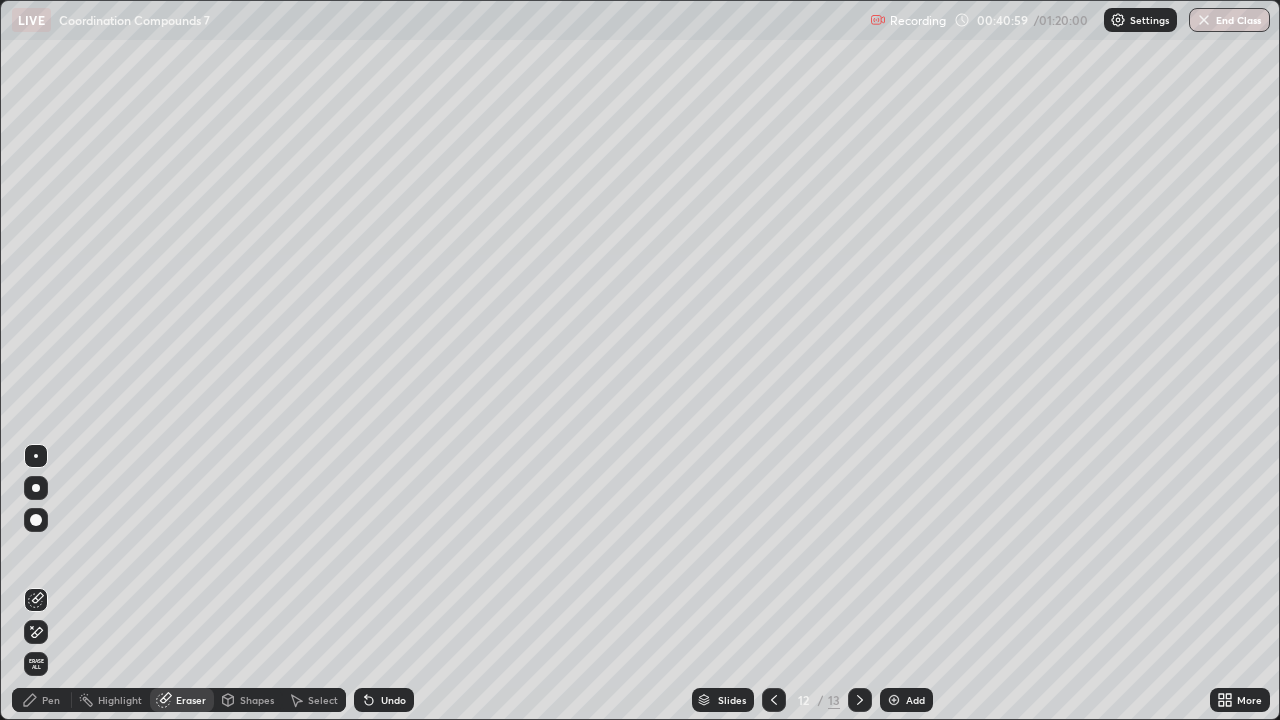 click on "Pen" at bounding box center (42, 700) 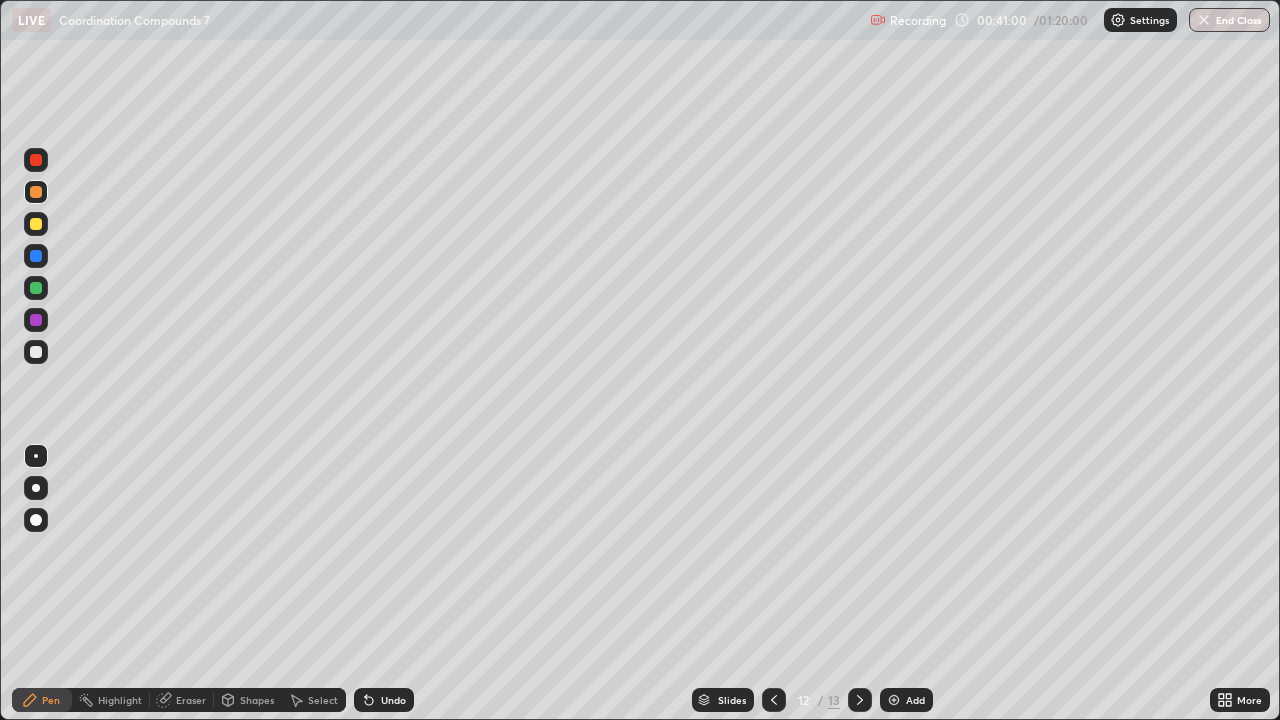 click at bounding box center (36, 288) 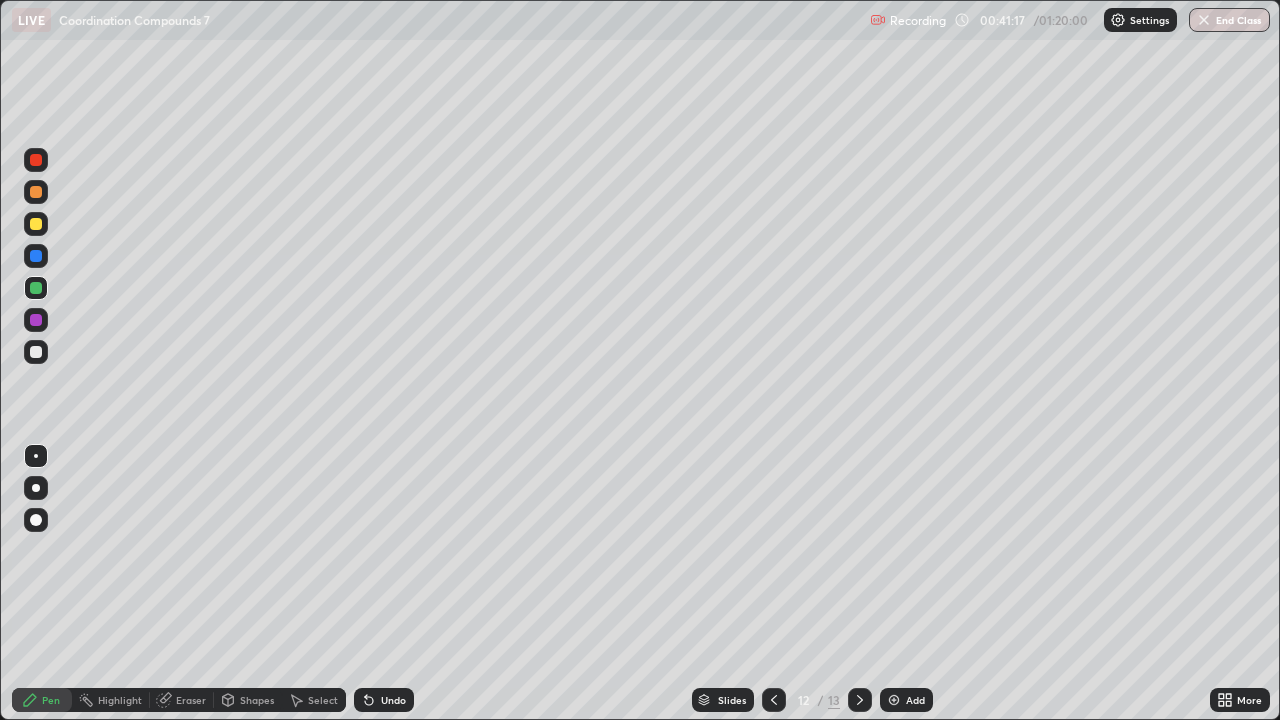click at bounding box center (36, 192) 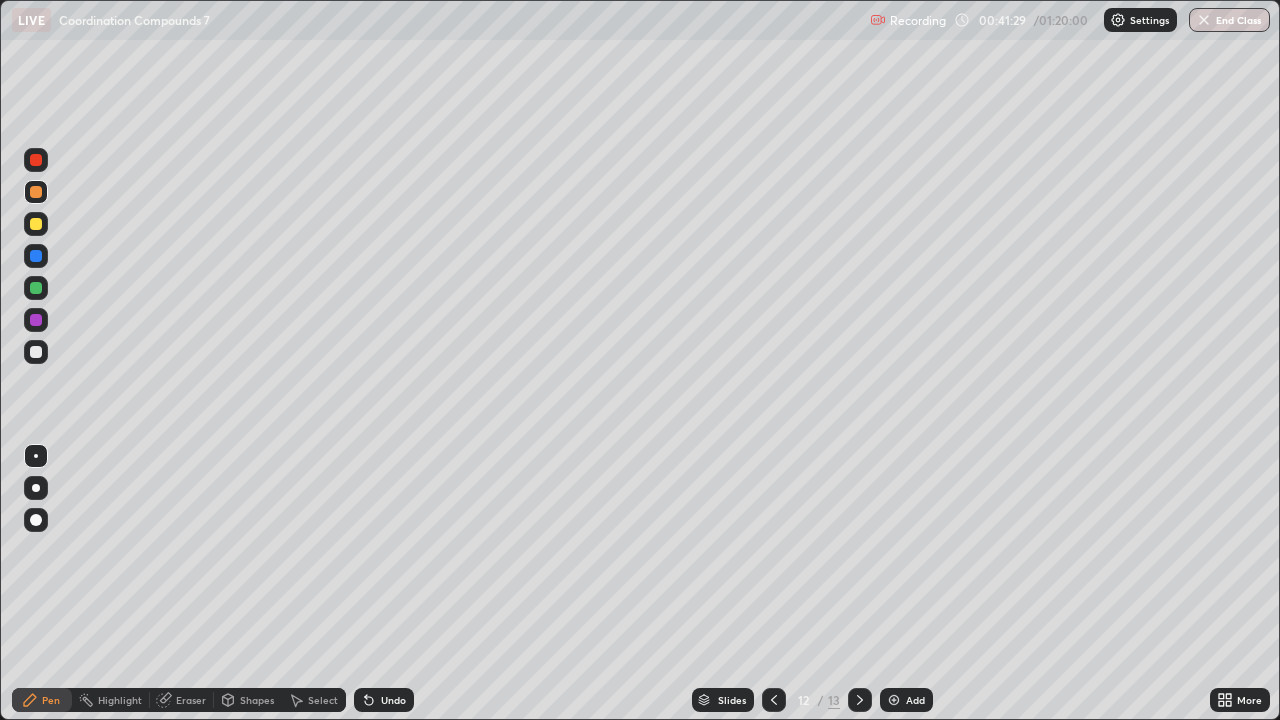 click on "Undo" at bounding box center [393, 700] 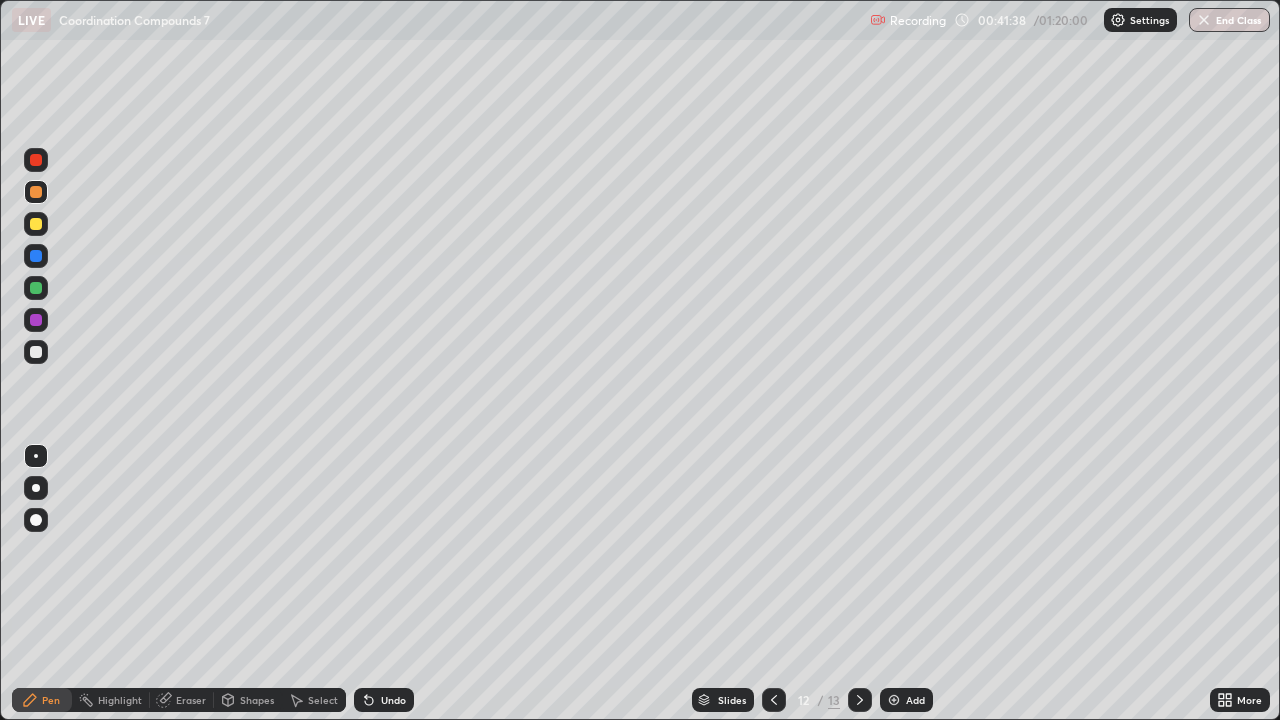 click at bounding box center [36, 352] 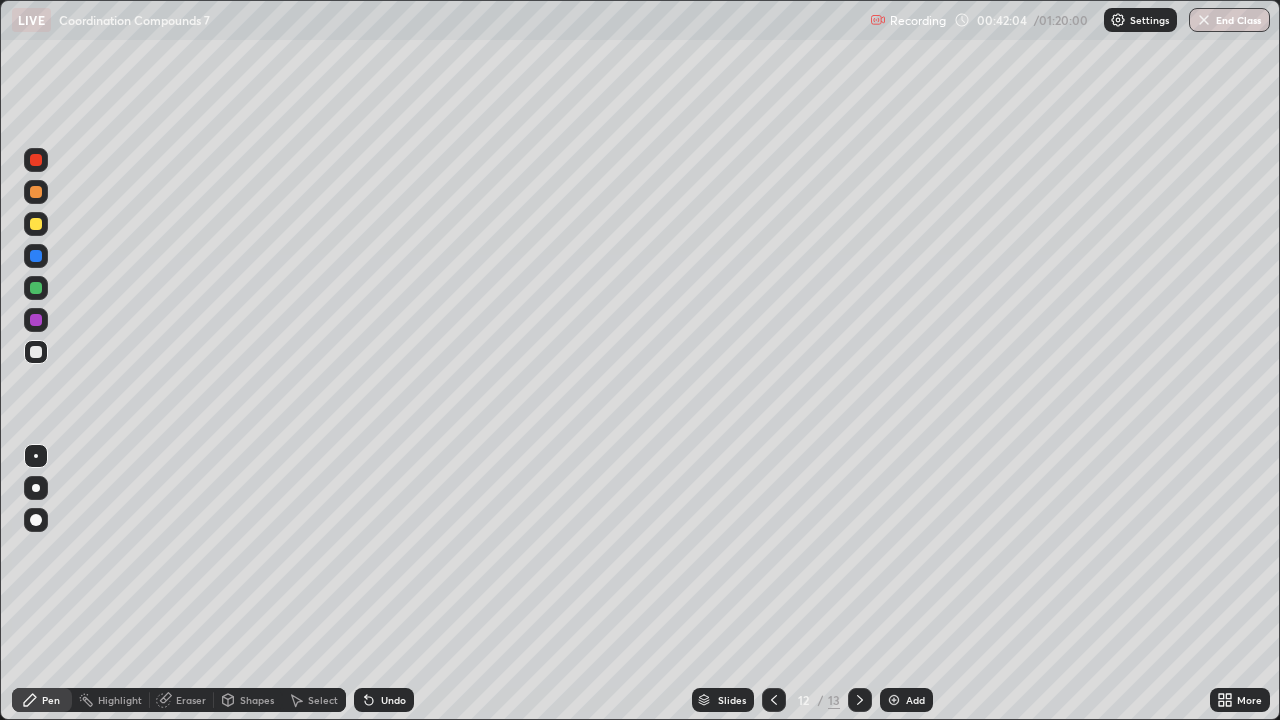 click on "Undo" at bounding box center (393, 700) 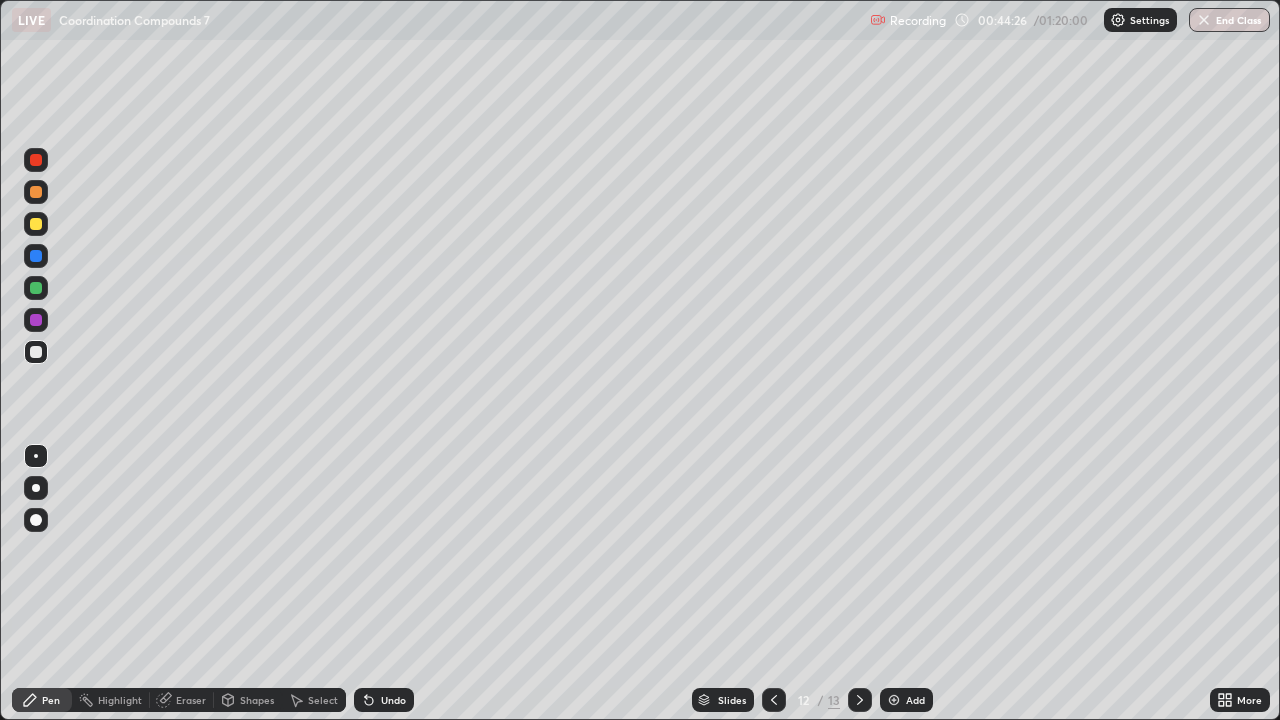 click at bounding box center (894, 700) 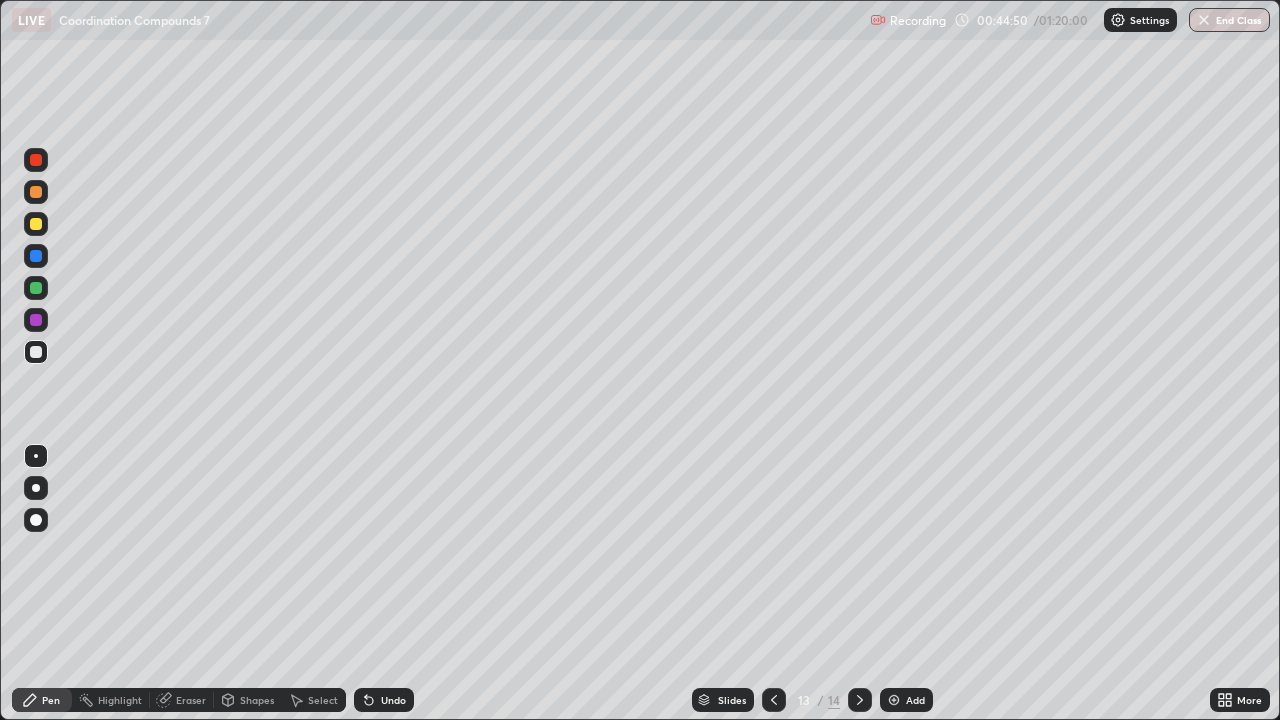 click at bounding box center [36, 224] 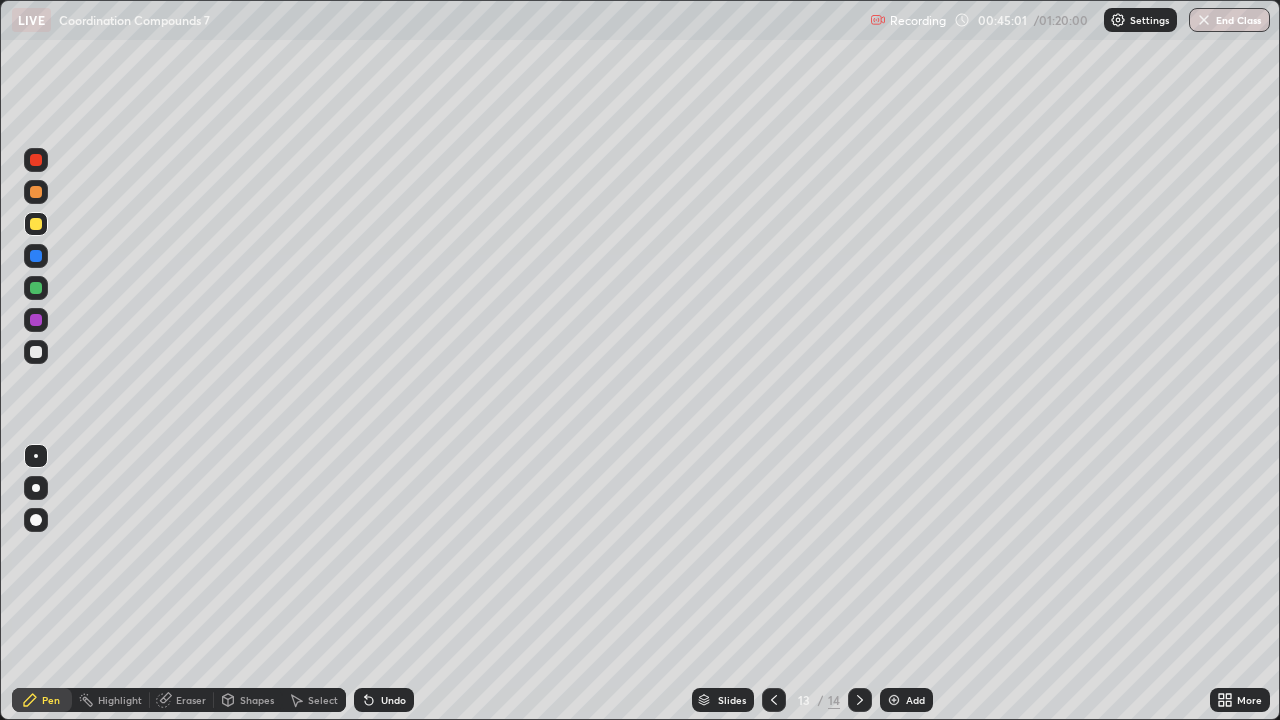 click at bounding box center (36, 288) 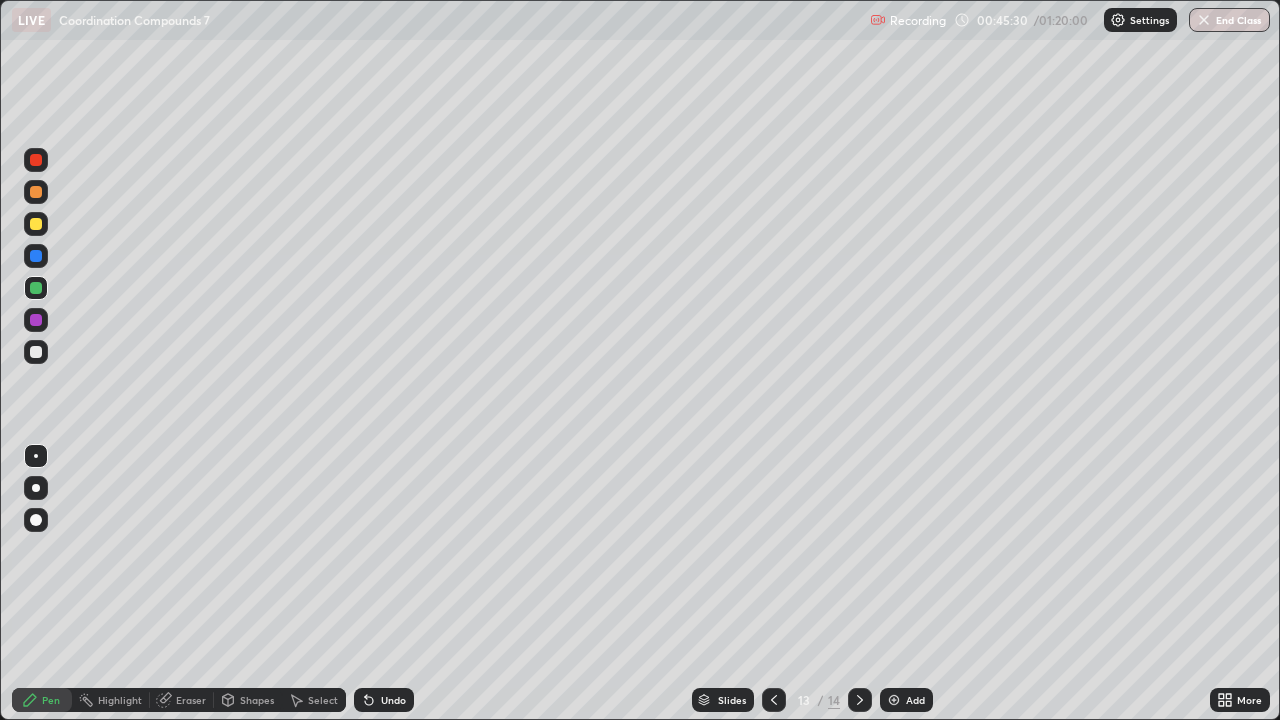 click on "Undo" at bounding box center (393, 700) 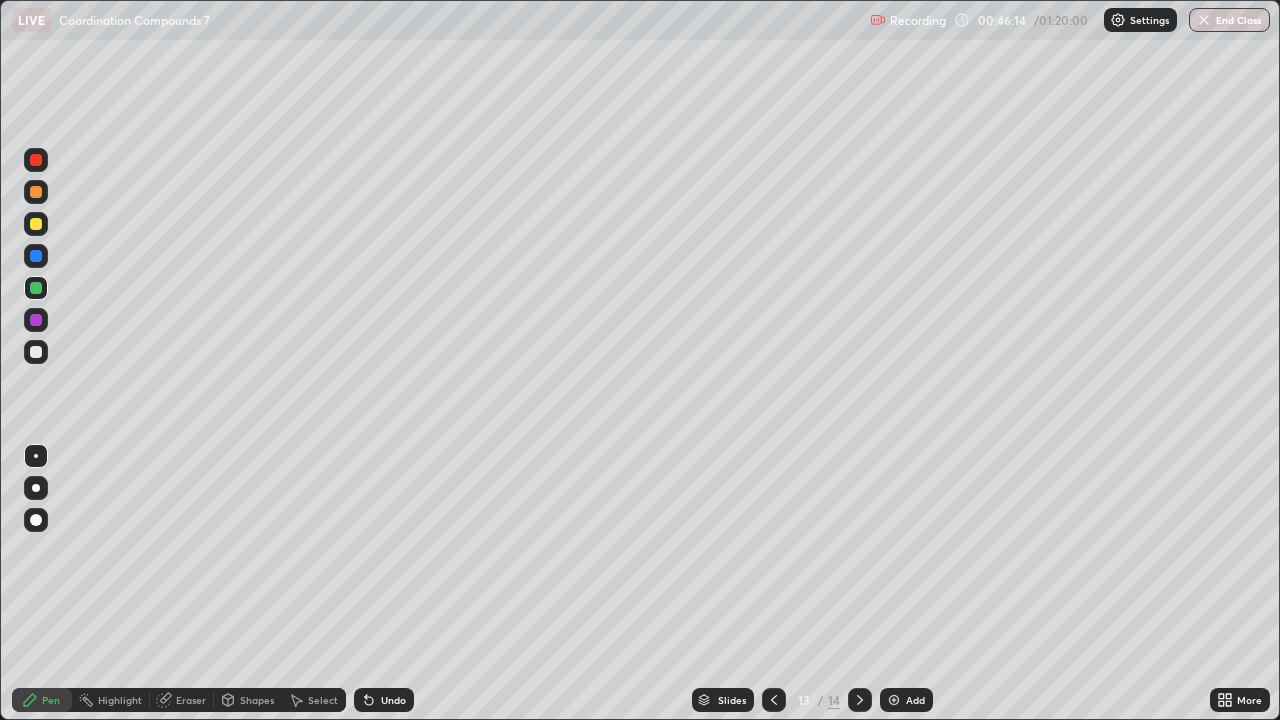 click at bounding box center [36, 192] 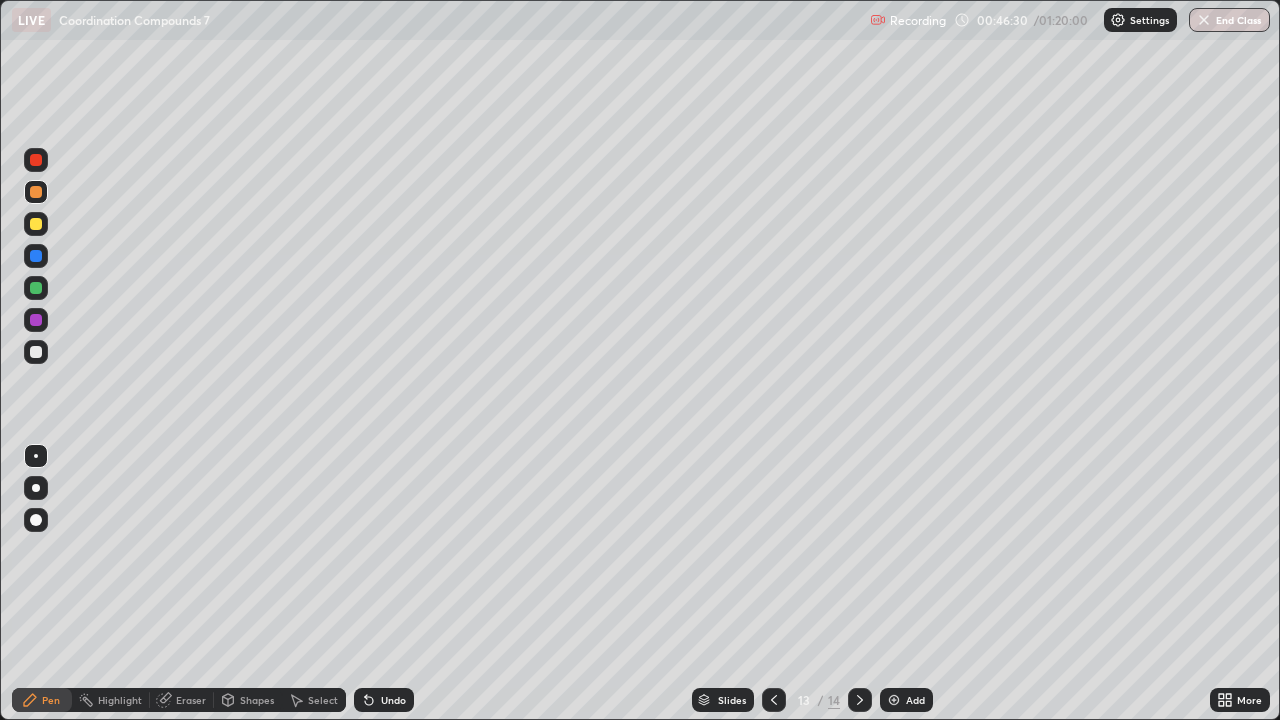 click 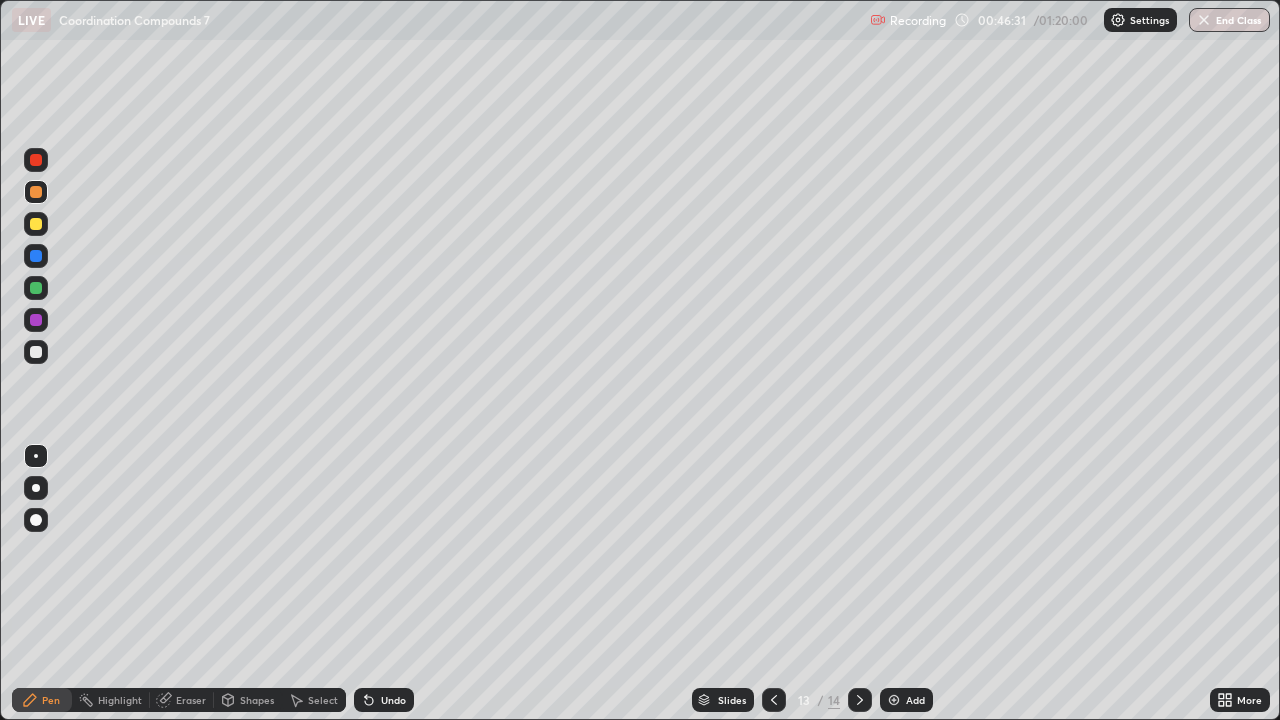click 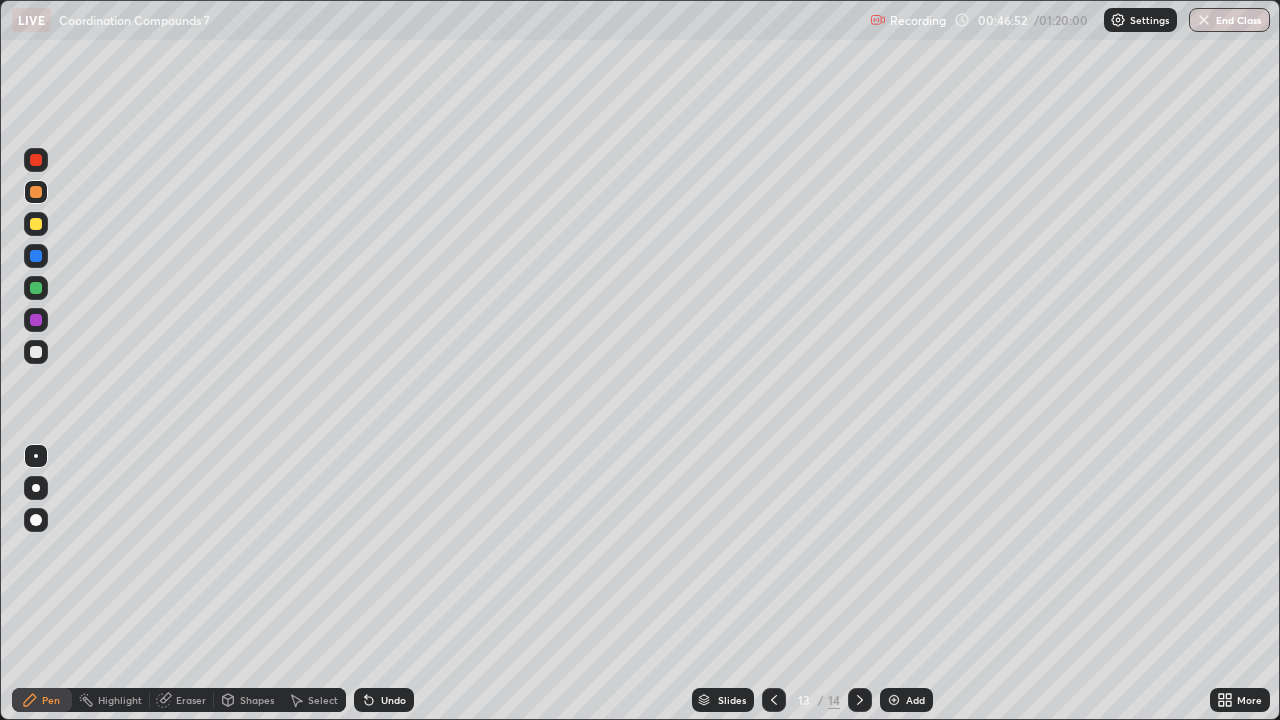 click on "Undo" at bounding box center [393, 700] 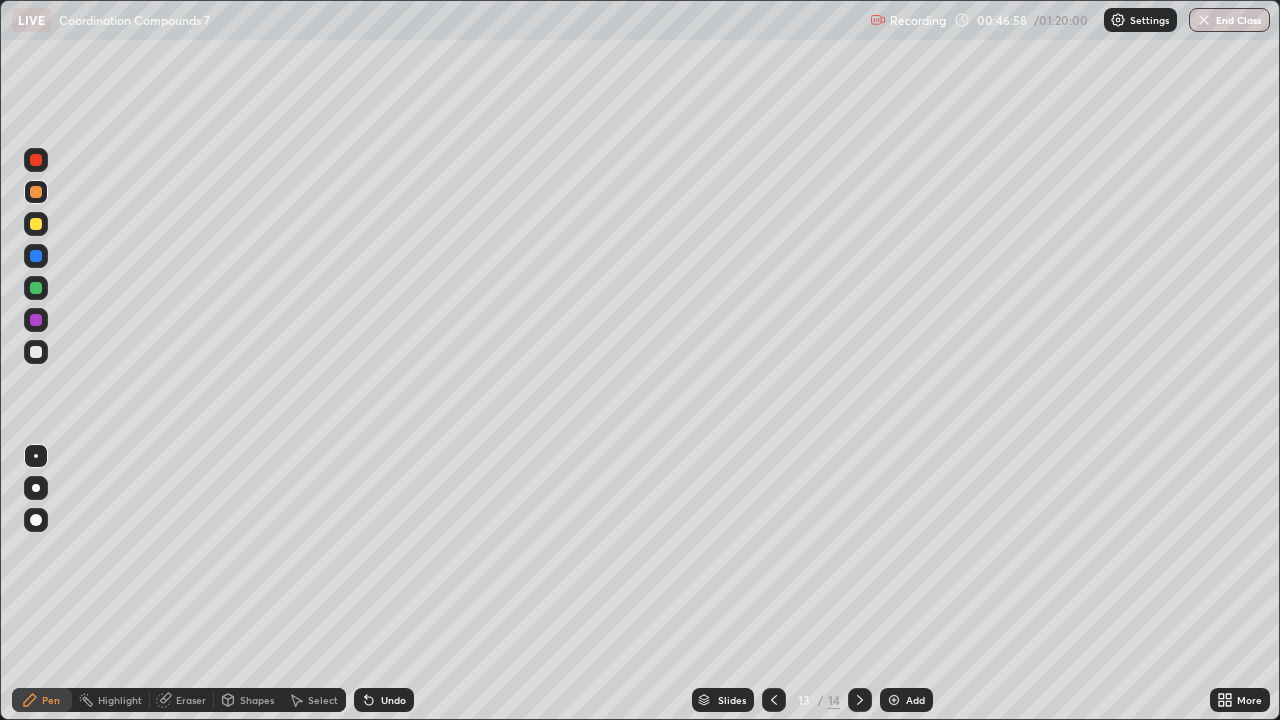 click on "Undo" at bounding box center (384, 700) 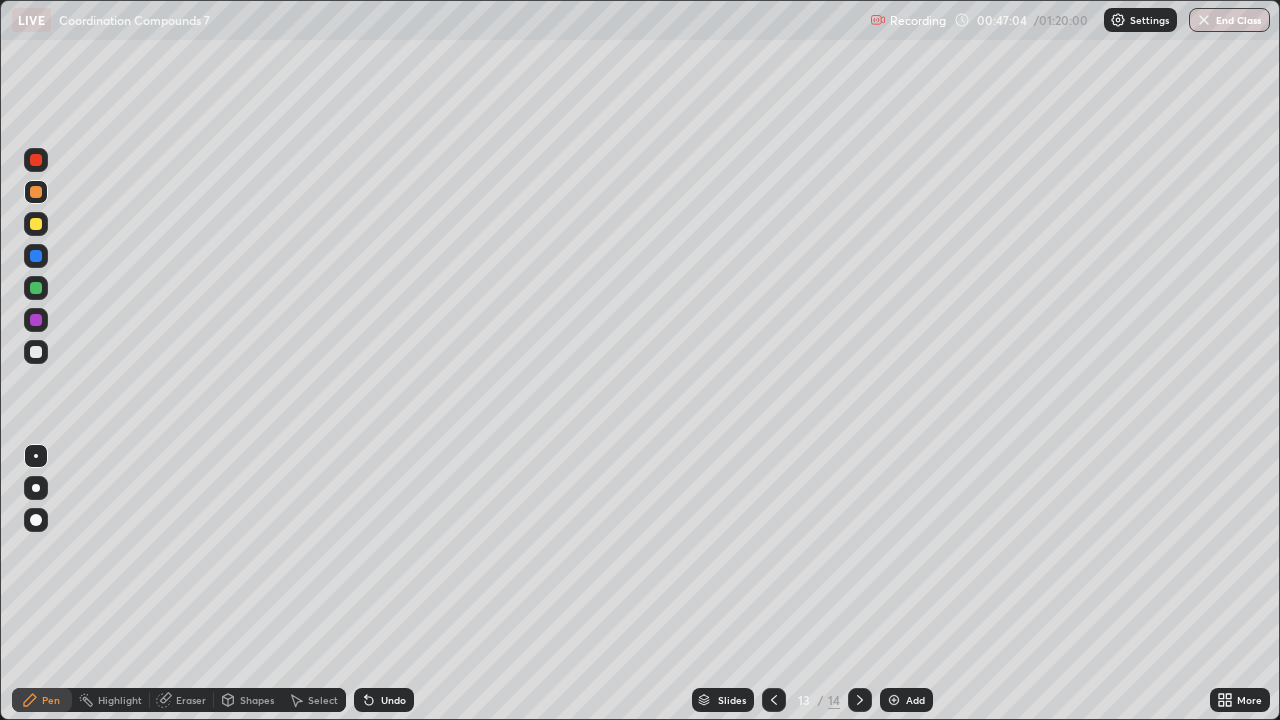 click on "Undo" at bounding box center [393, 700] 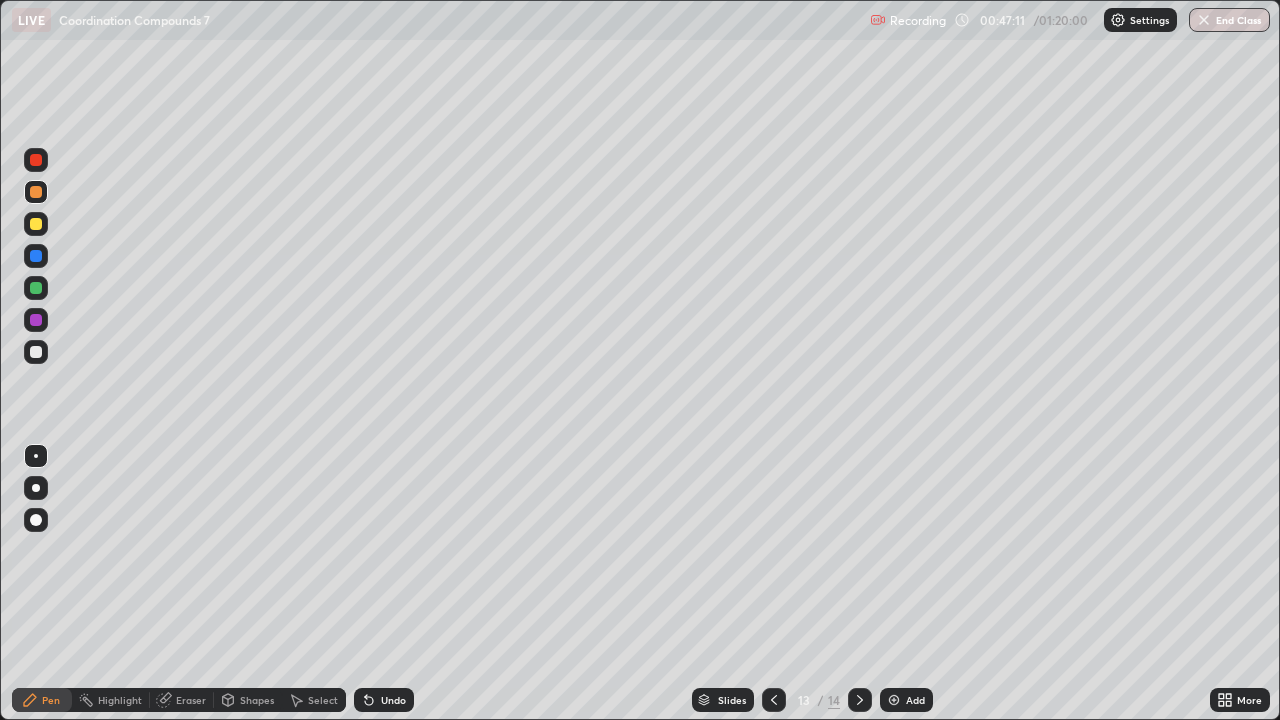 click at bounding box center [36, 352] 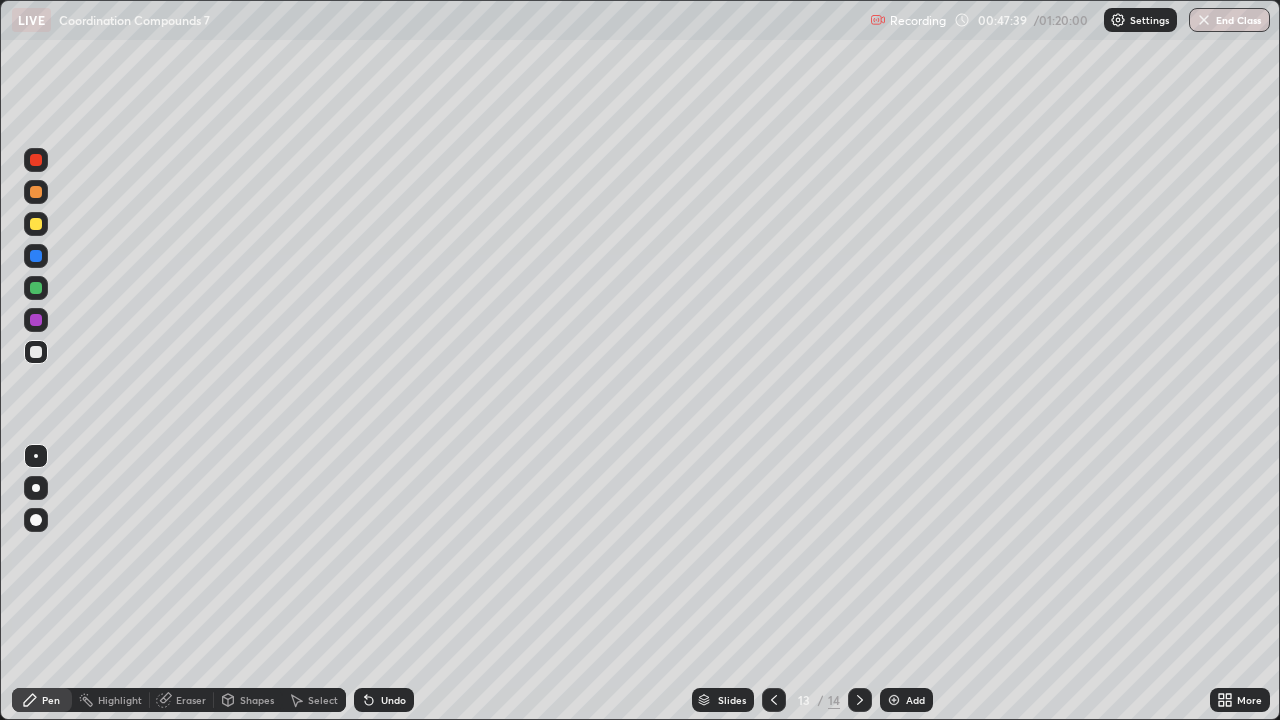 click at bounding box center (36, 320) 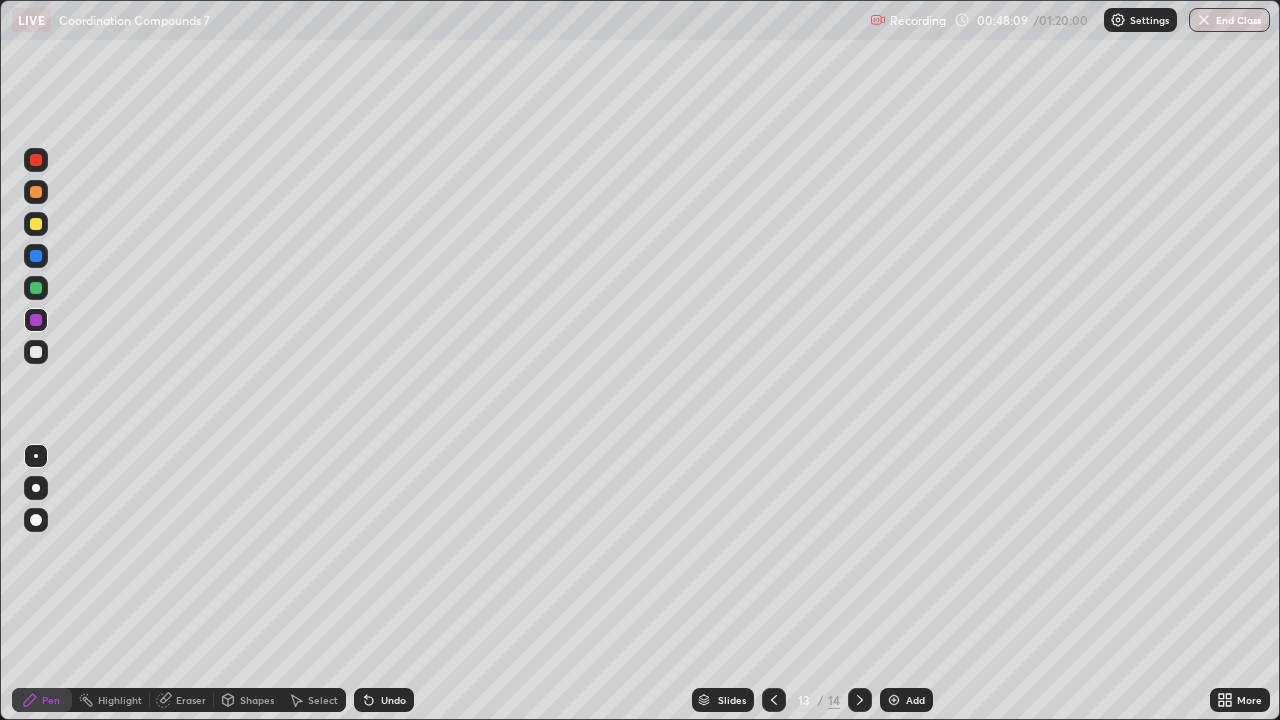 click at bounding box center [36, 288] 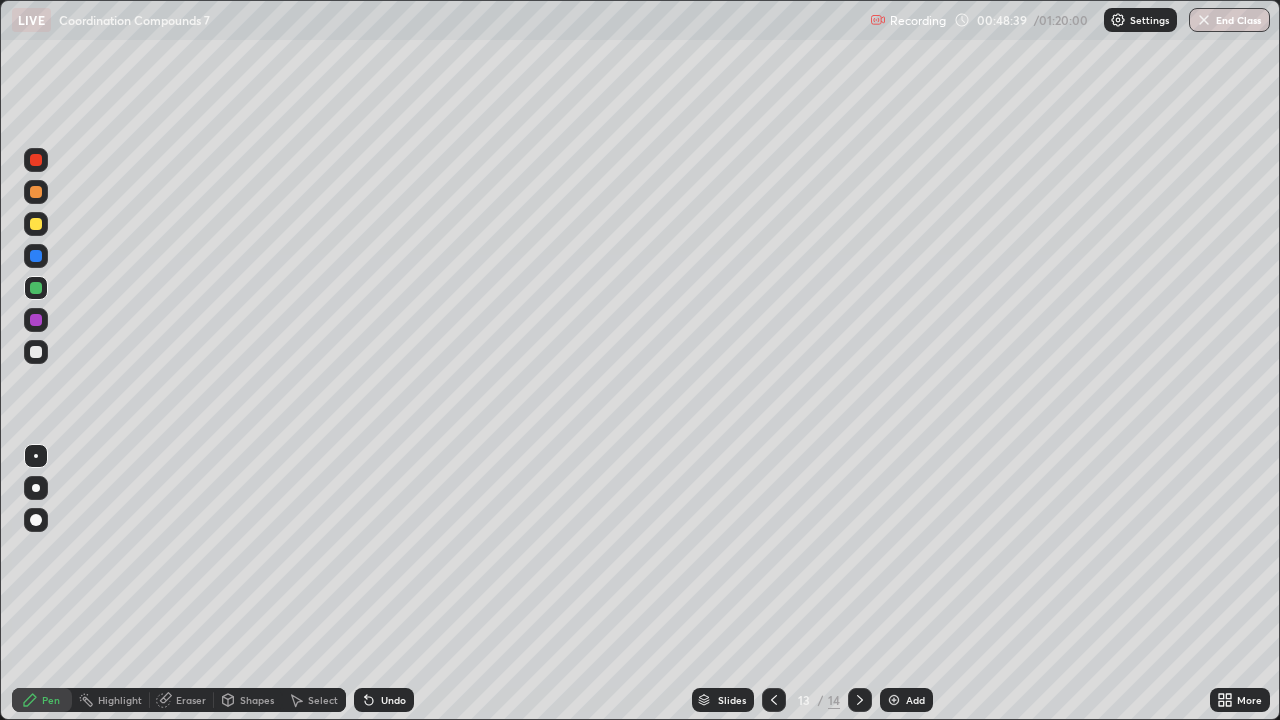 click at bounding box center (36, 320) 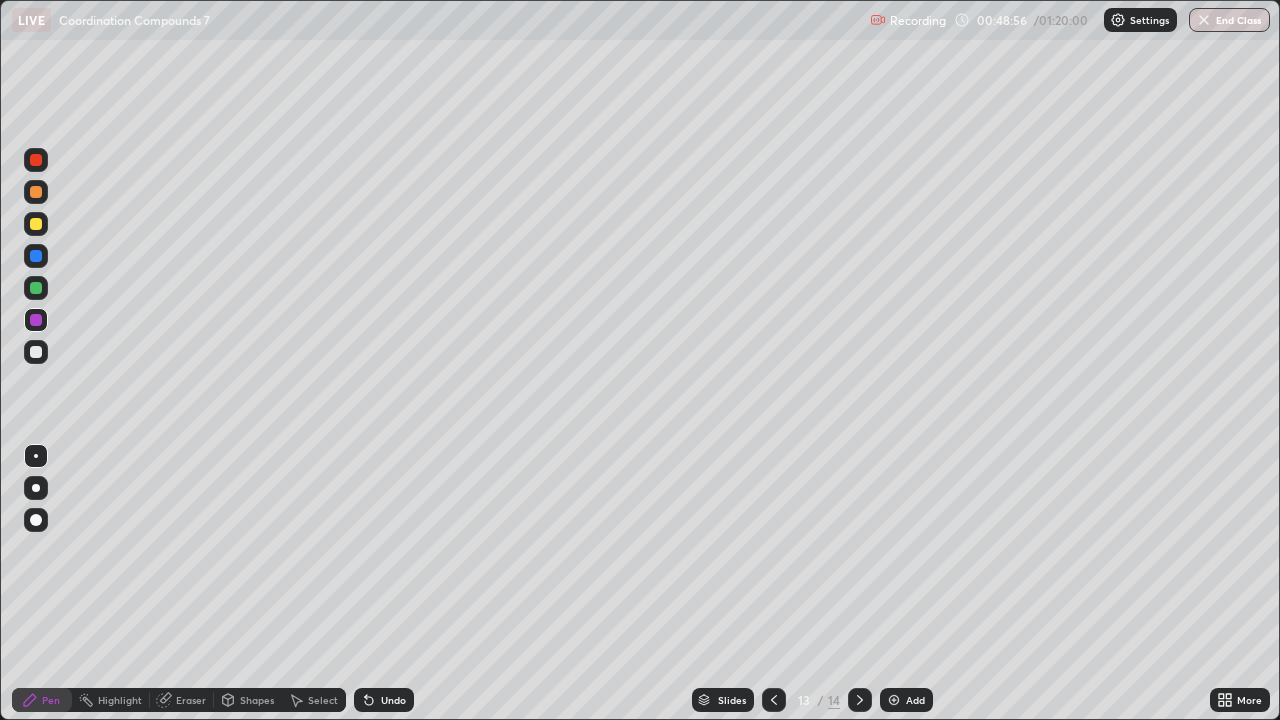 click at bounding box center [36, 256] 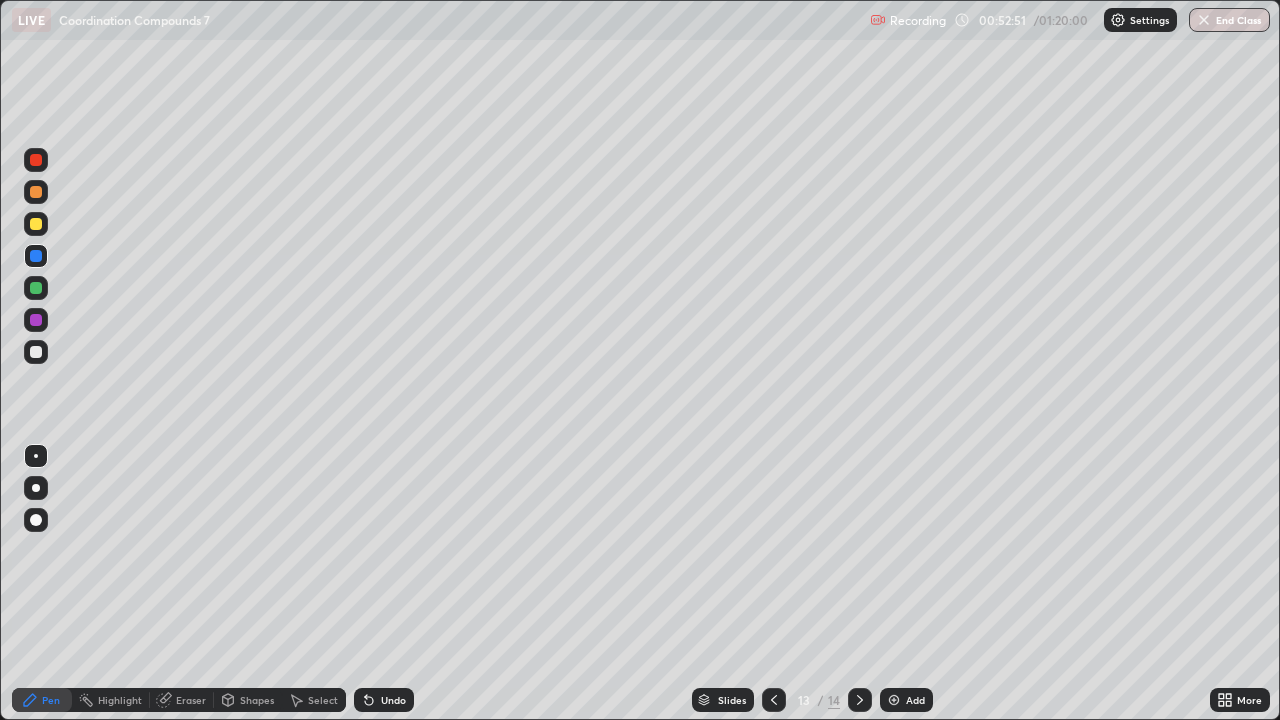 click at bounding box center (894, 700) 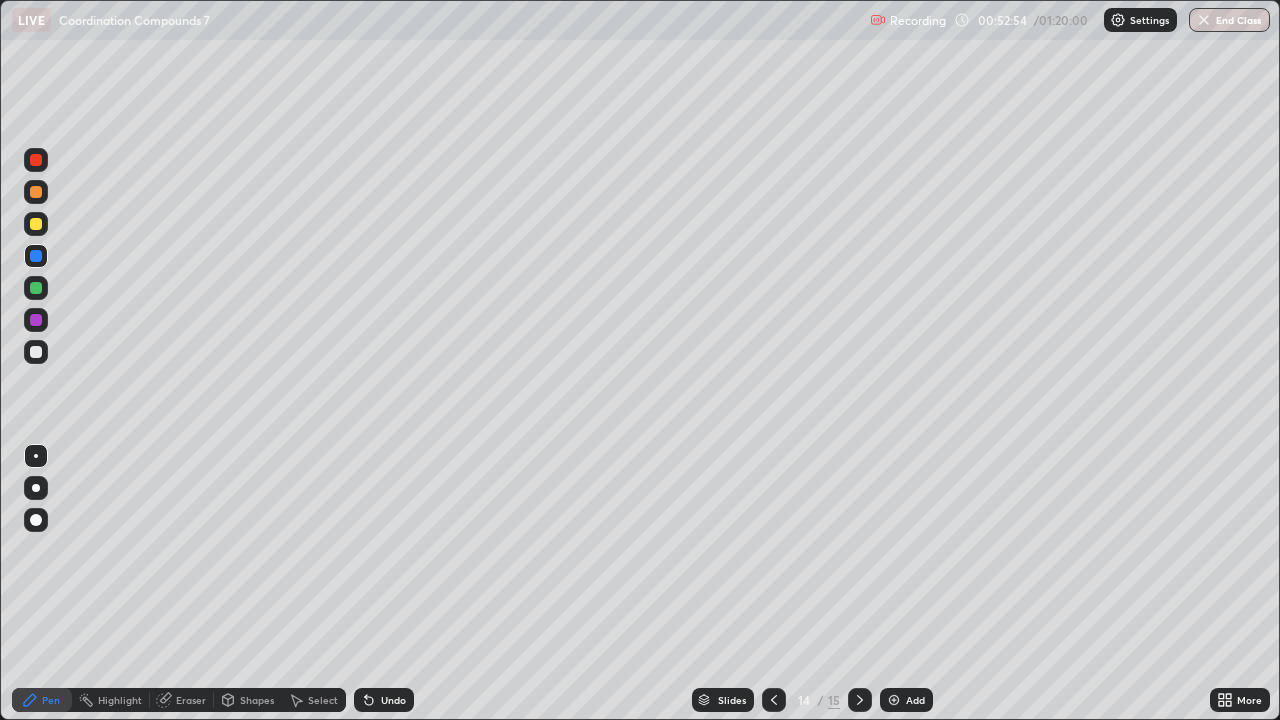 click at bounding box center [36, 224] 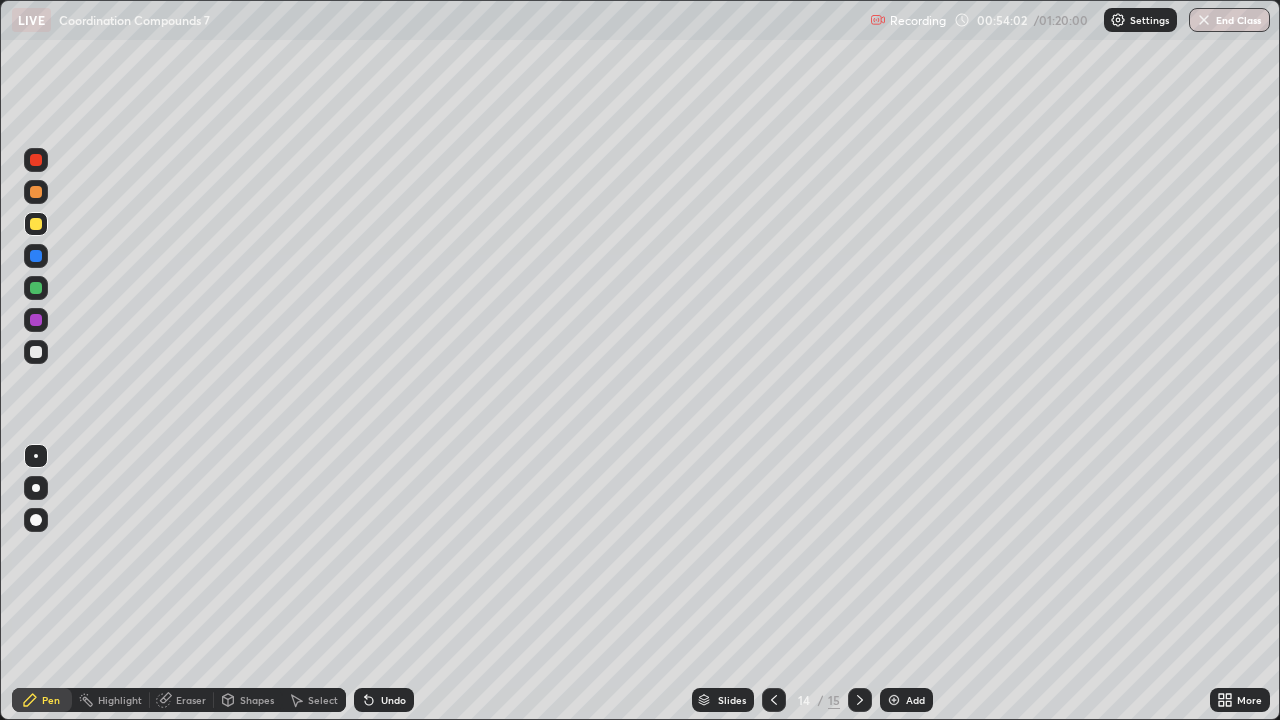 click at bounding box center [894, 700] 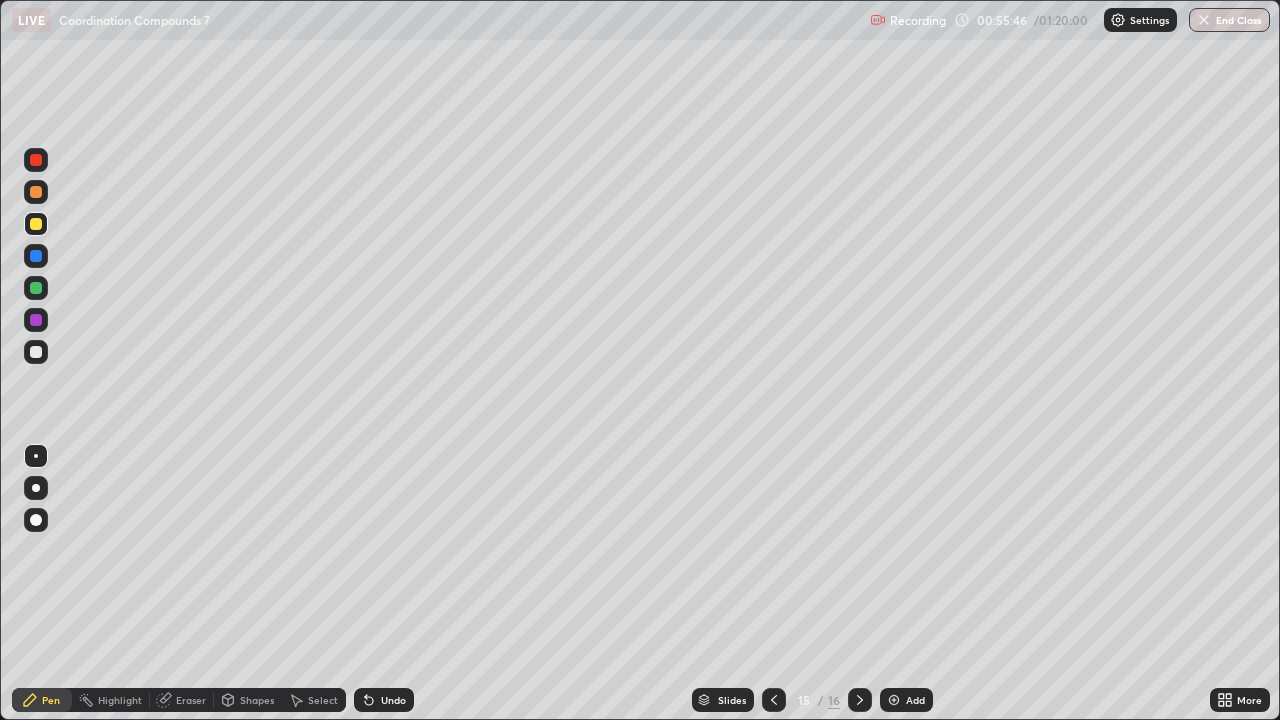 click 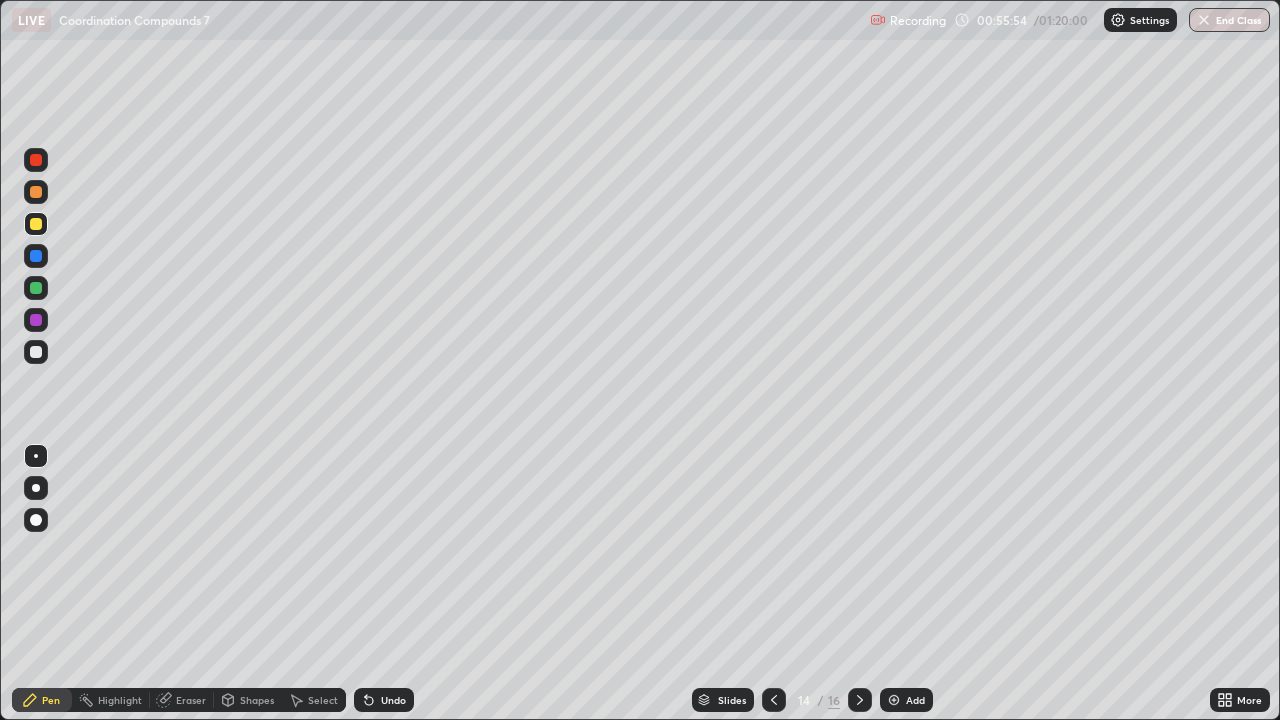 click at bounding box center [860, 700] 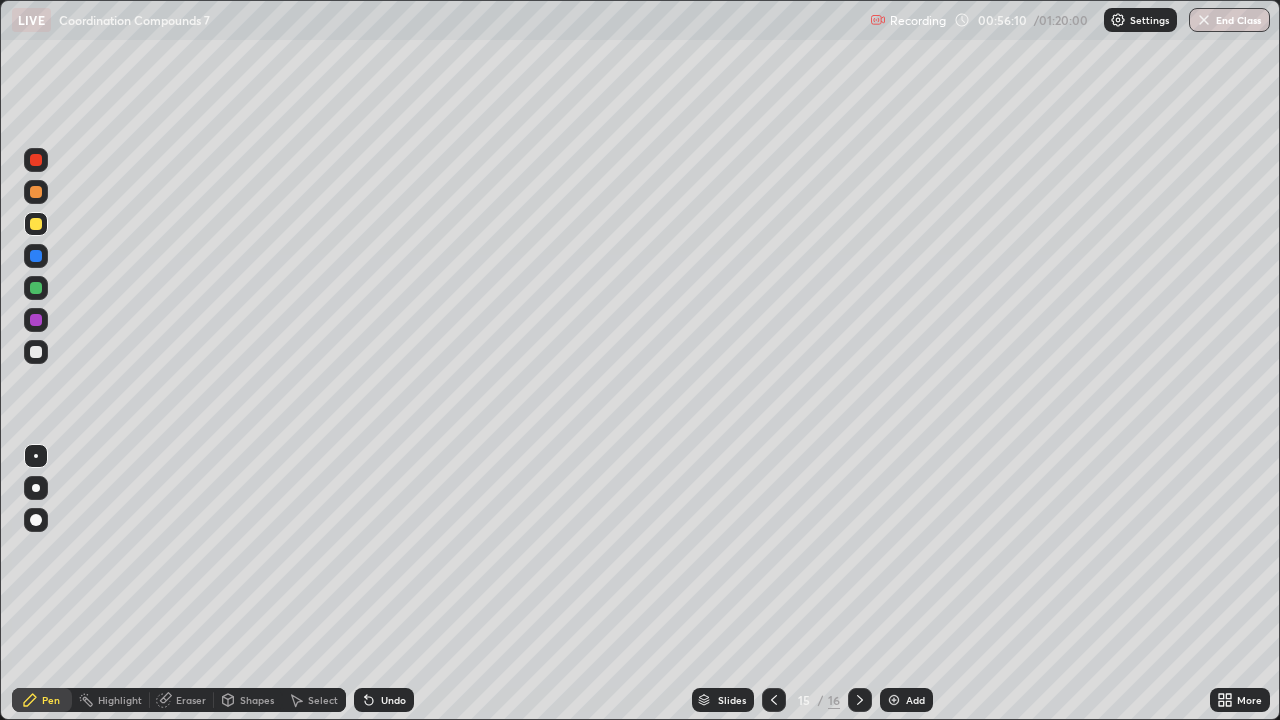 click 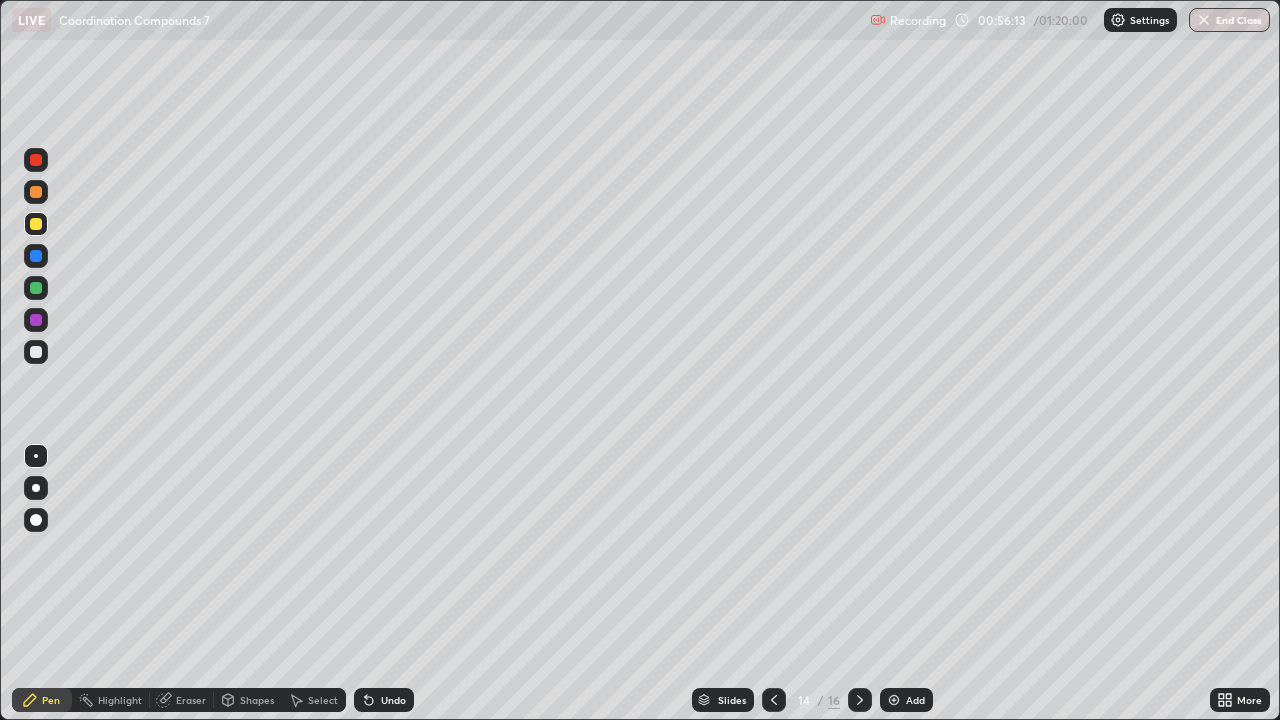 click at bounding box center [36, 288] 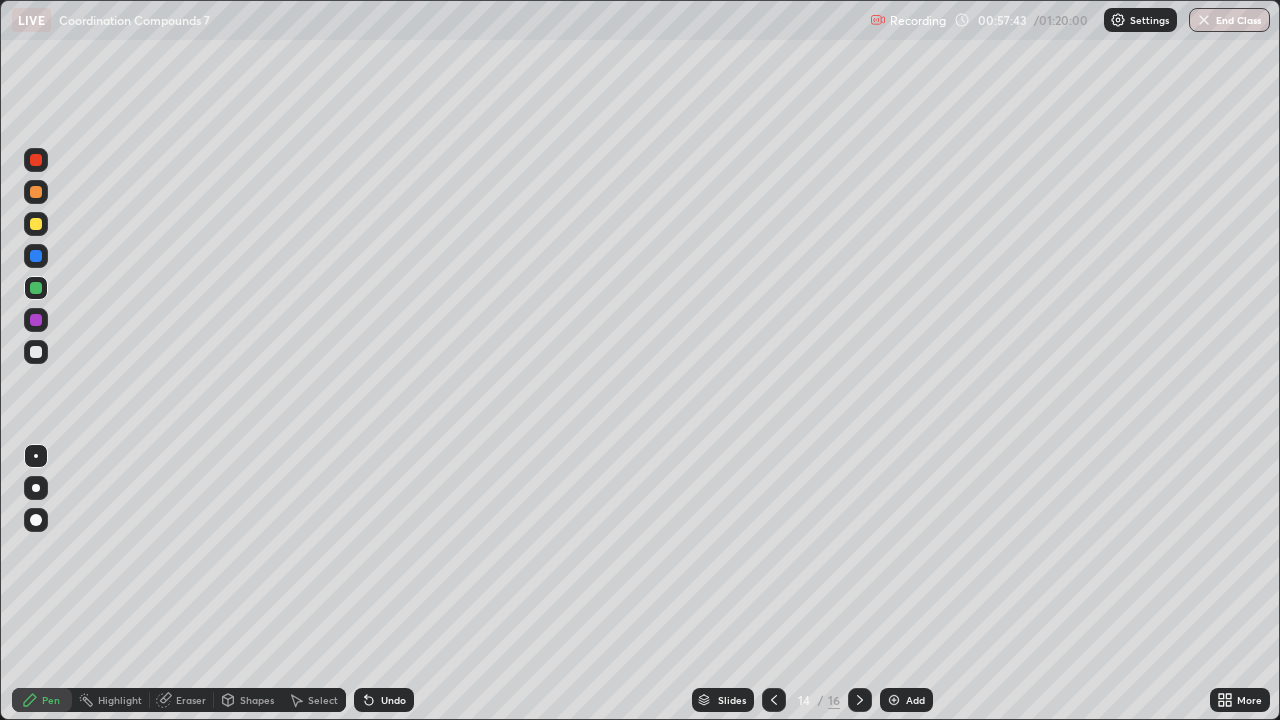 click 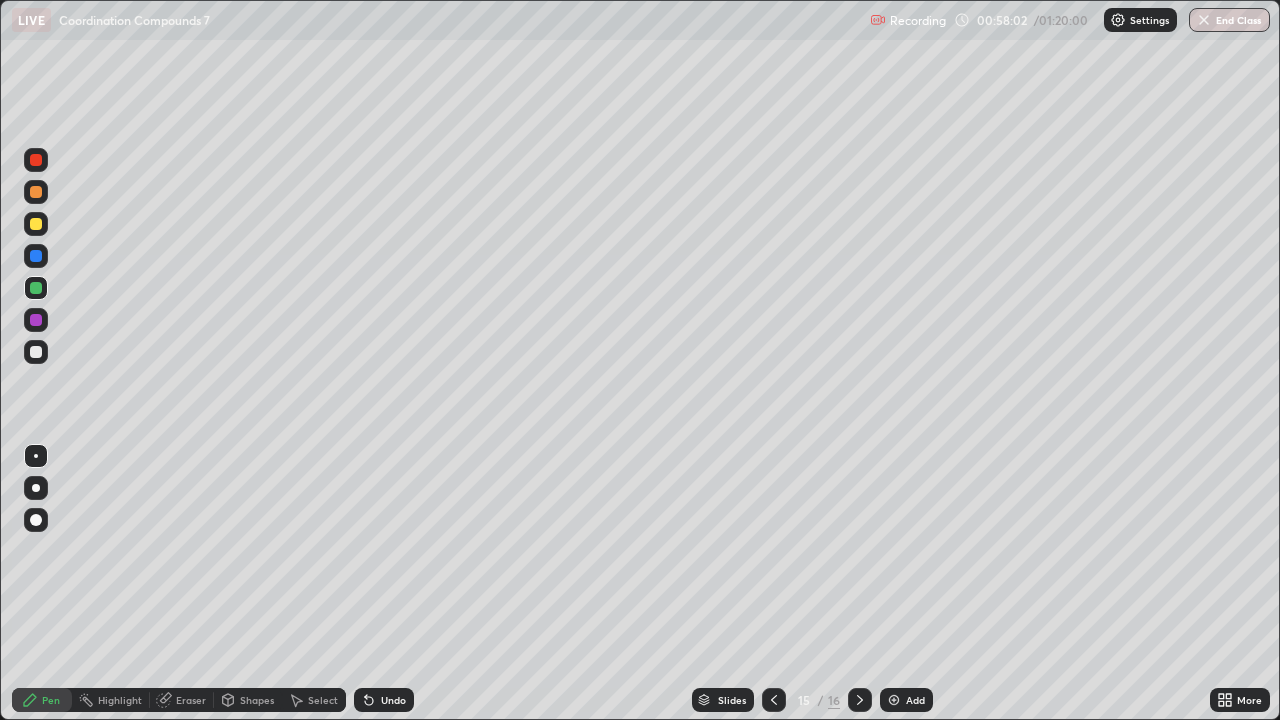 click 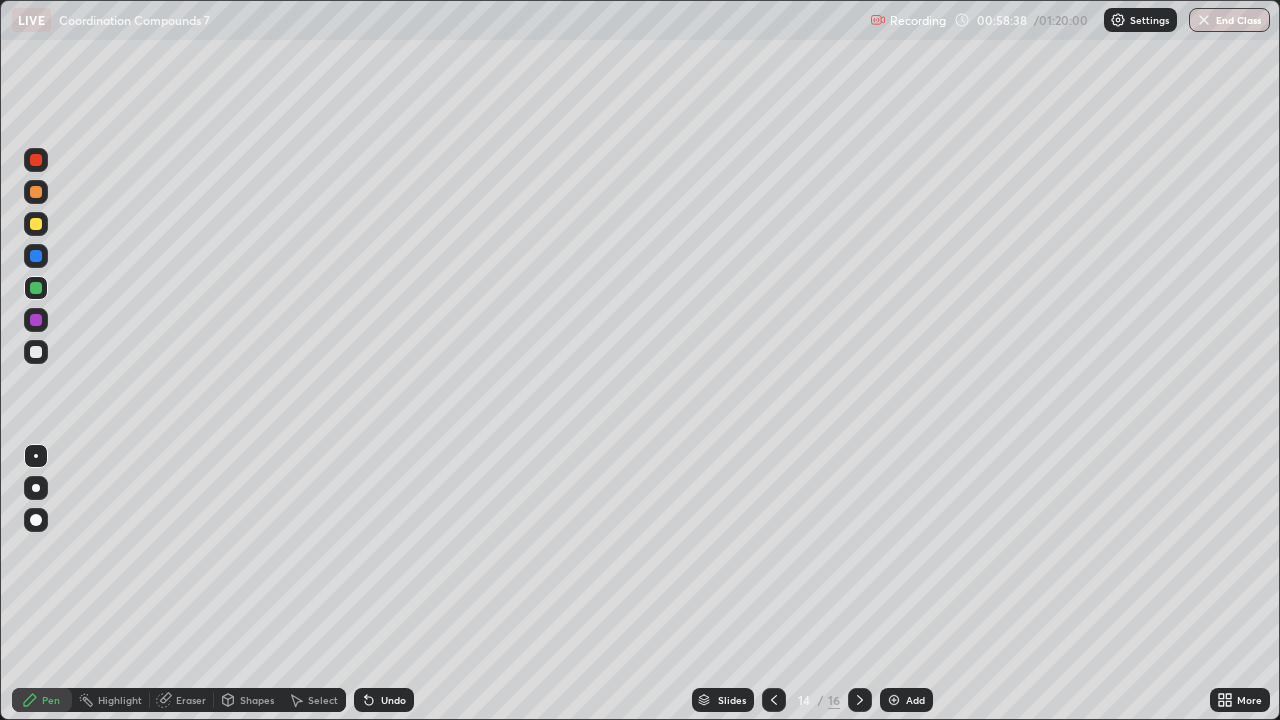 click on "Undo" at bounding box center (393, 700) 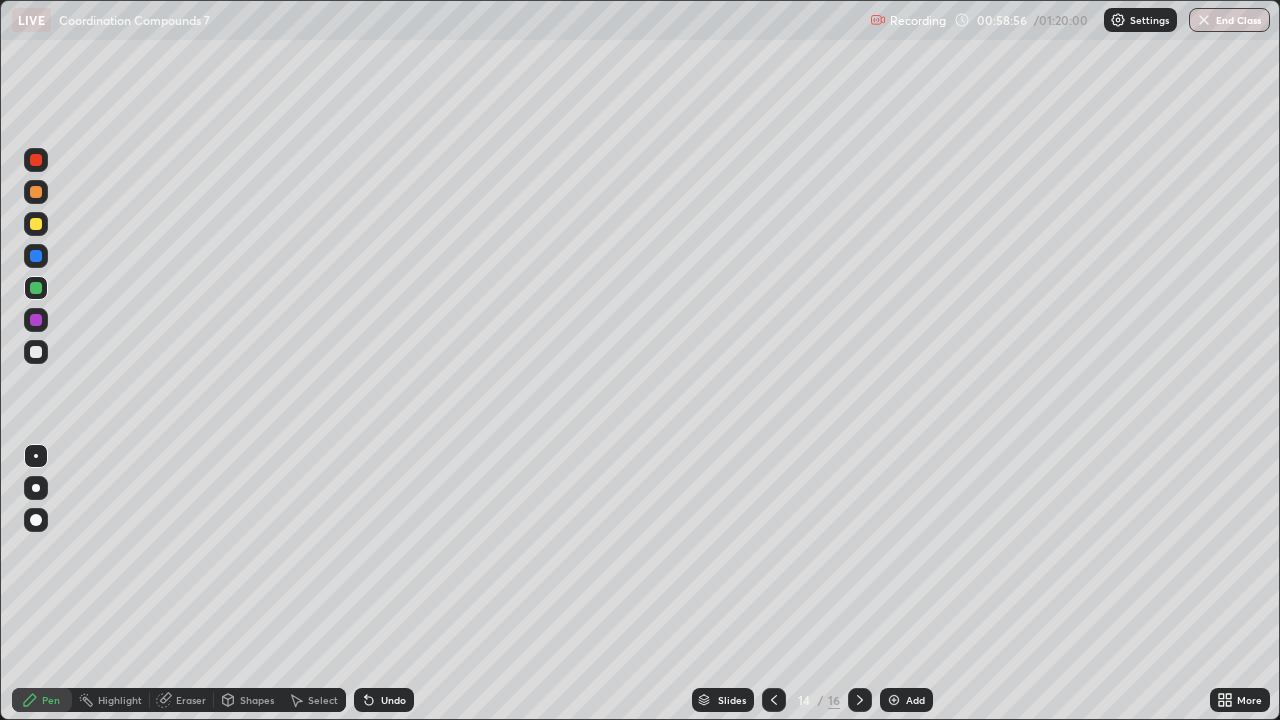 click at bounding box center (36, 192) 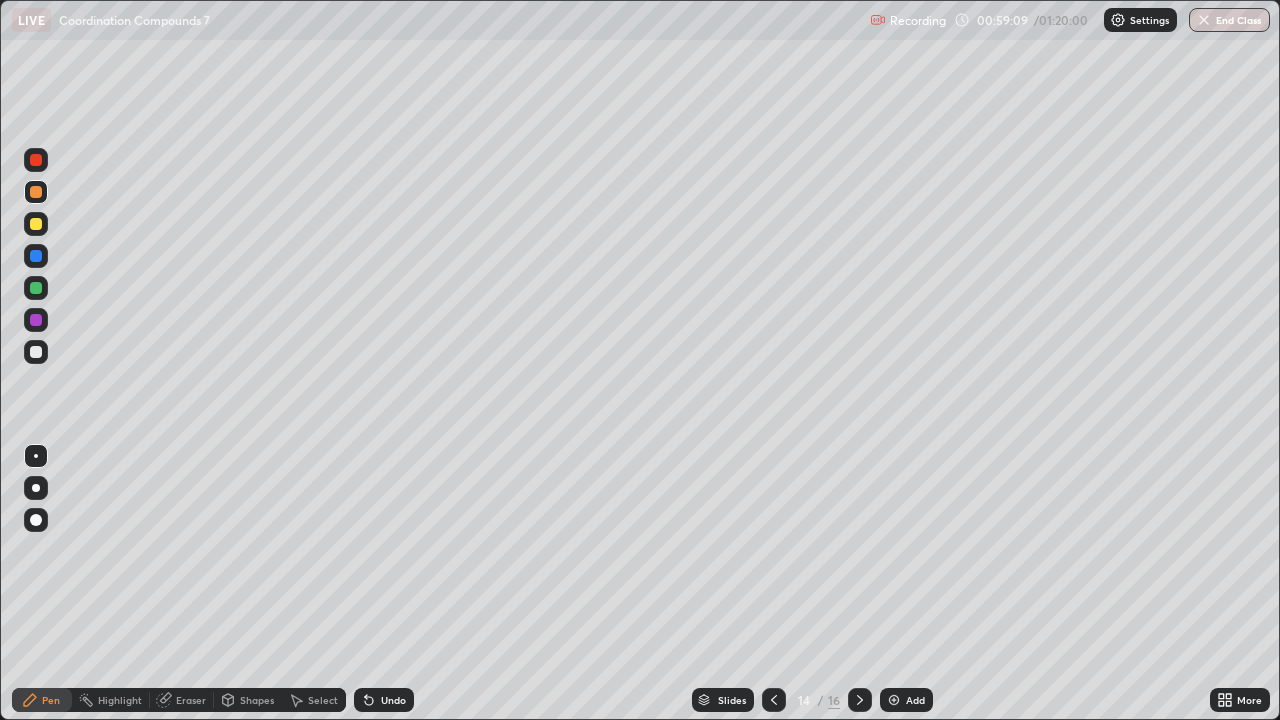 click at bounding box center [36, 288] 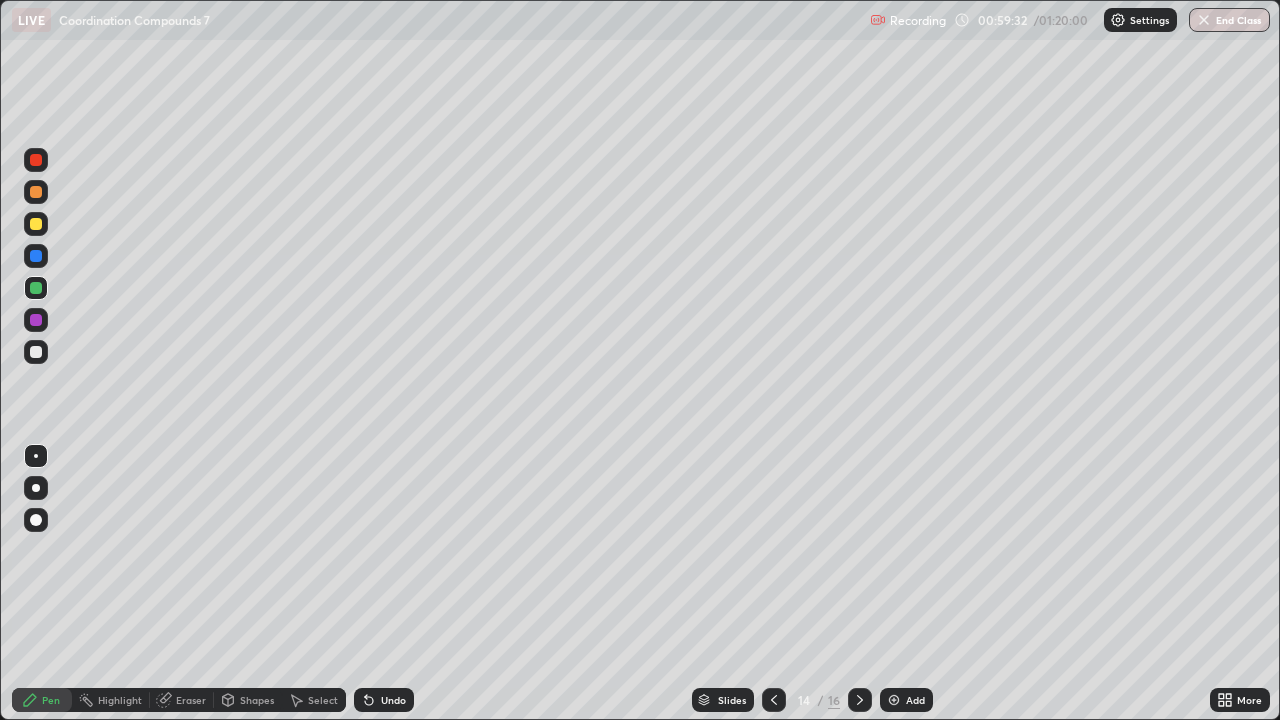 click at bounding box center (36, 224) 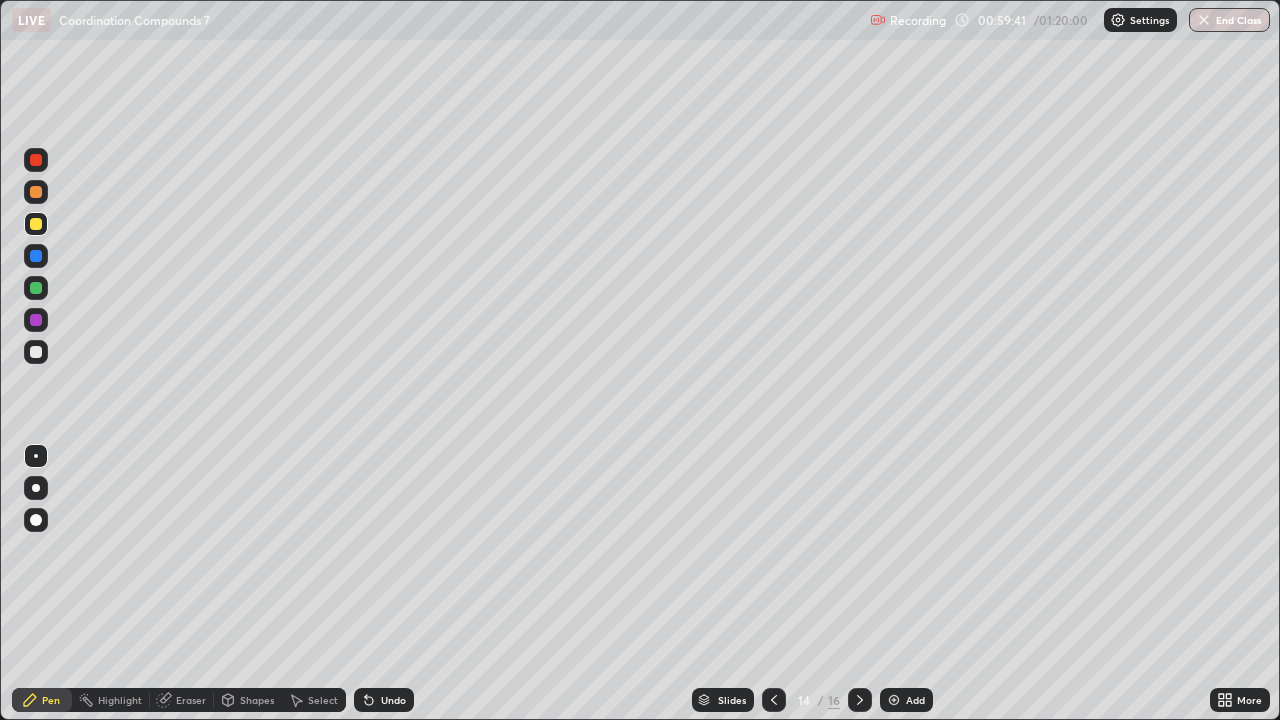 click on "Undo" at bounding box center (393, 700) 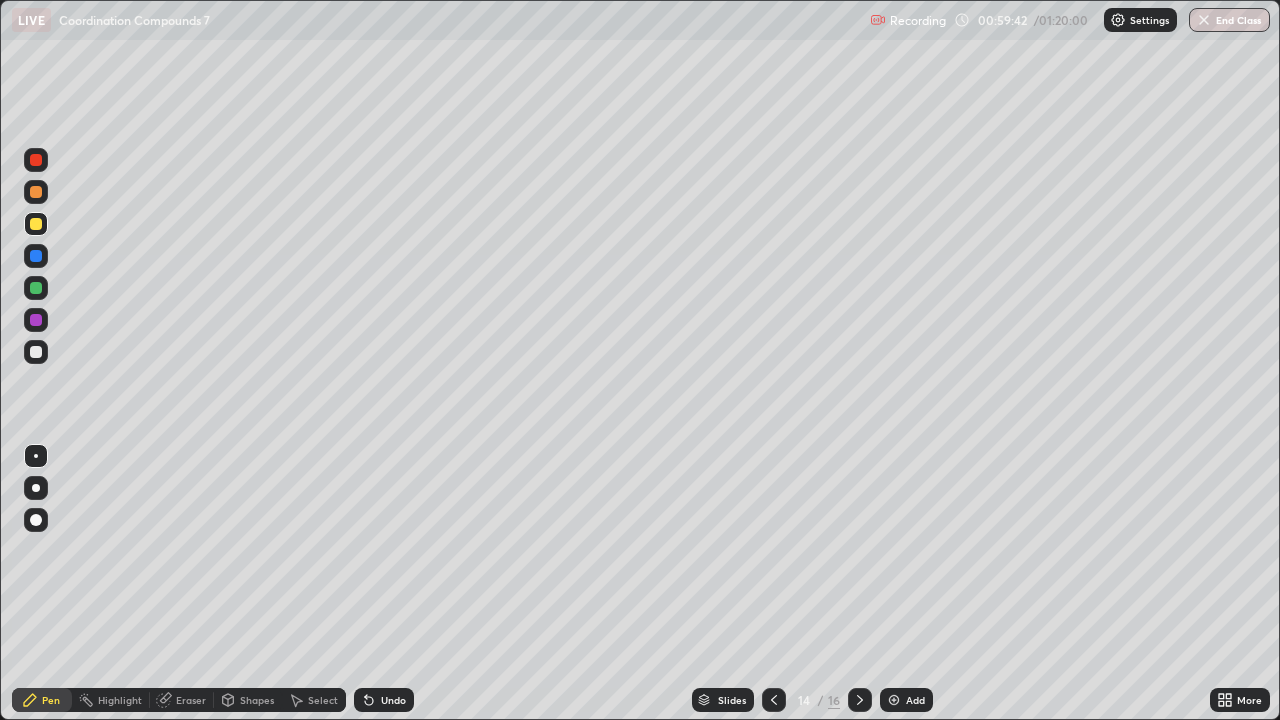 click on "Undo" at bounding box center (393, 700) 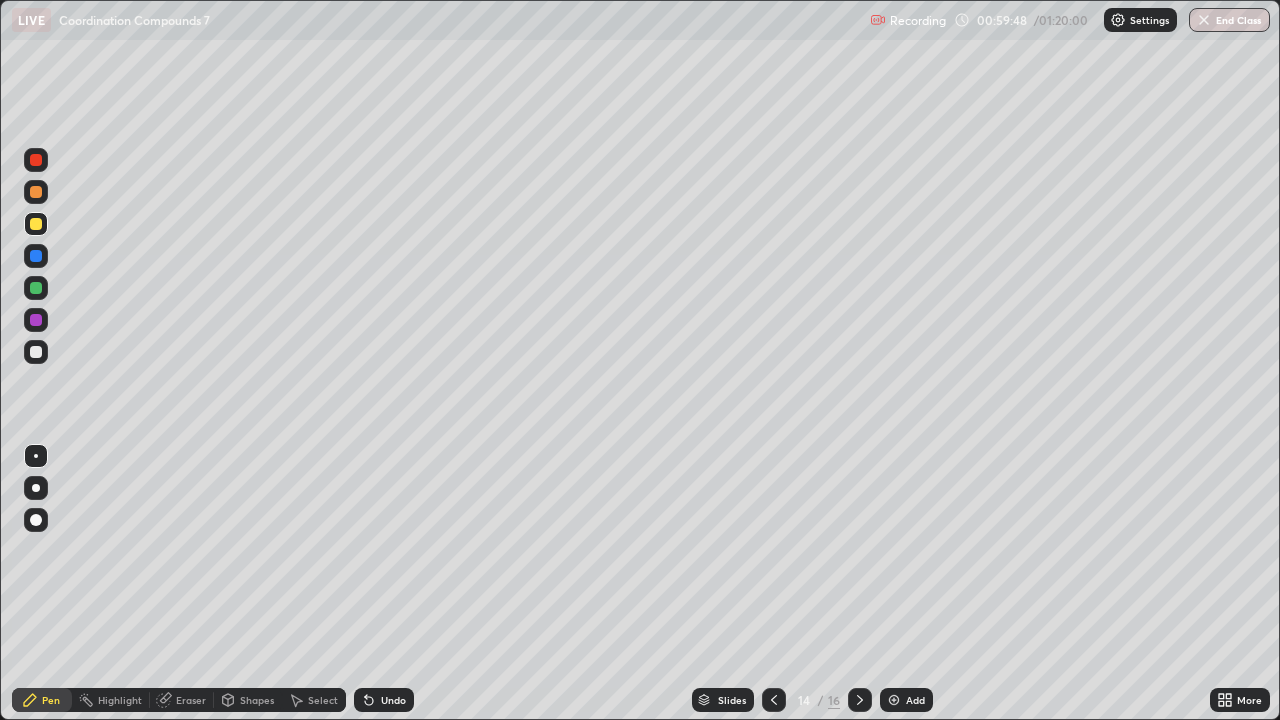 click at bounding box center (36, 288) 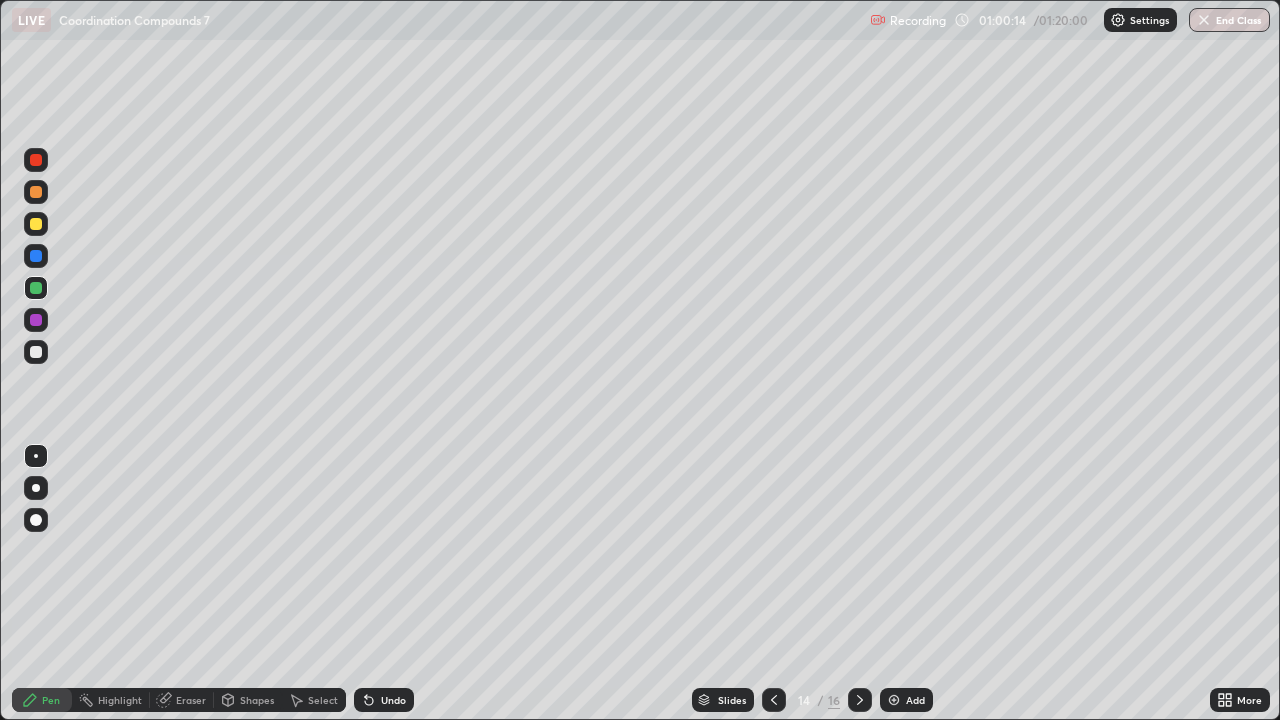 click 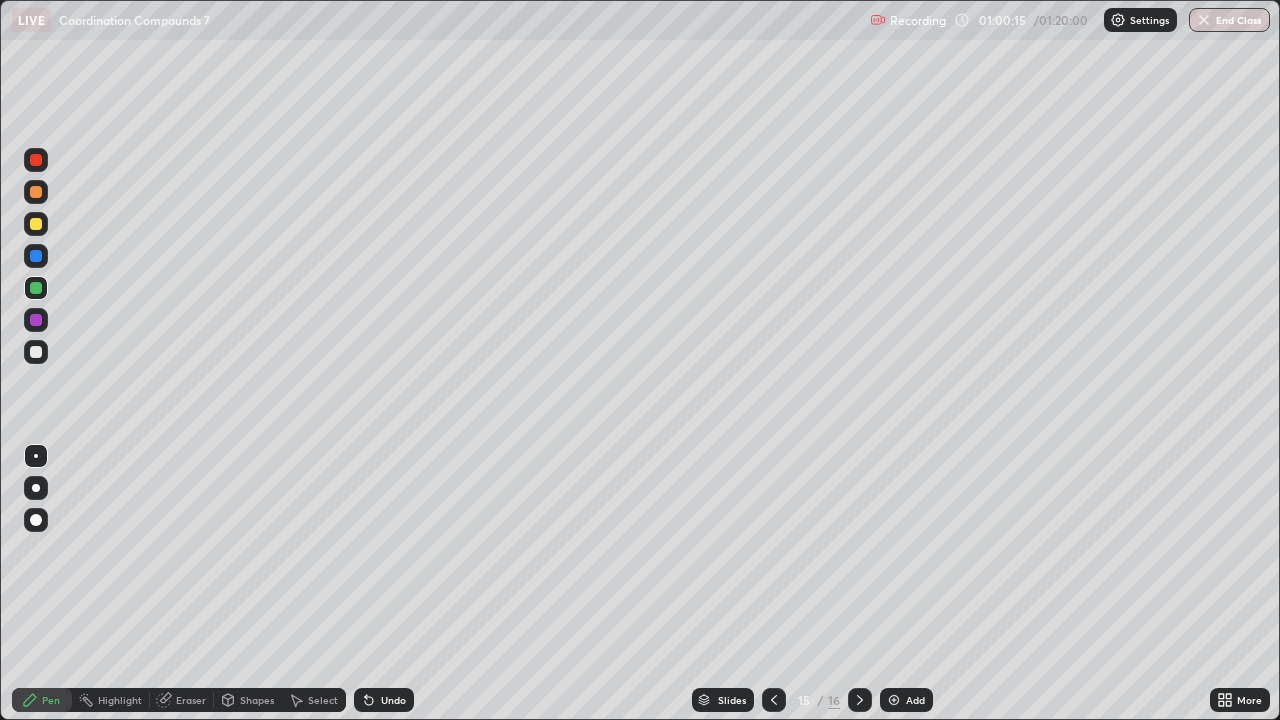 click at bounding box center [894, 700] 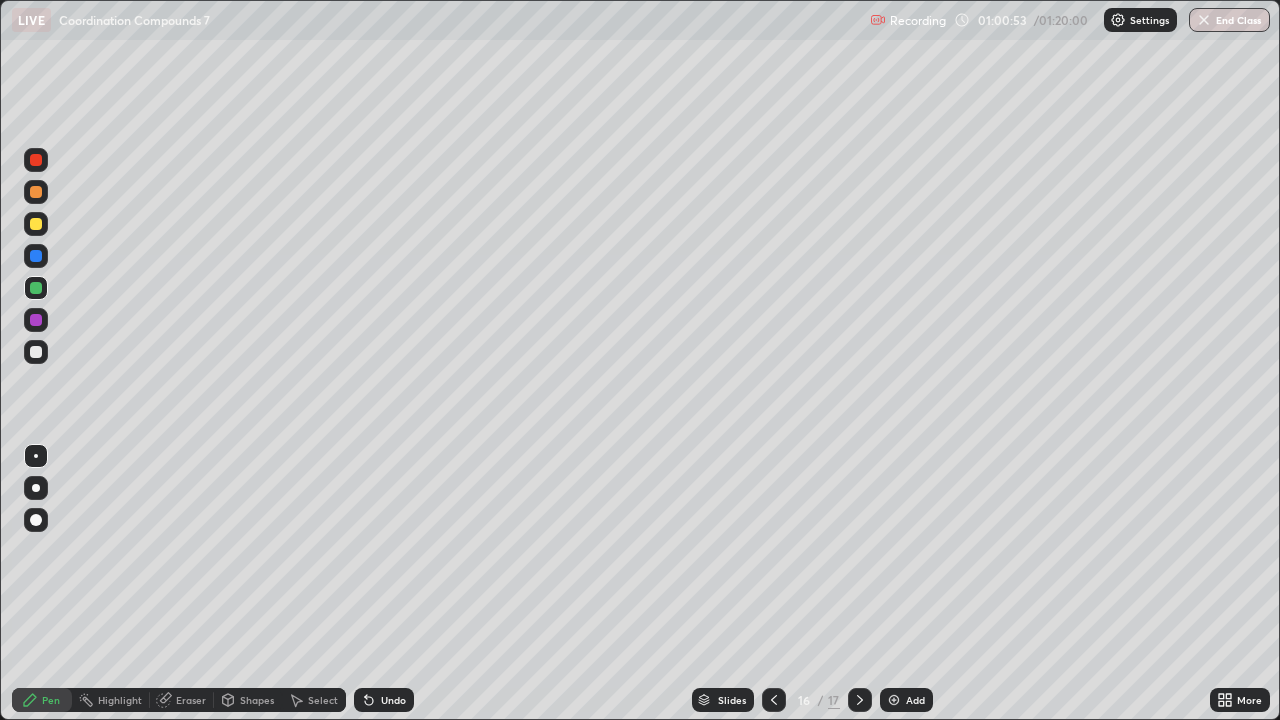 click at bounding box center [36, 352] 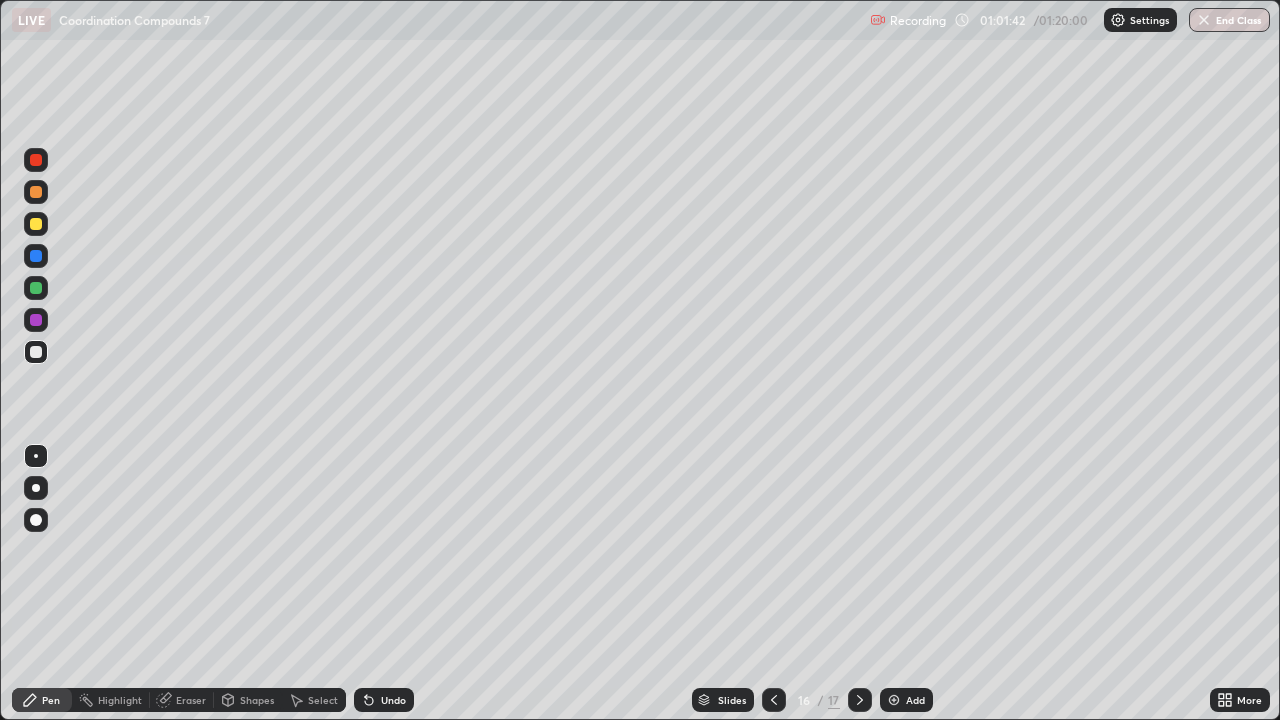 click 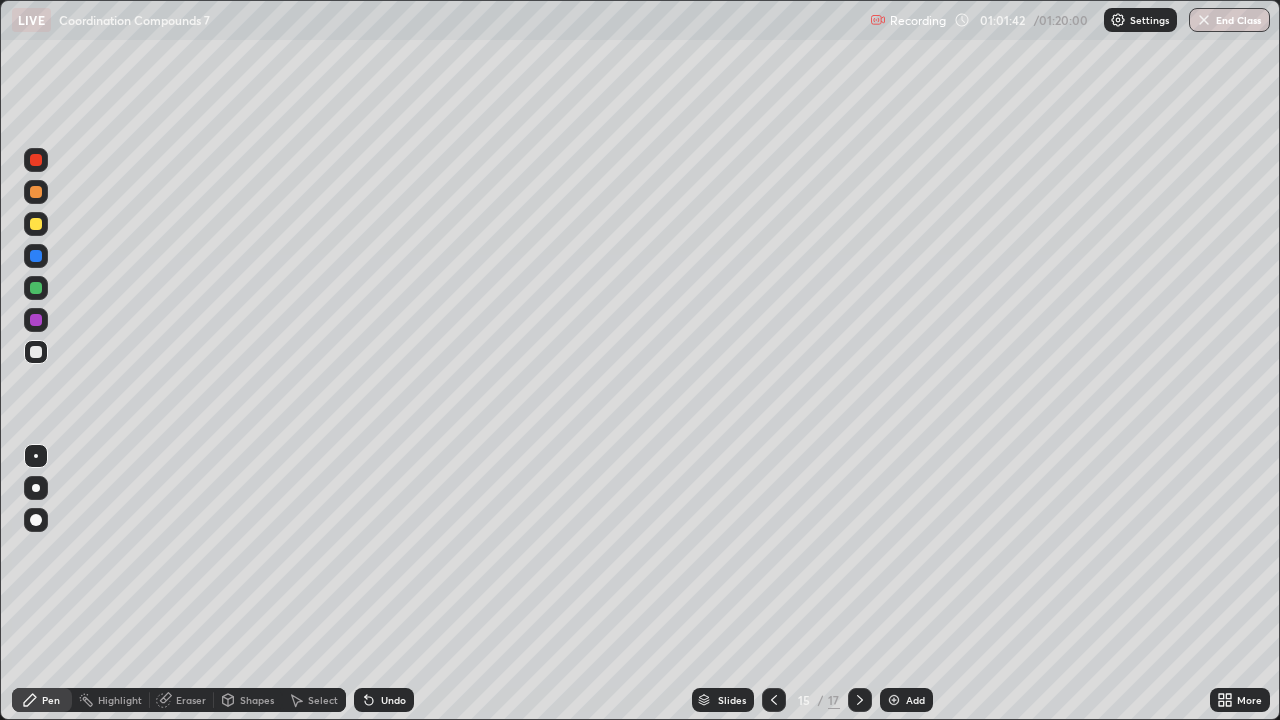 click 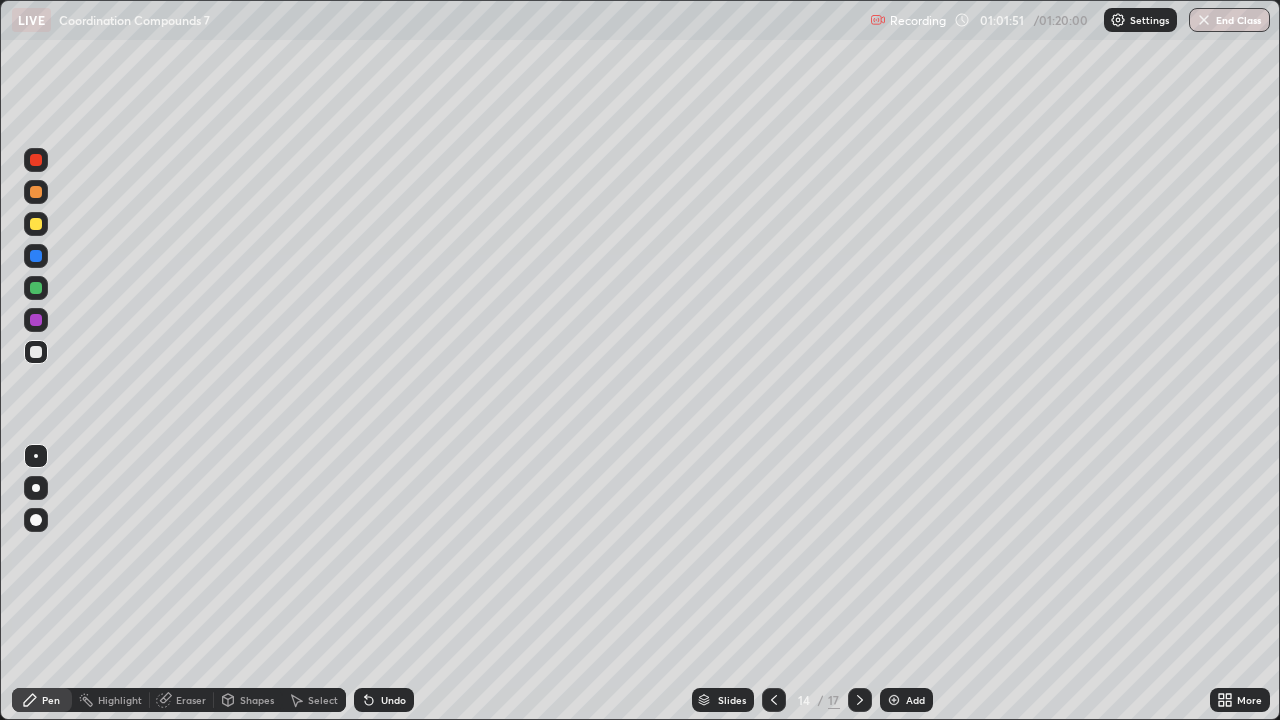 click at bounding box center [36, 192] 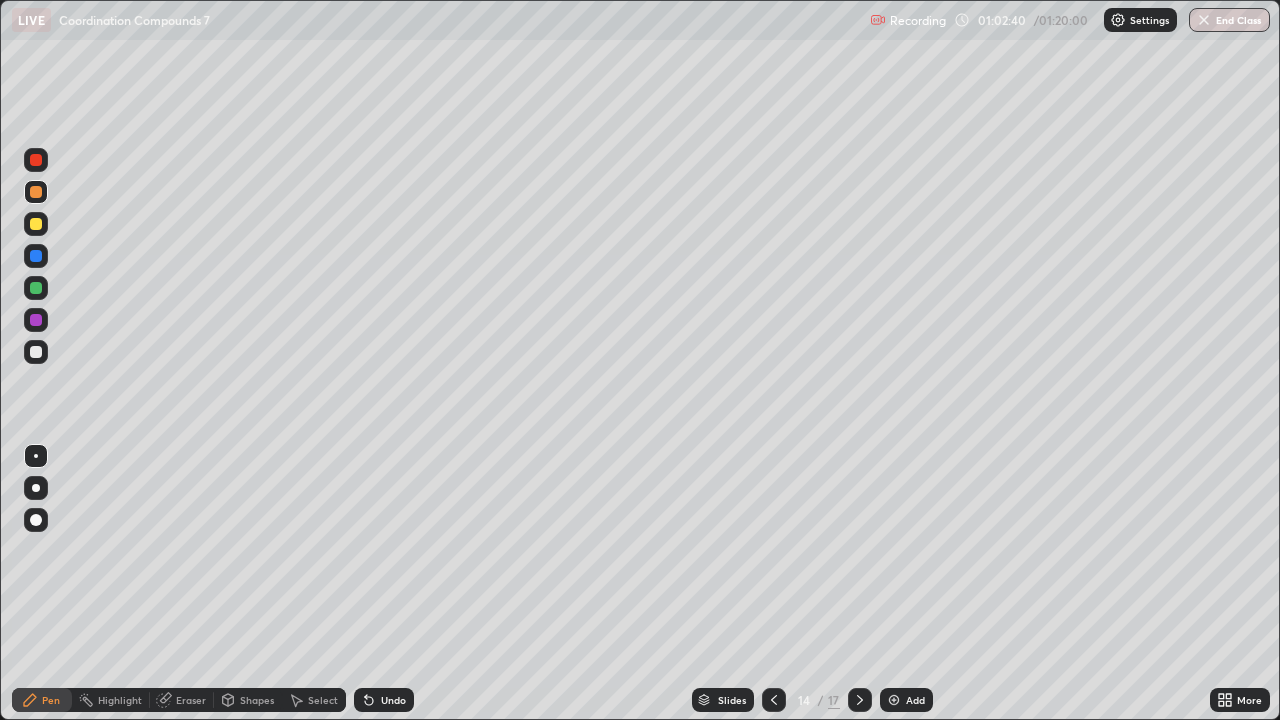 click at bounding box center [36, 288] 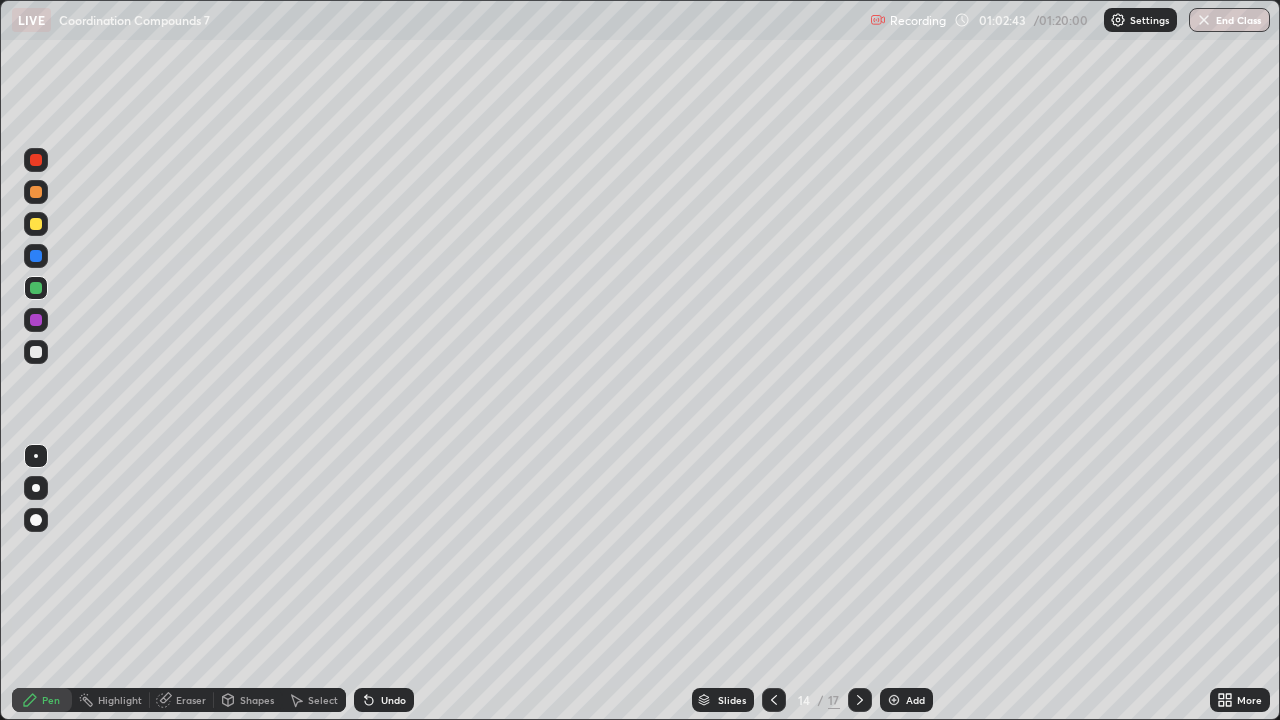 click 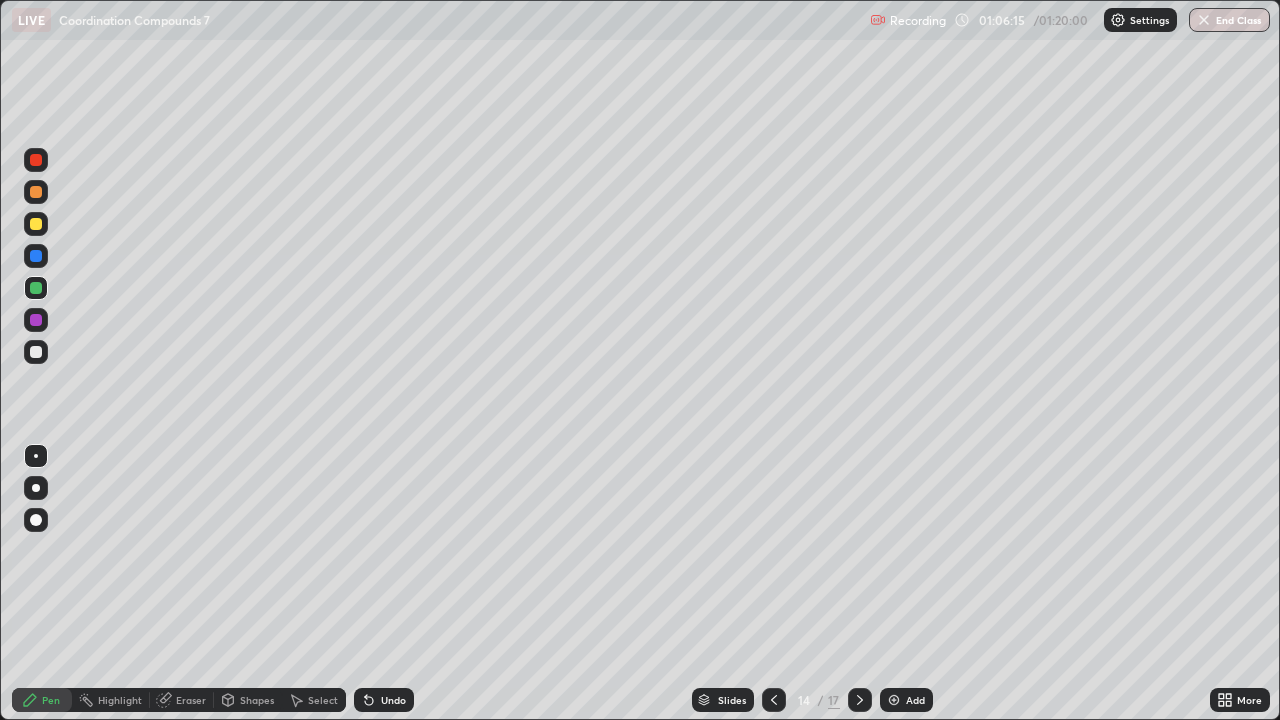 click on "Add" at bounding box center [906, 700] 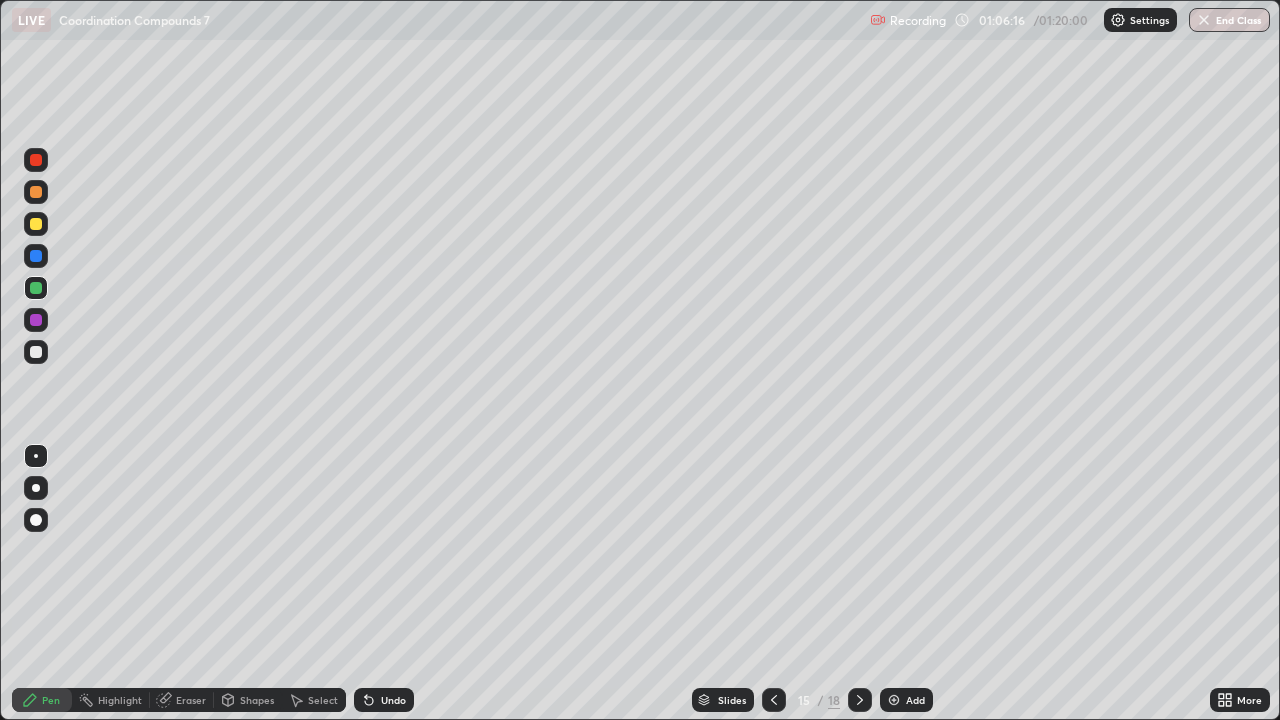 click at bounding box center (36, 224) 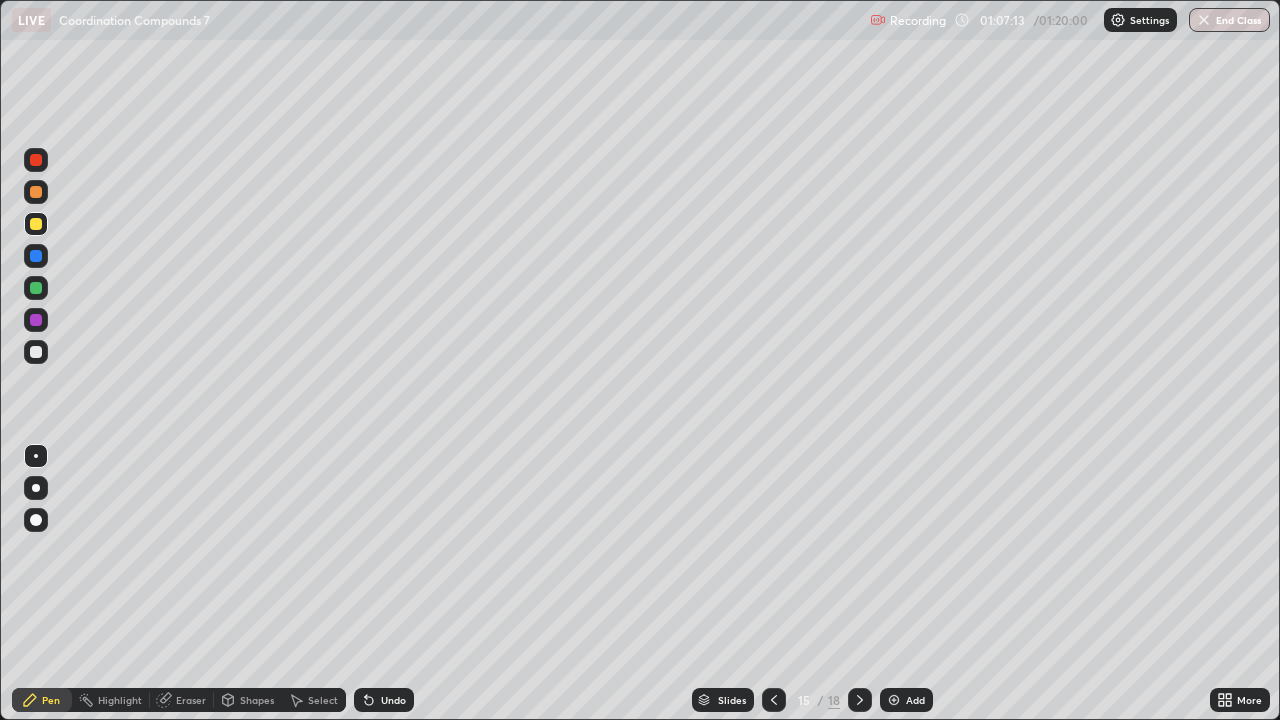 click on "Add" at bounding box center (915, 700) 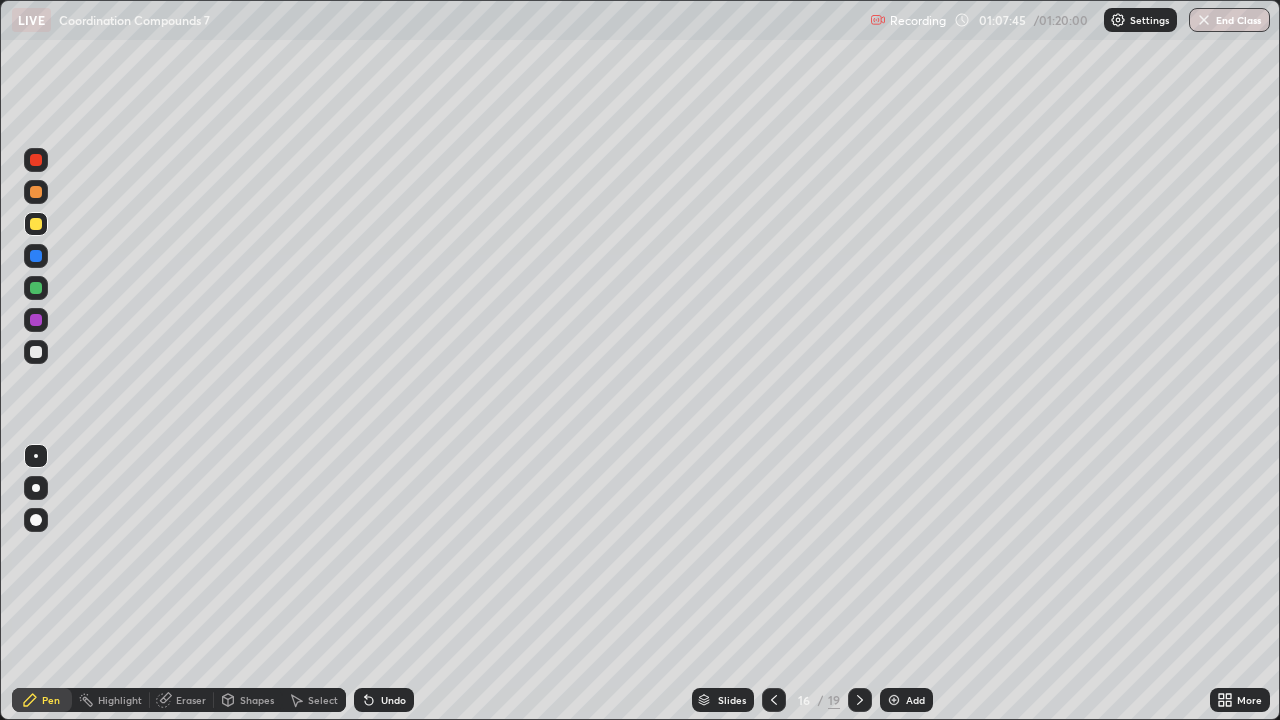 click on "Add" at bounding box center (906, 700) 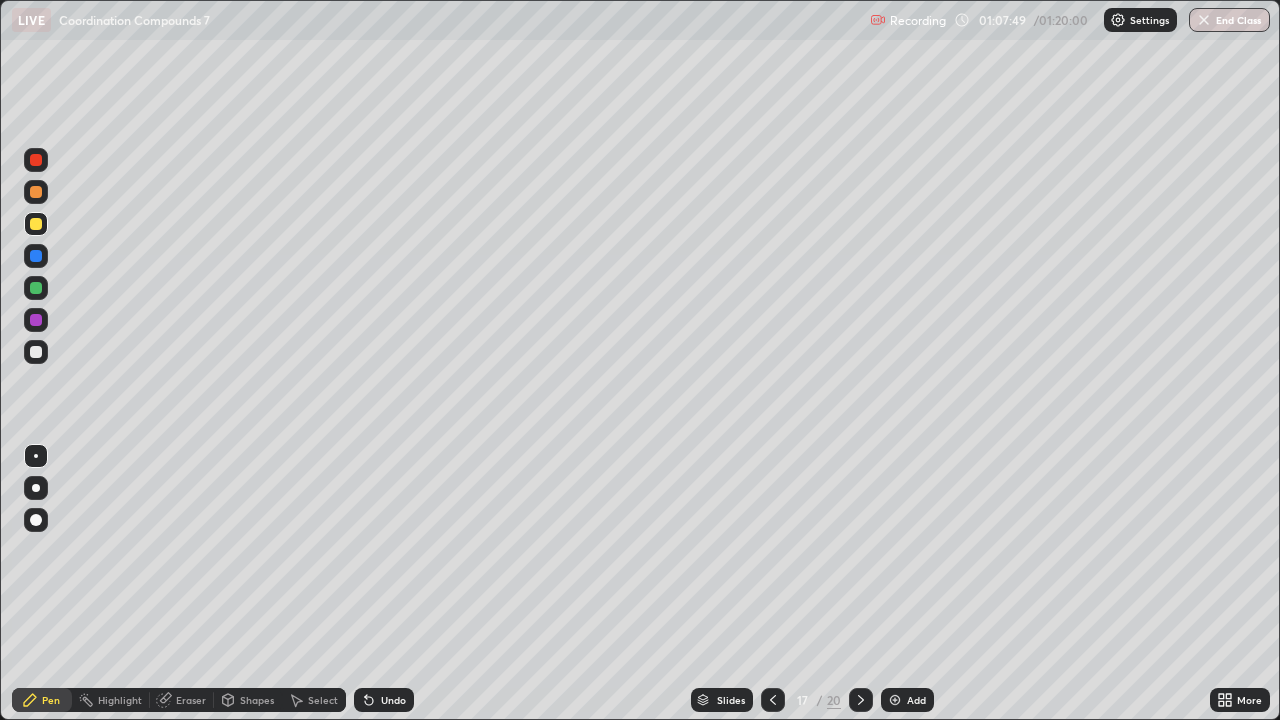 click 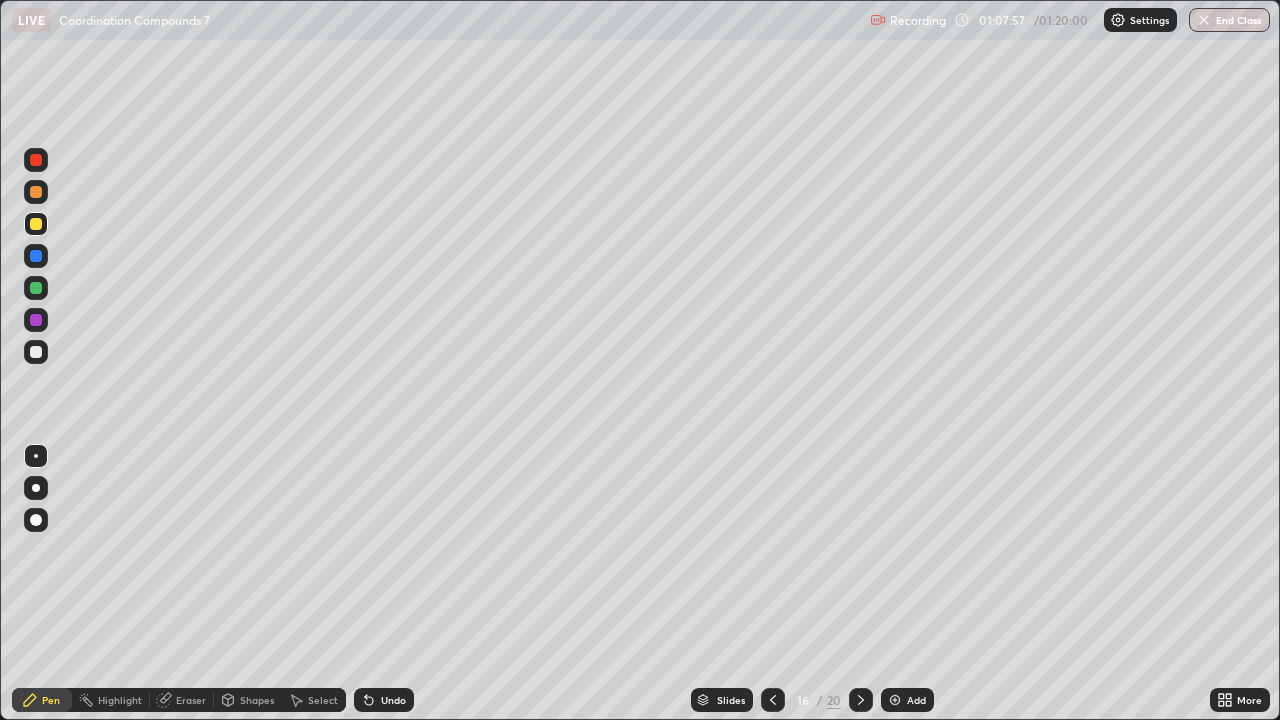 click 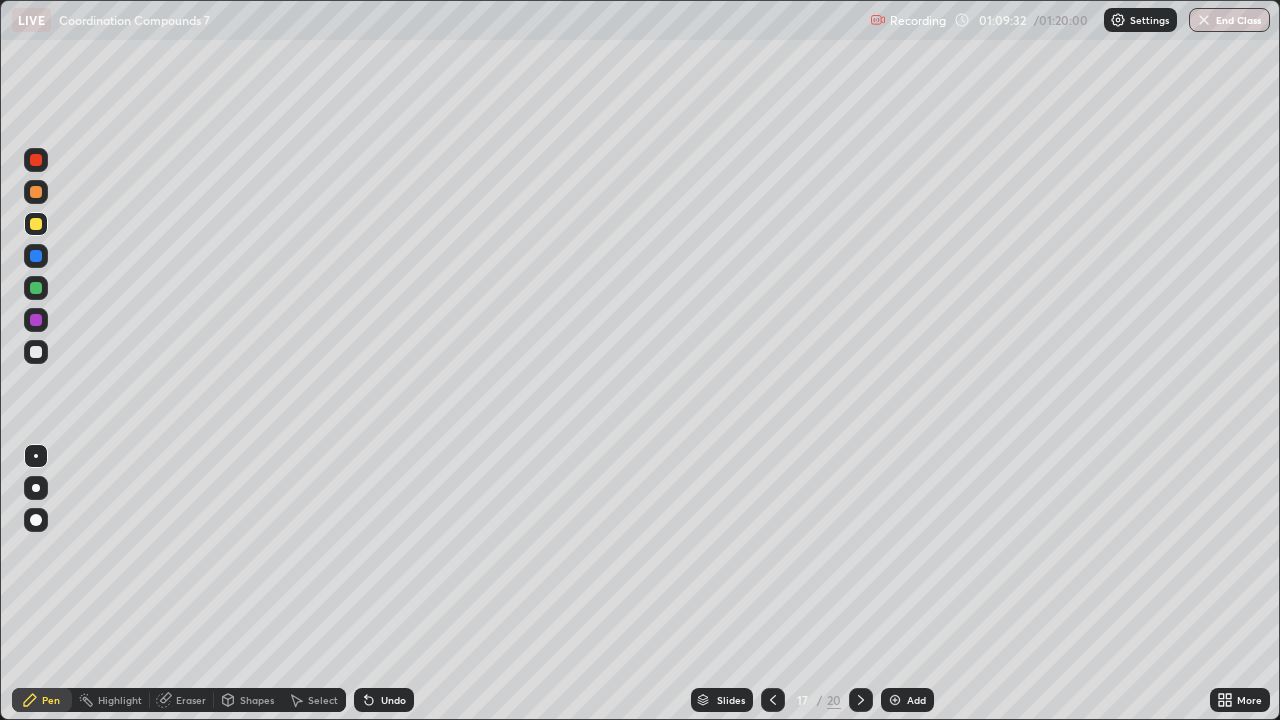 click 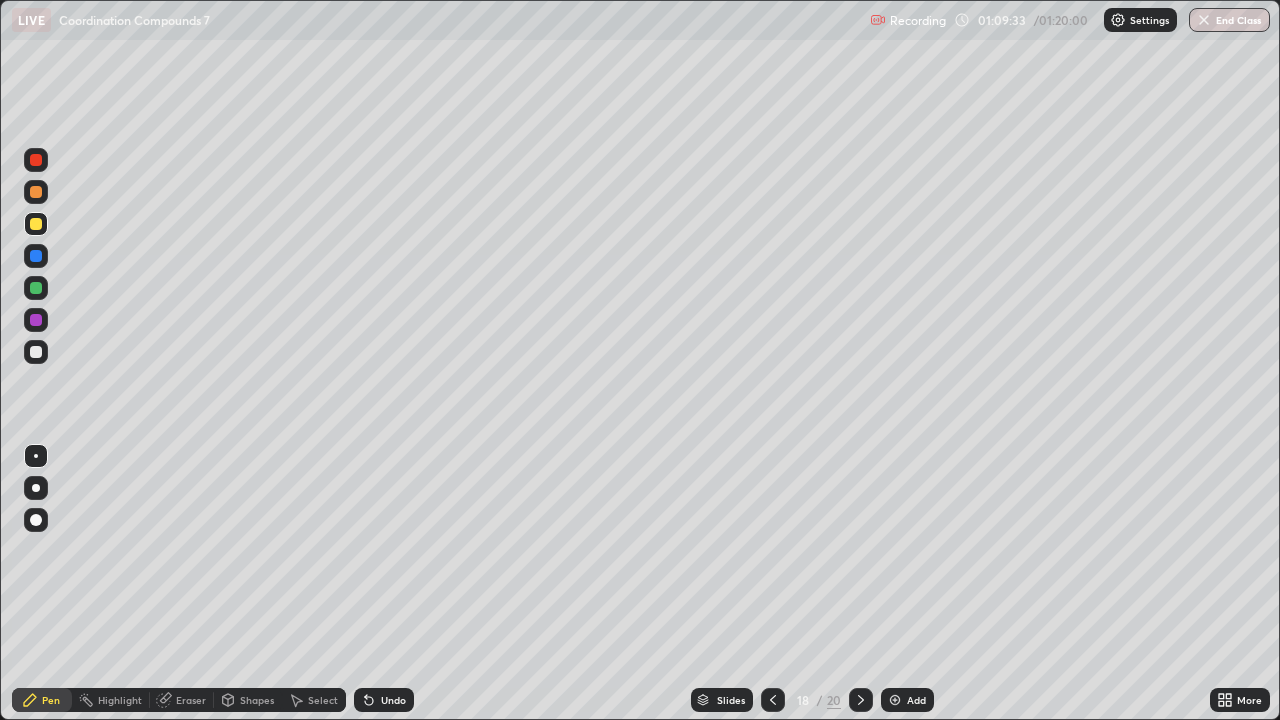 click at bounding box center (861, 700) 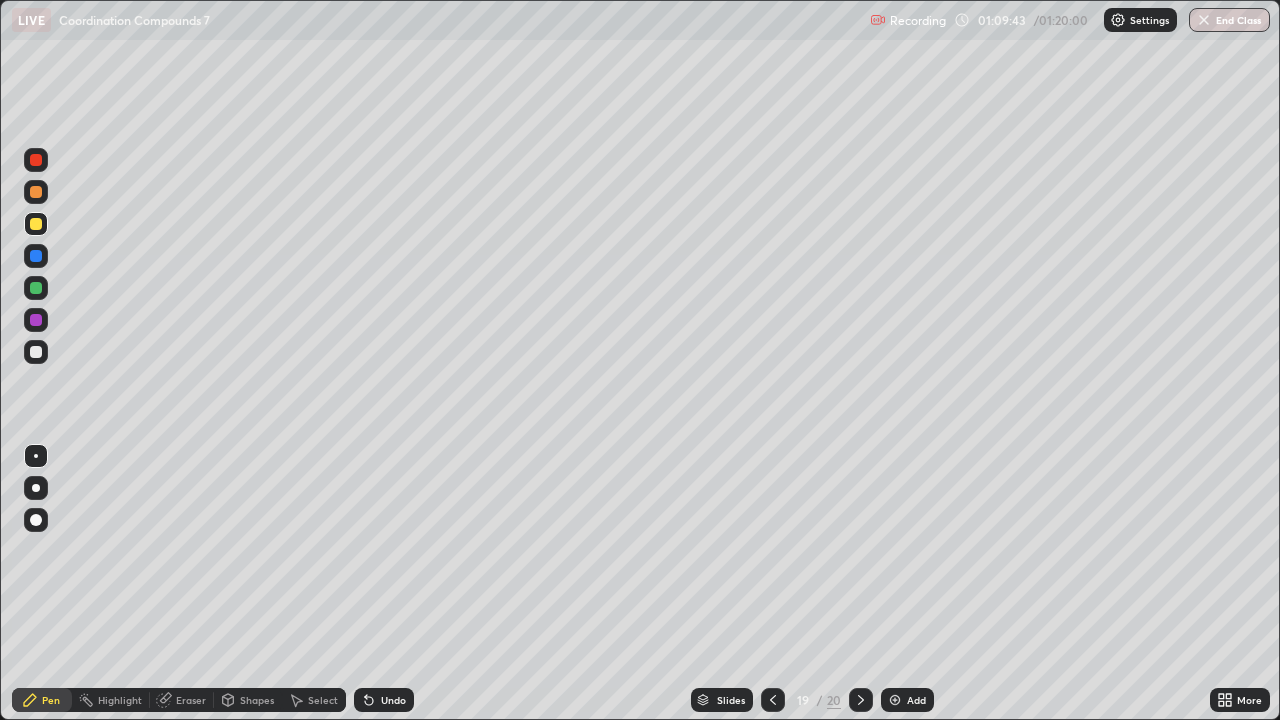 click 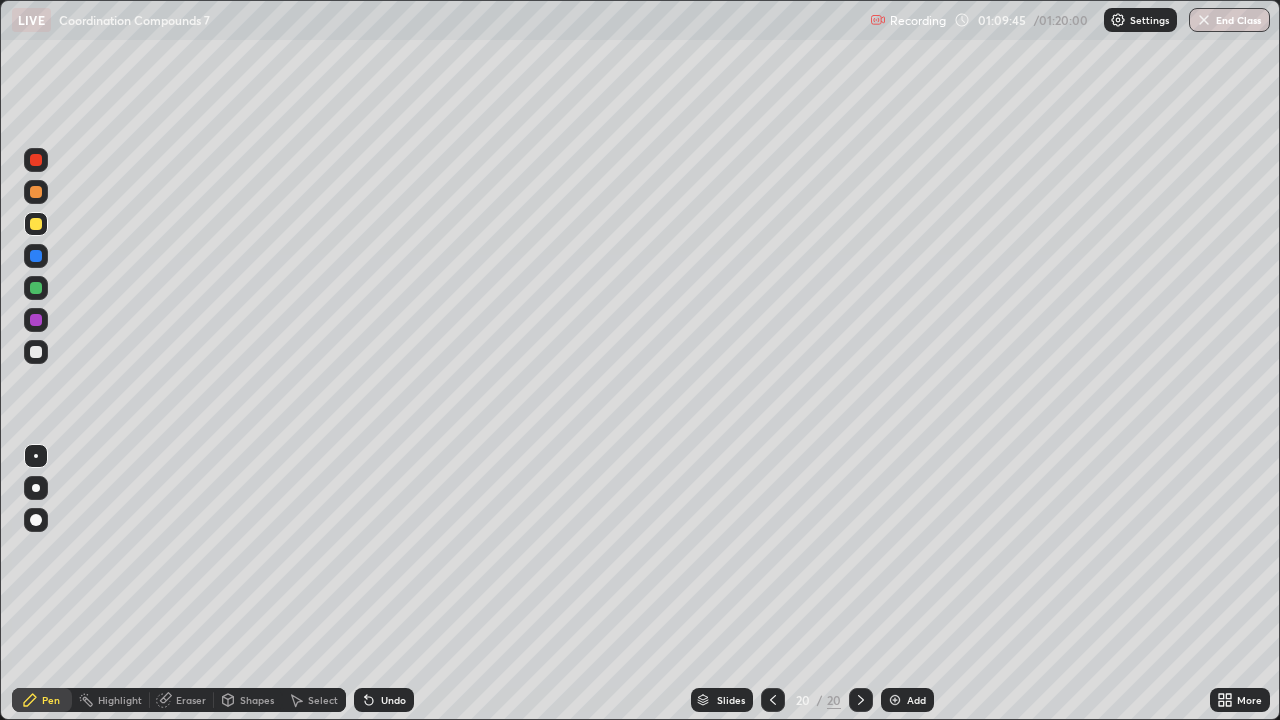 click 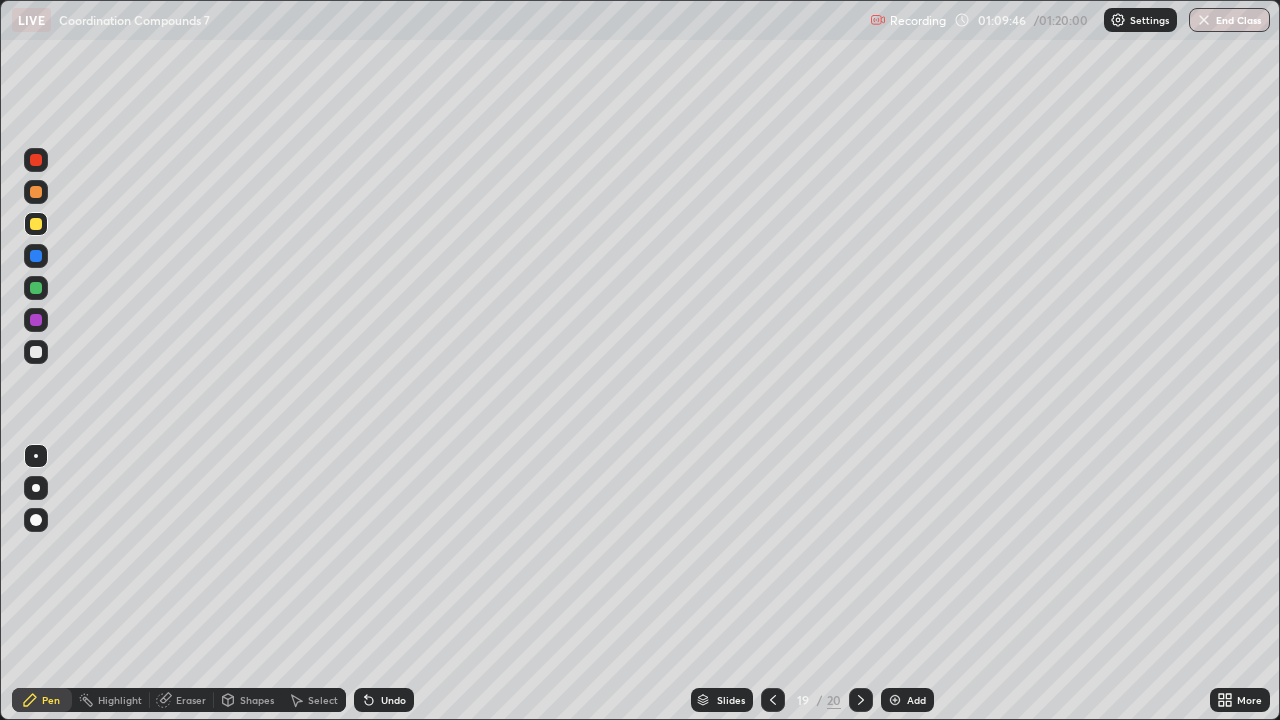 click 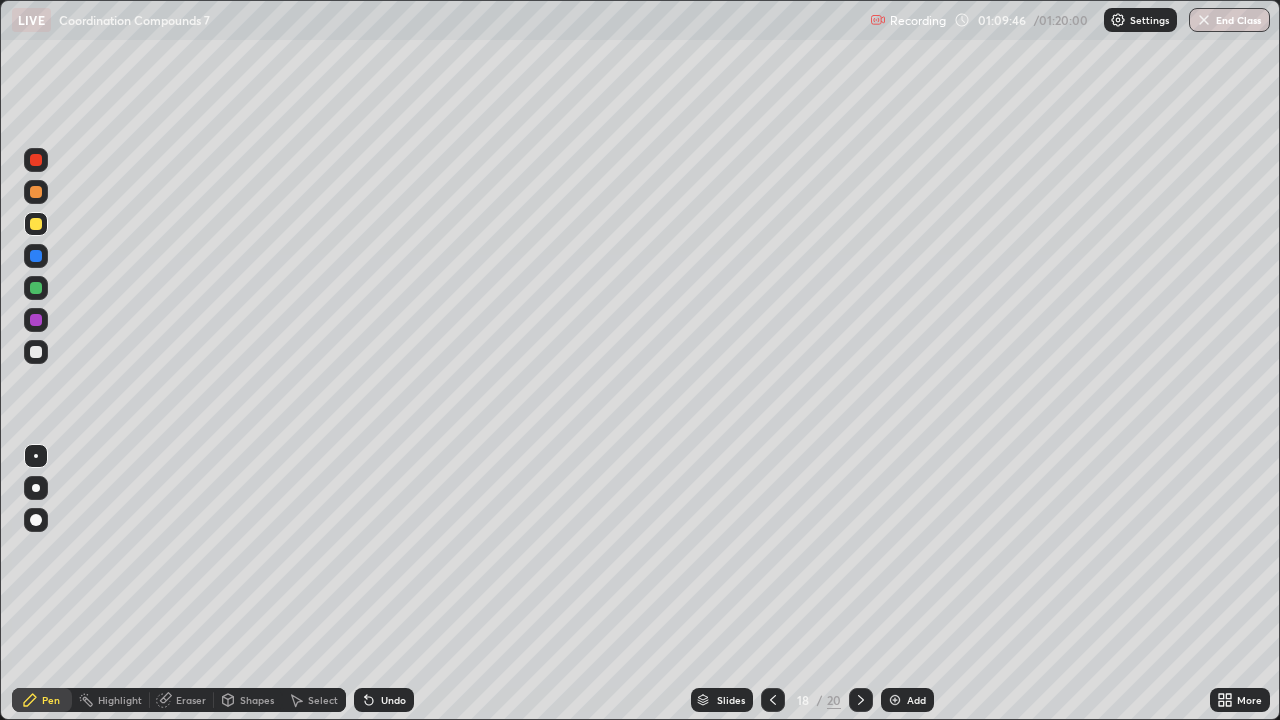 click 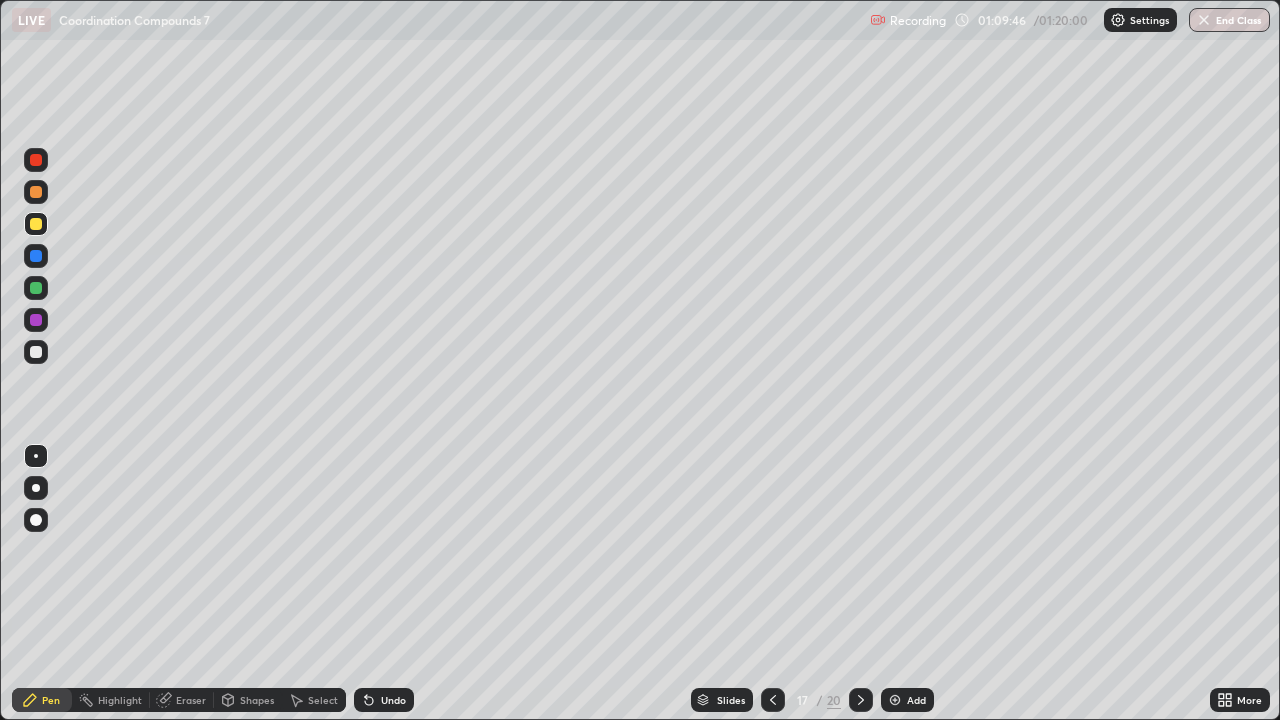 click at bounding box center (773, 700) 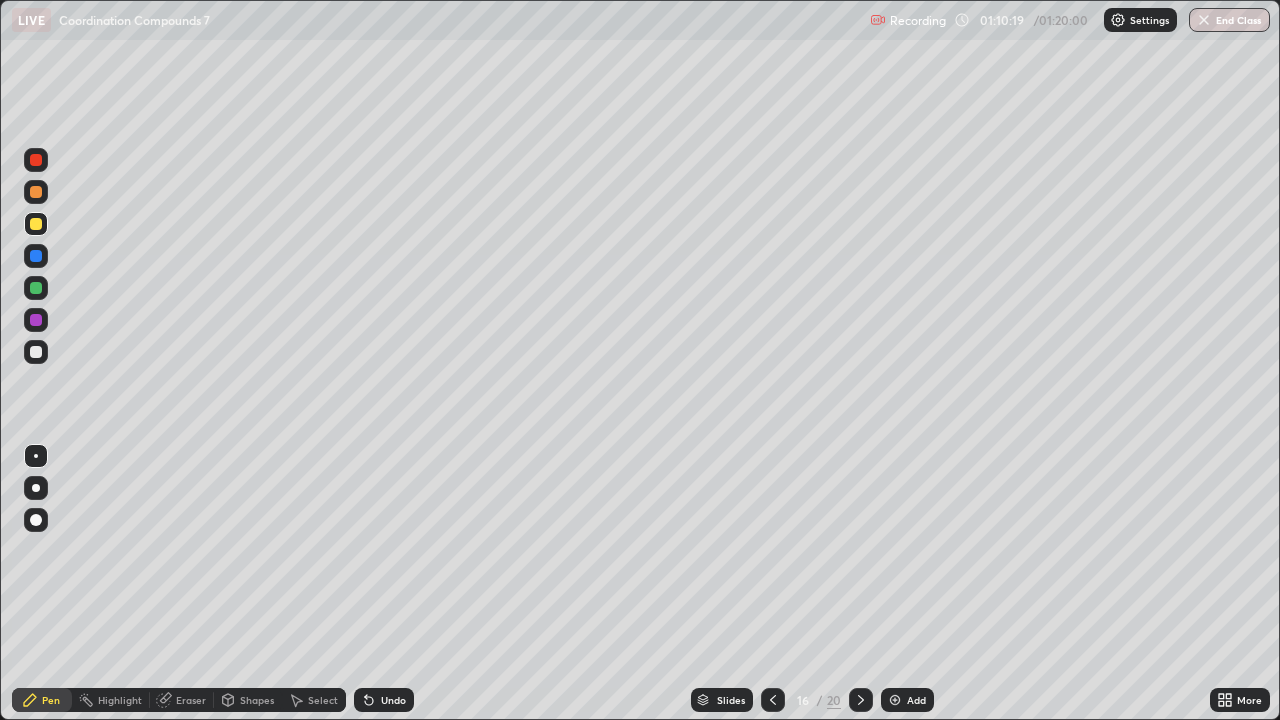 click 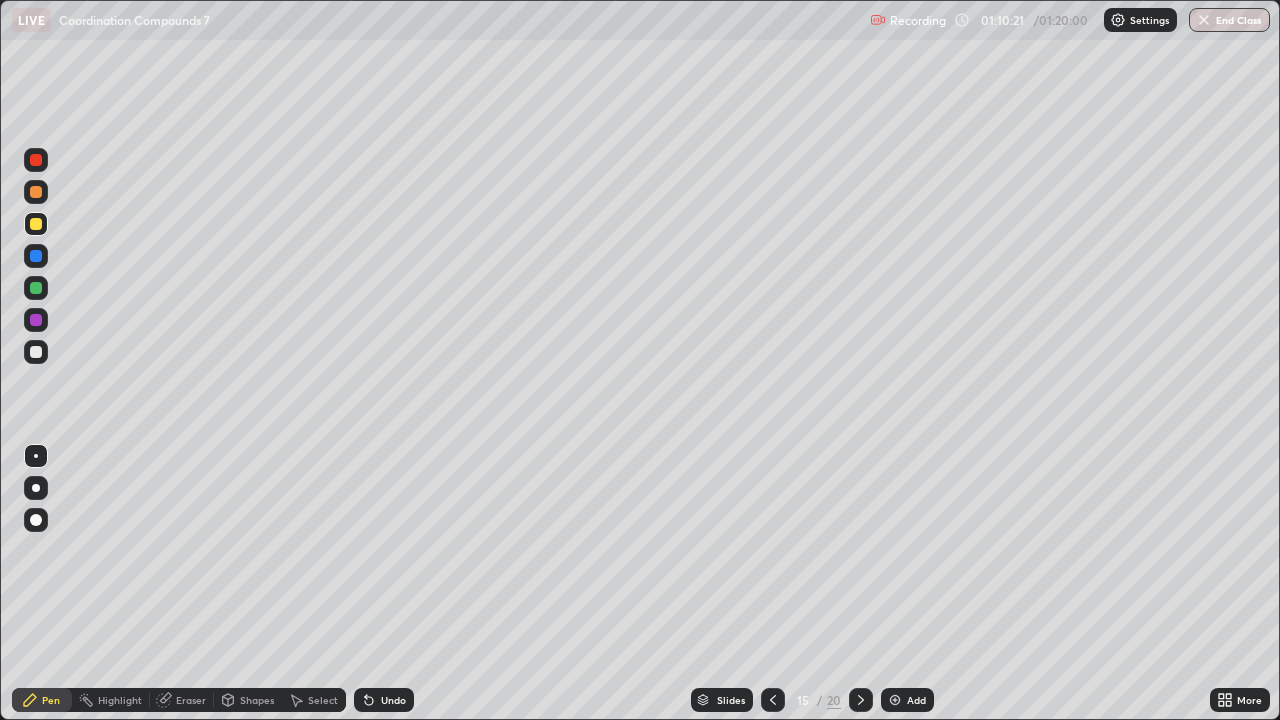click at bounding box center (36, 288) 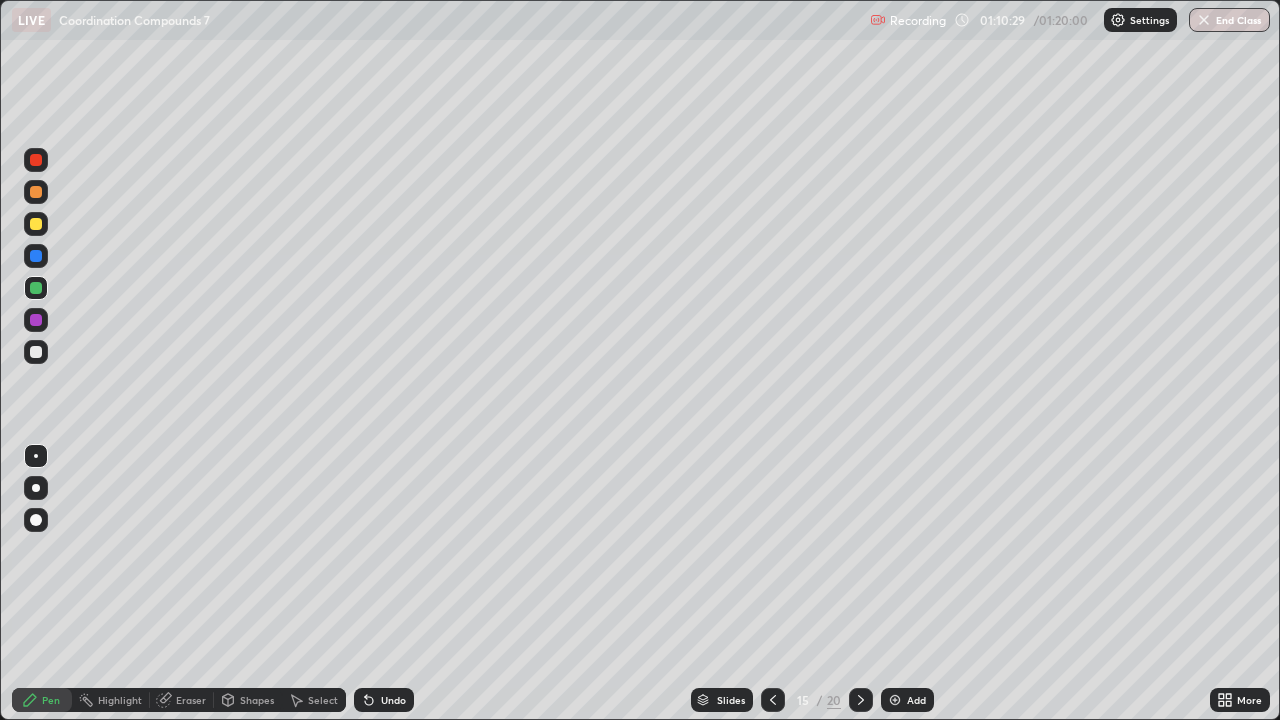 click on "Undo" at bounding box center (393, 700) 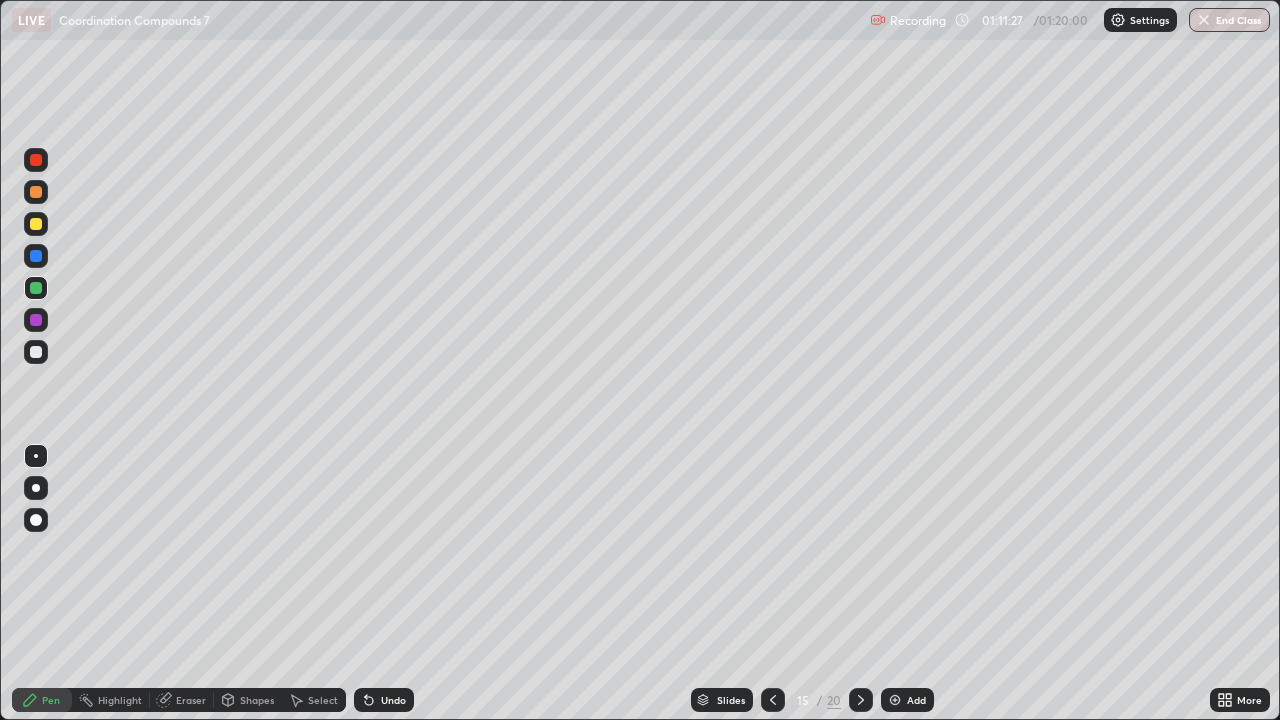 click on "Eraser" at bounding box center (191, 700) 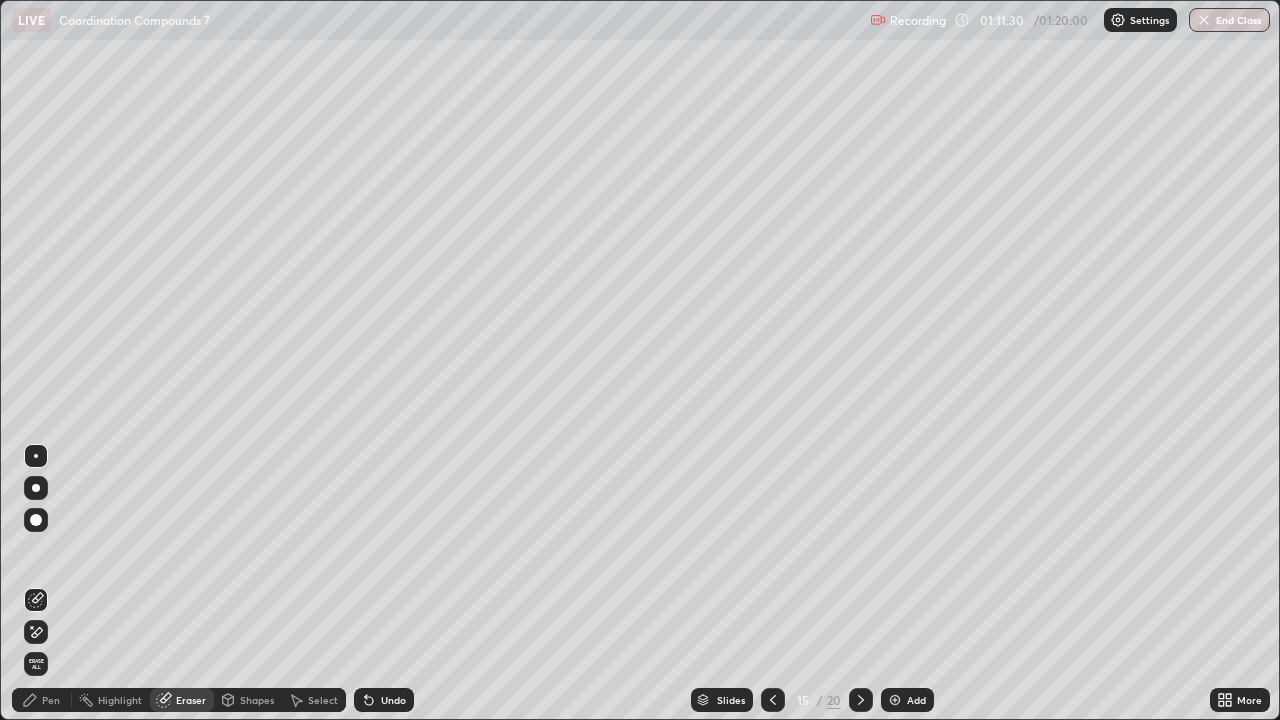 click 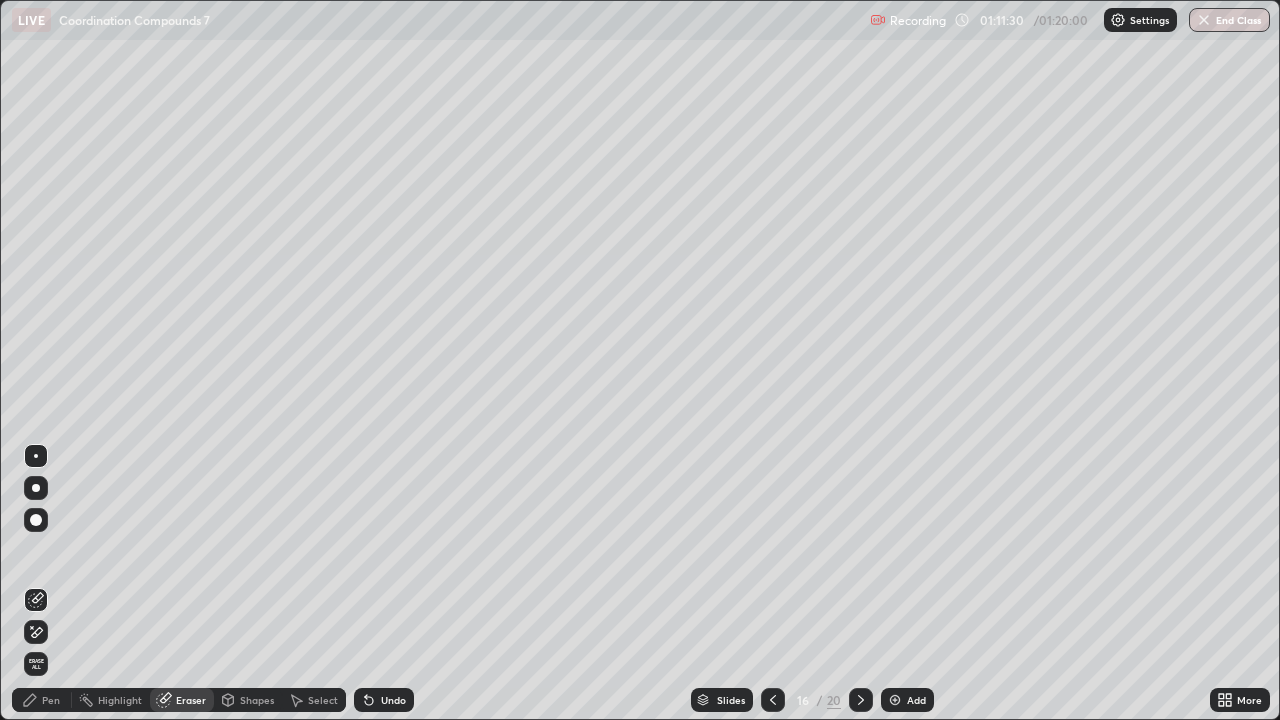click 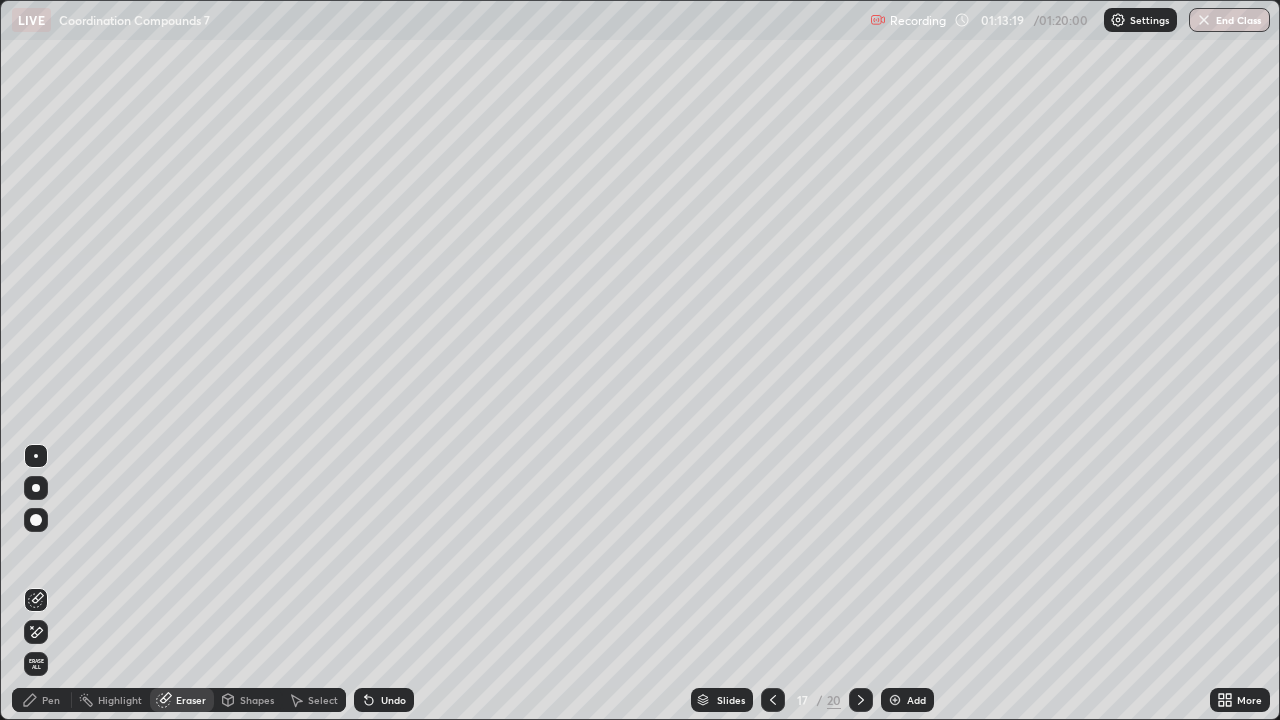 click 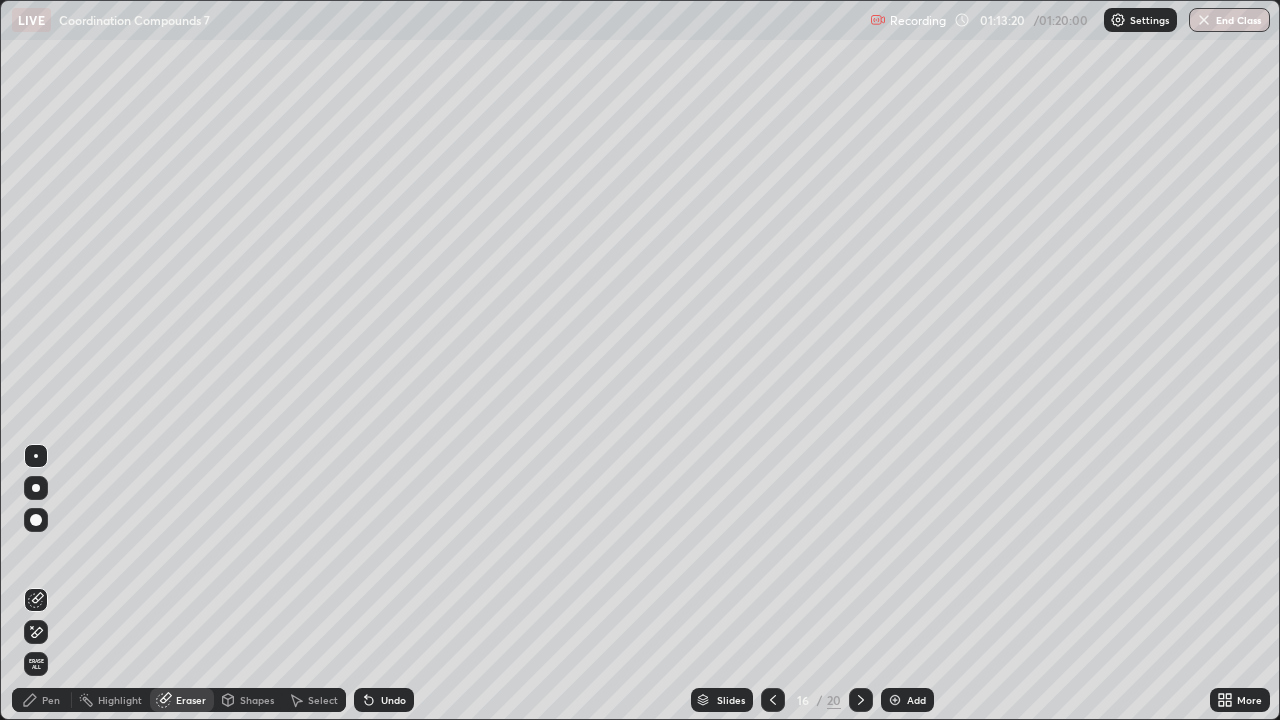 click at bounding box center (773, 700) 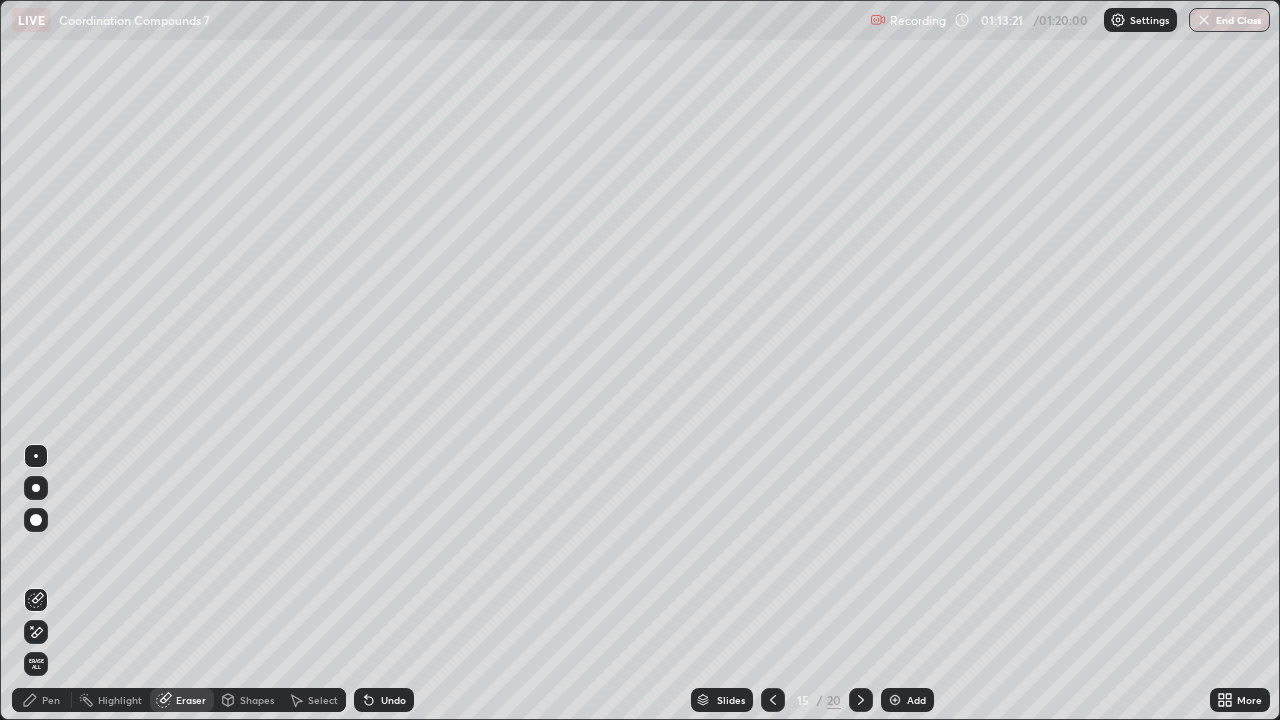 click 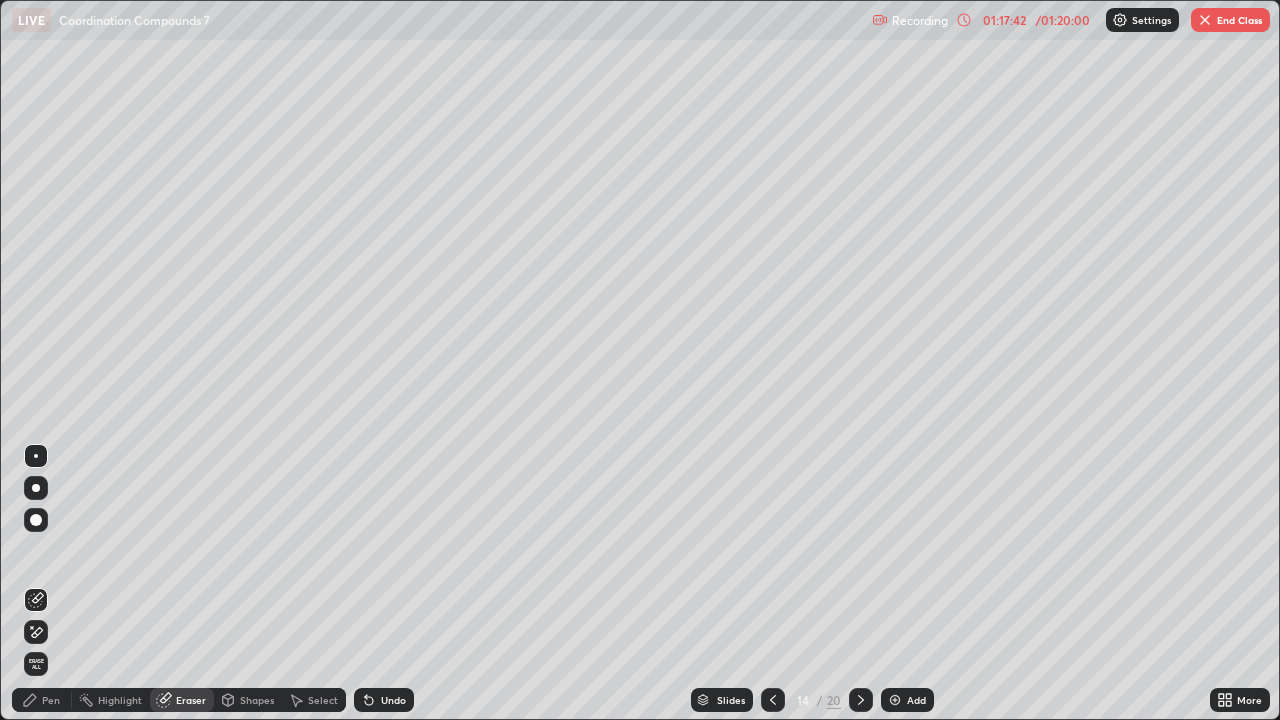 click 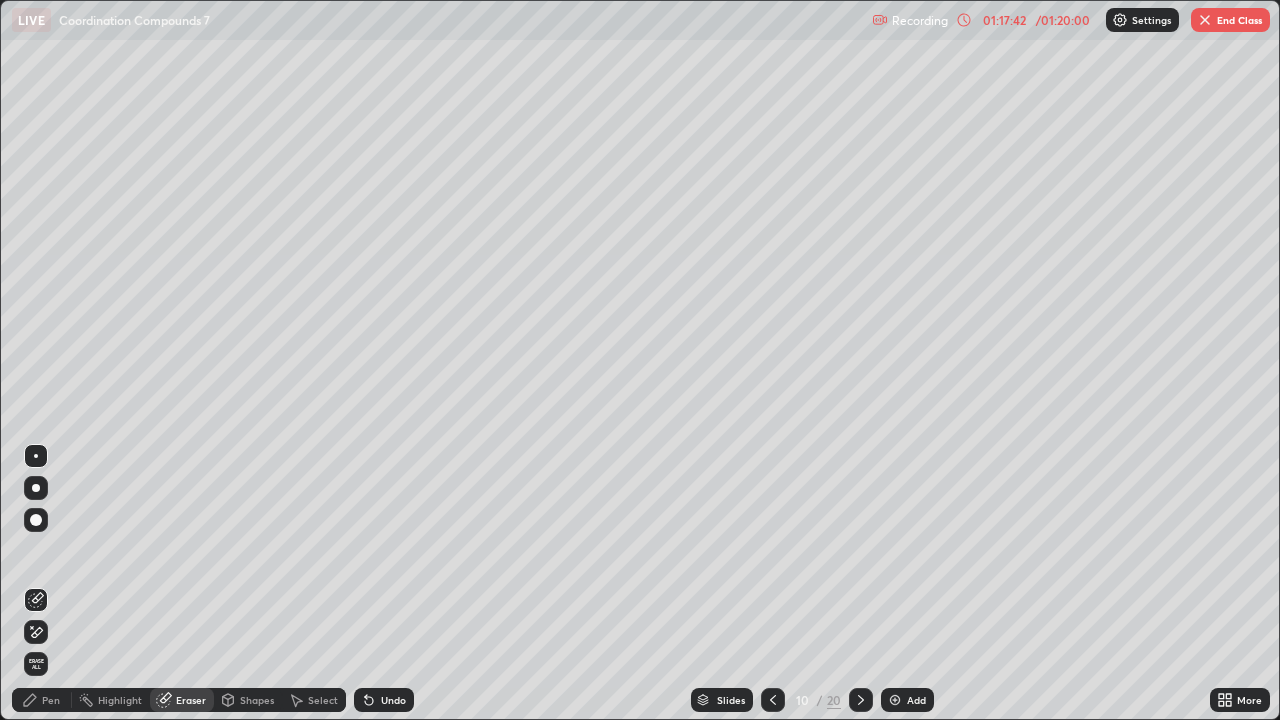 click 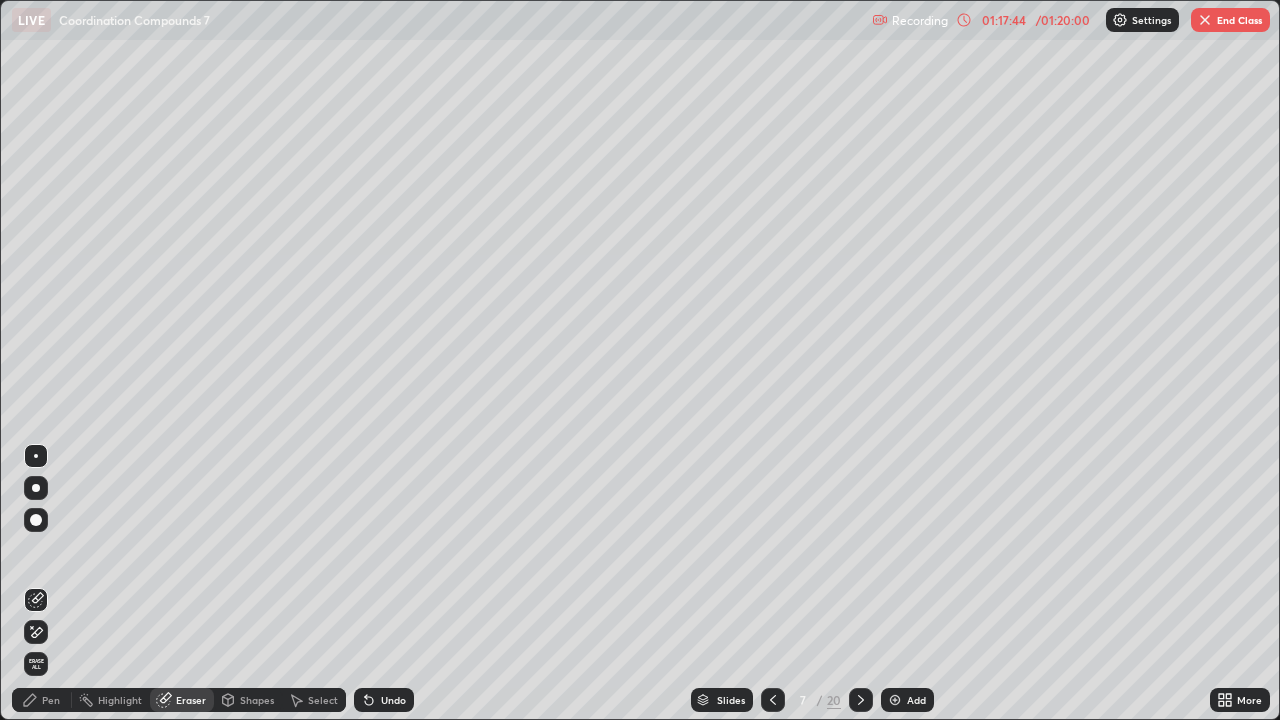 click 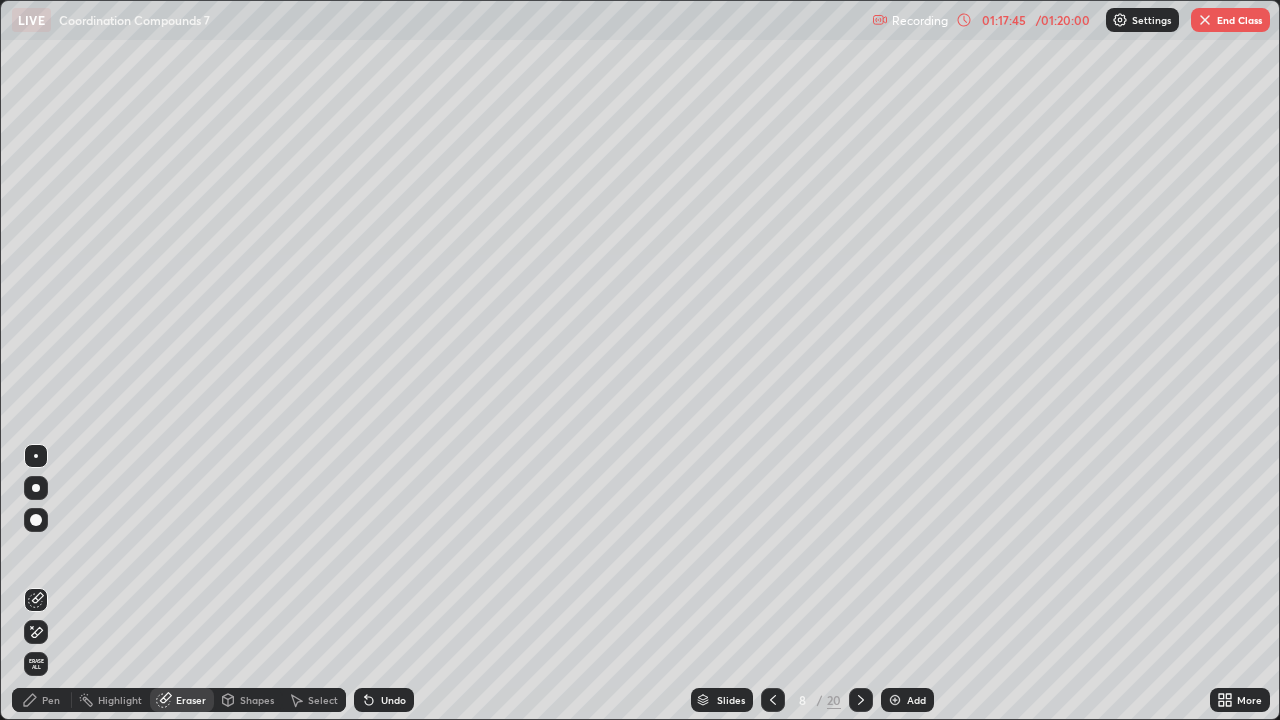 click 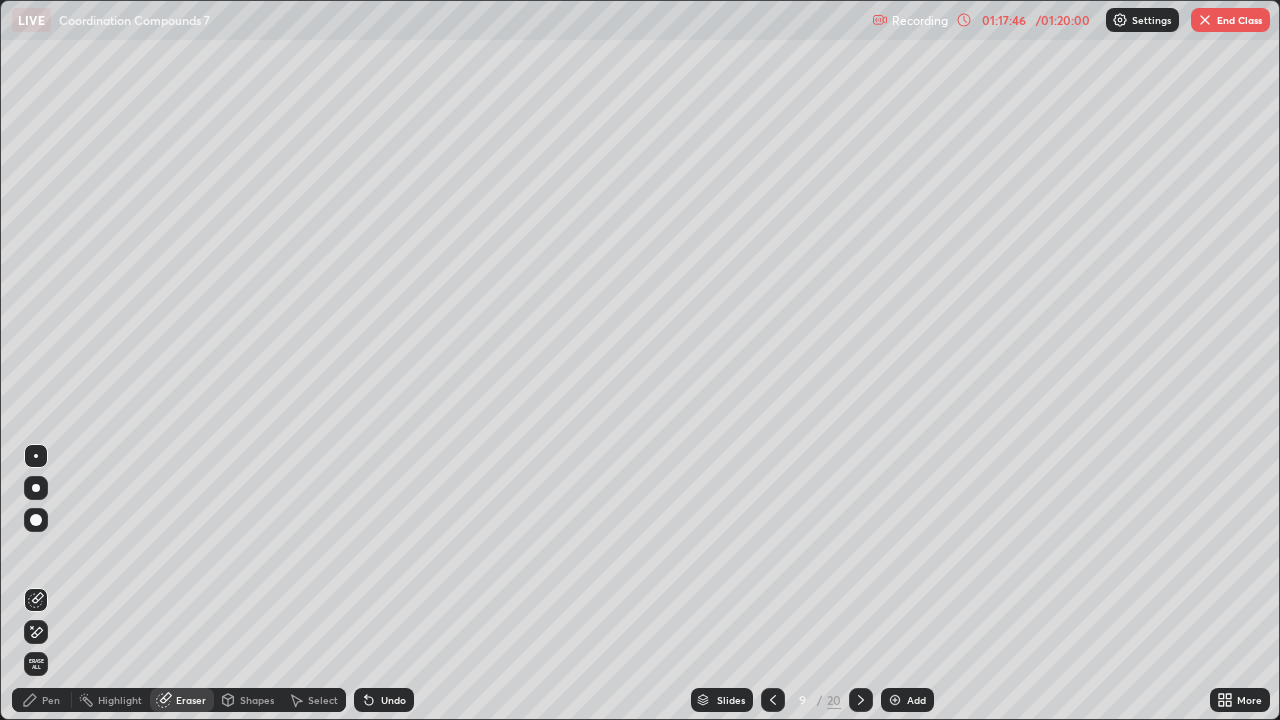 click 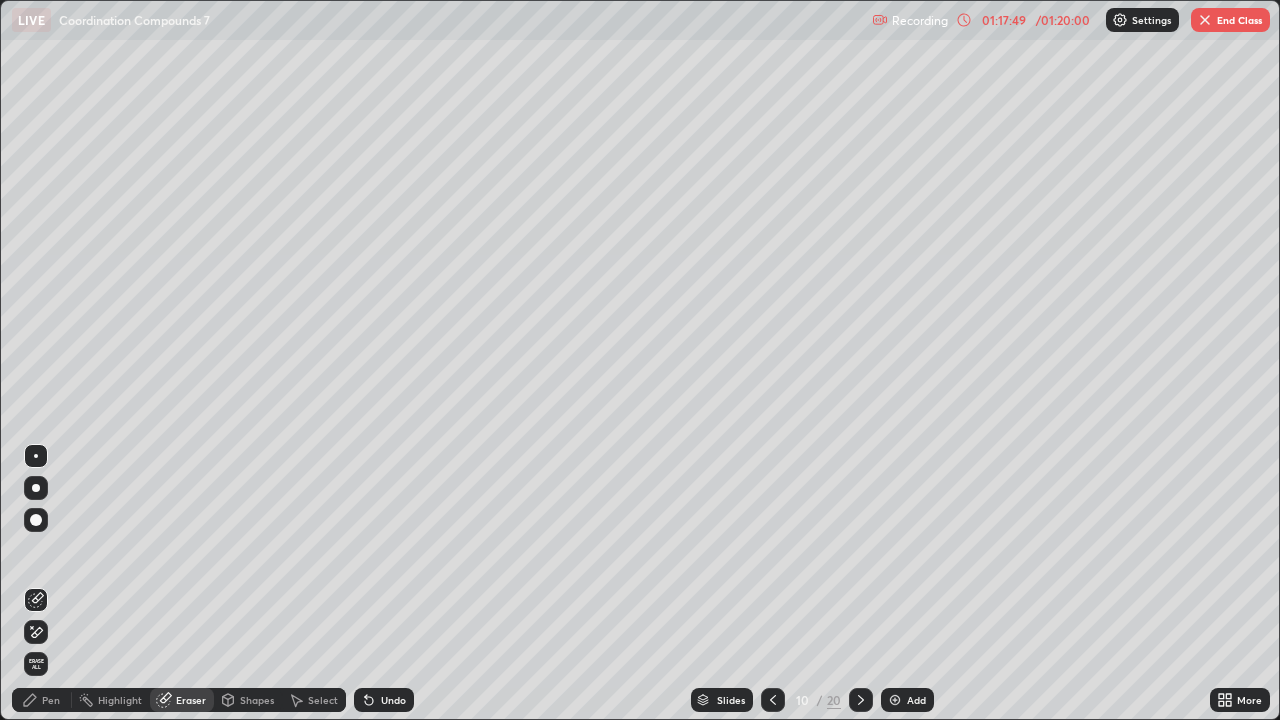 click 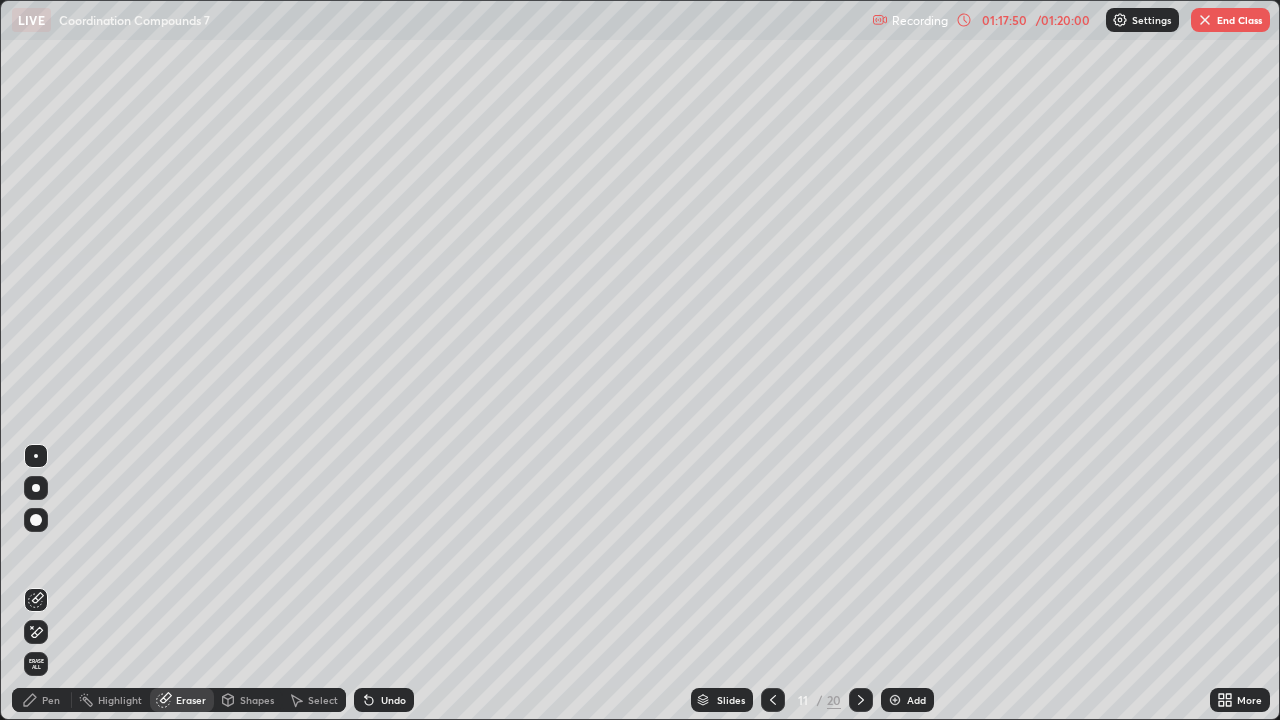 click 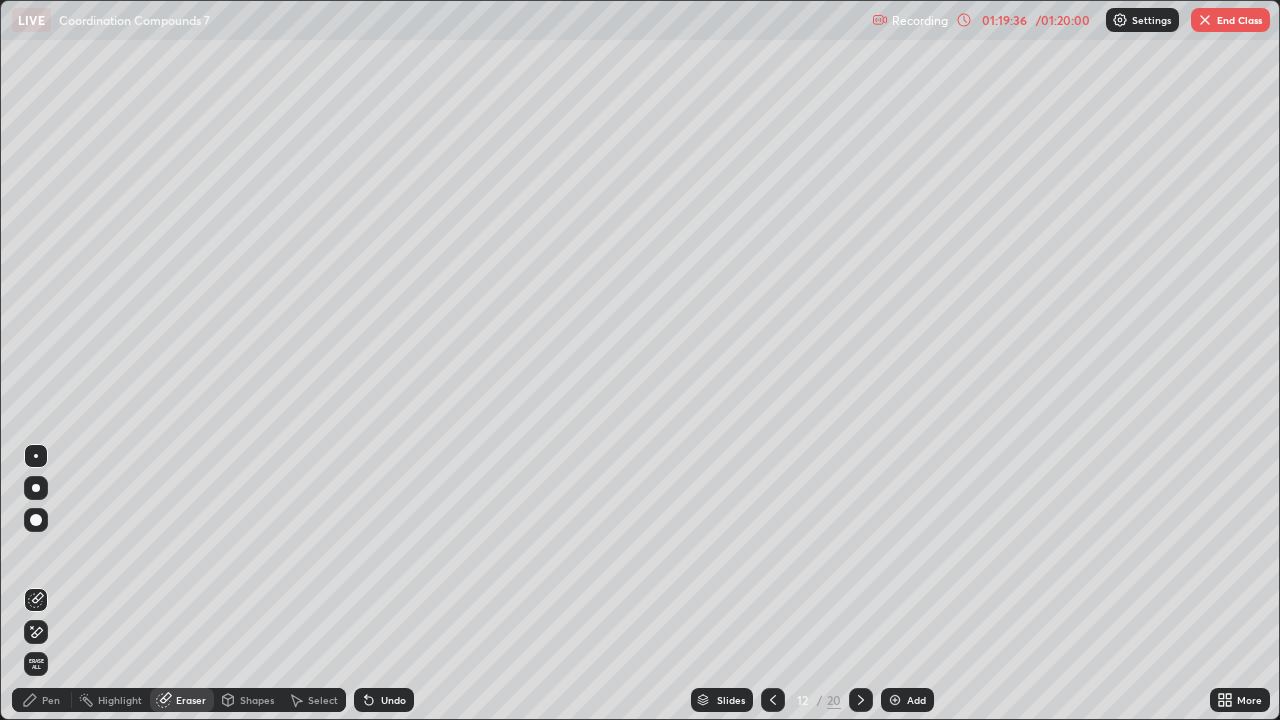 click 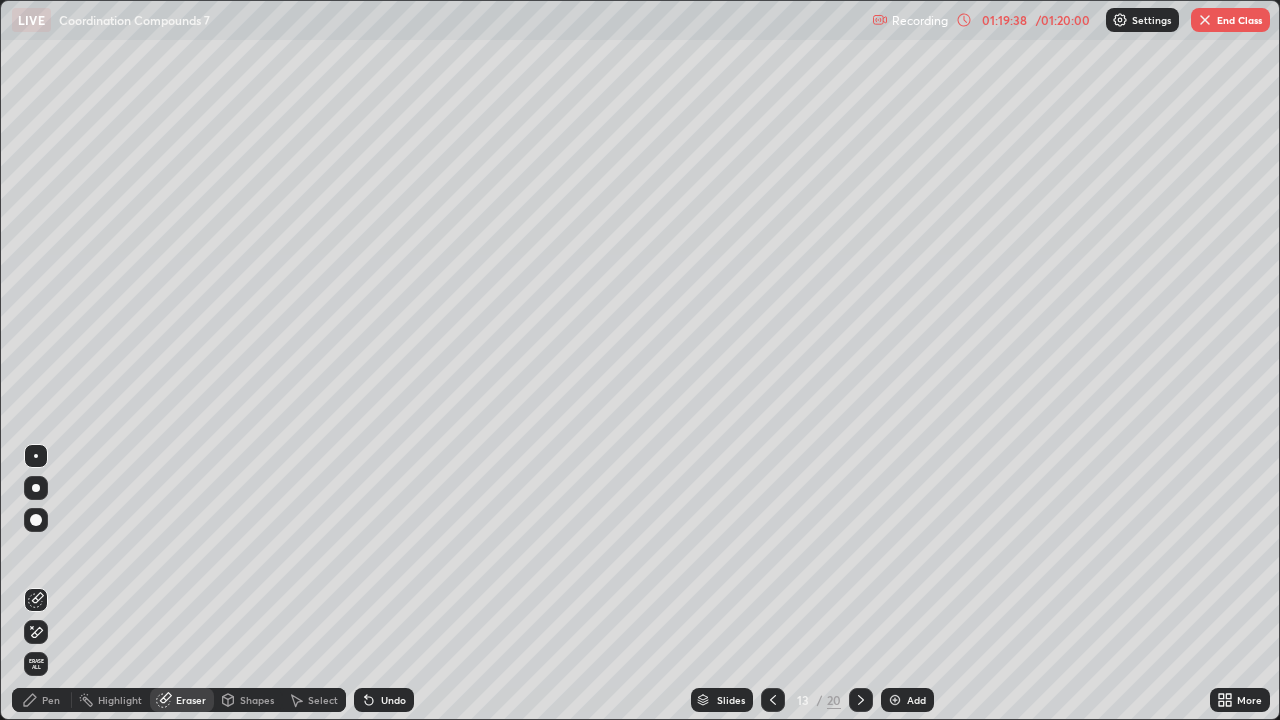 click 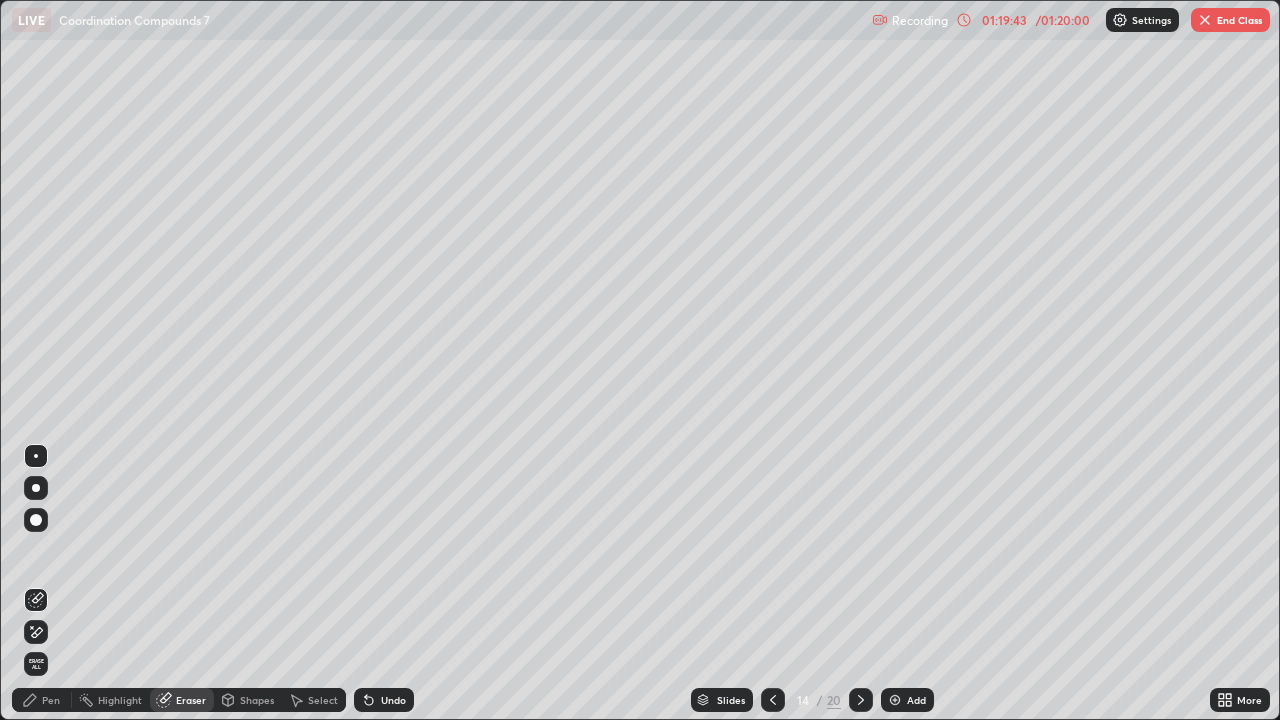 click 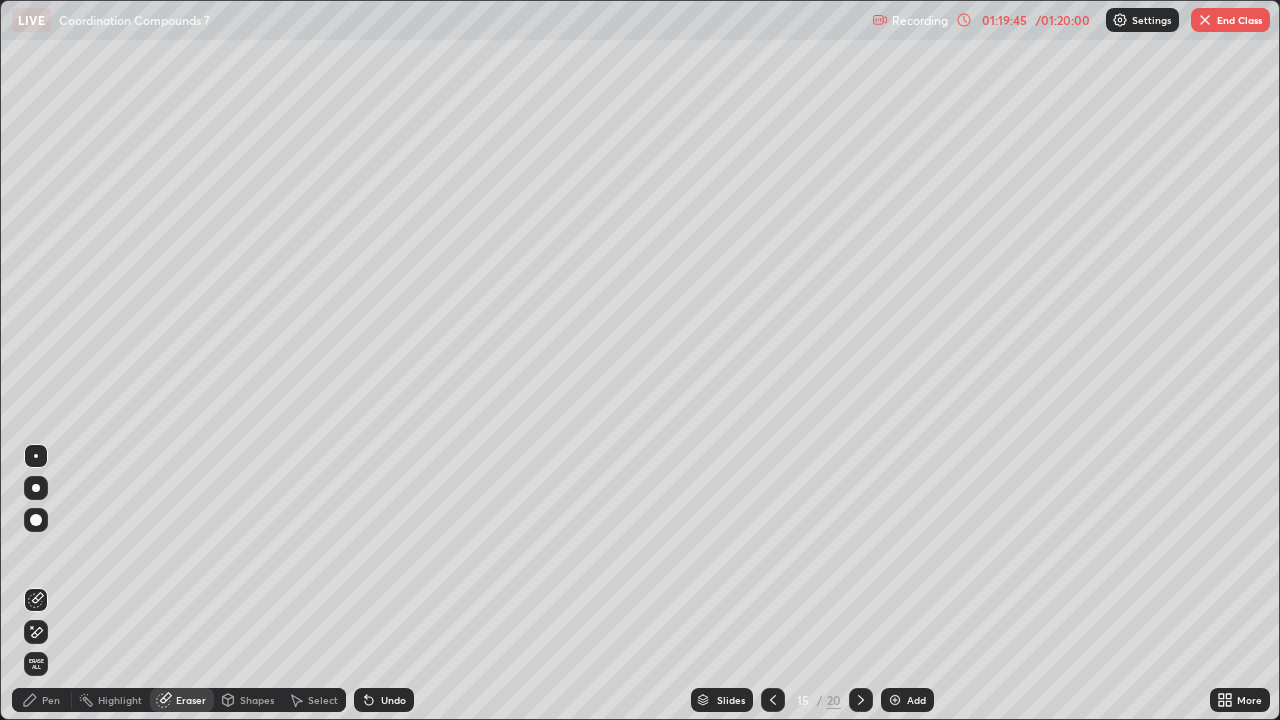 click 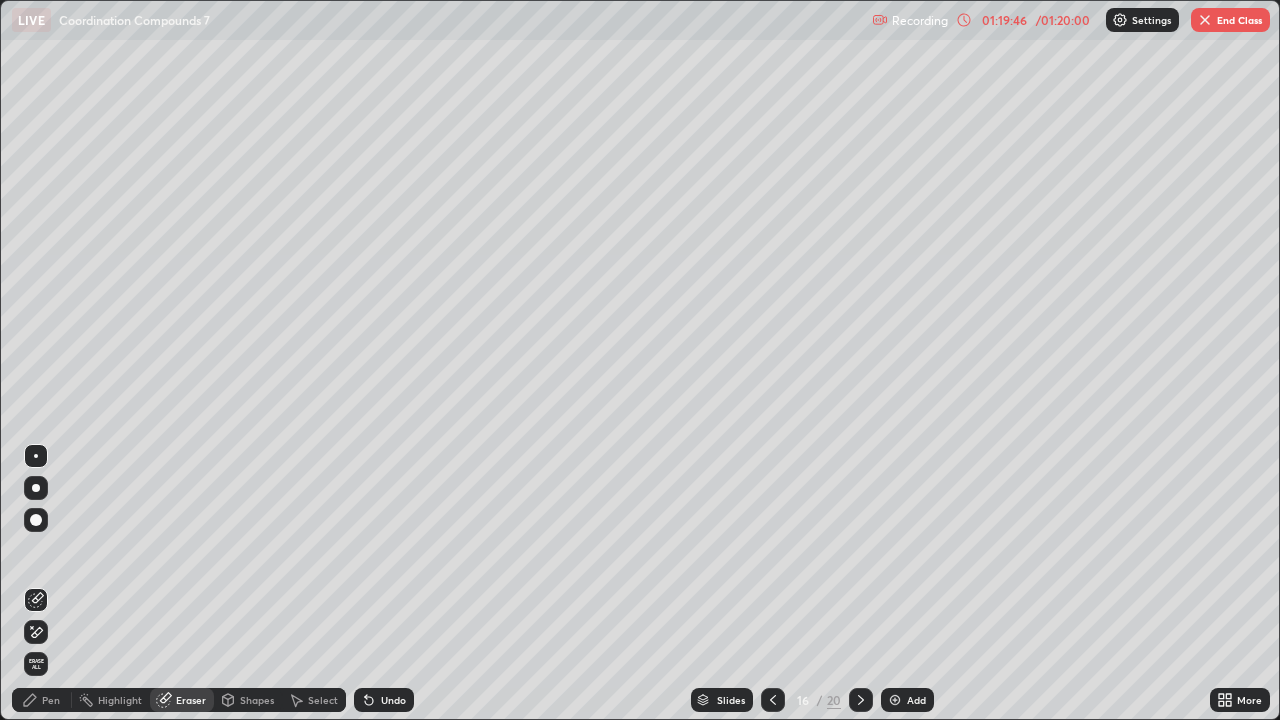 click 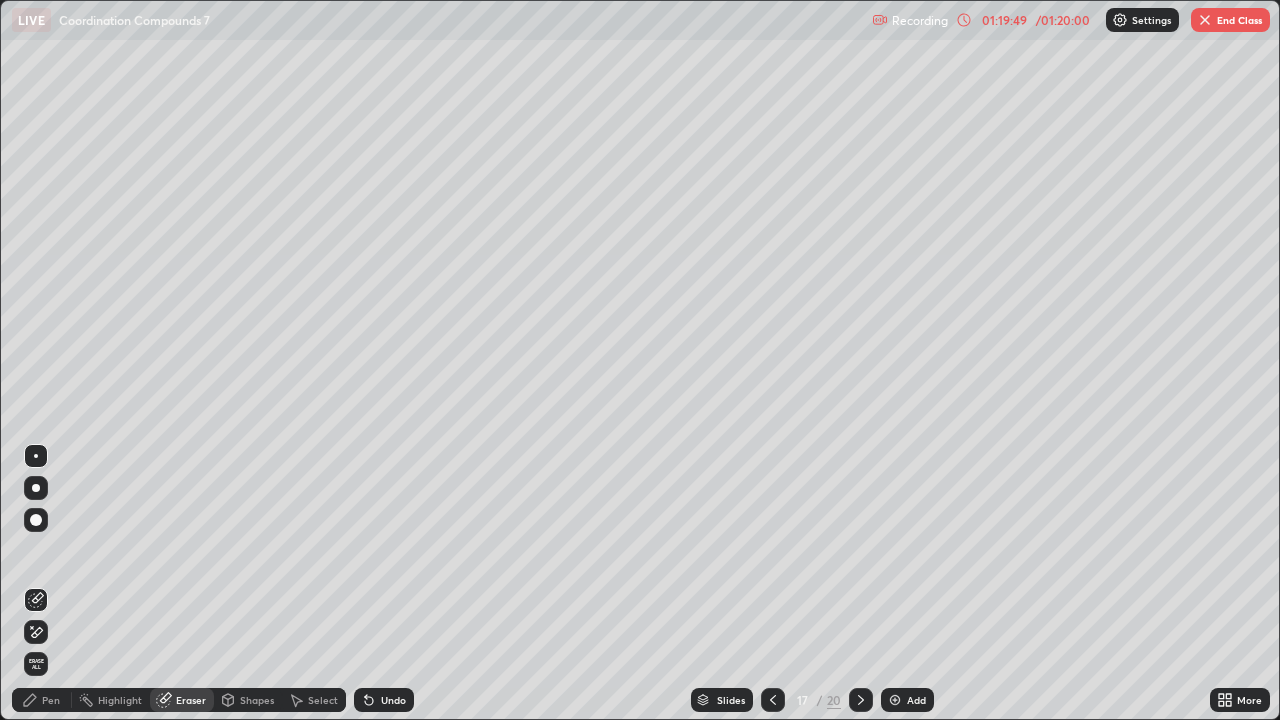 click 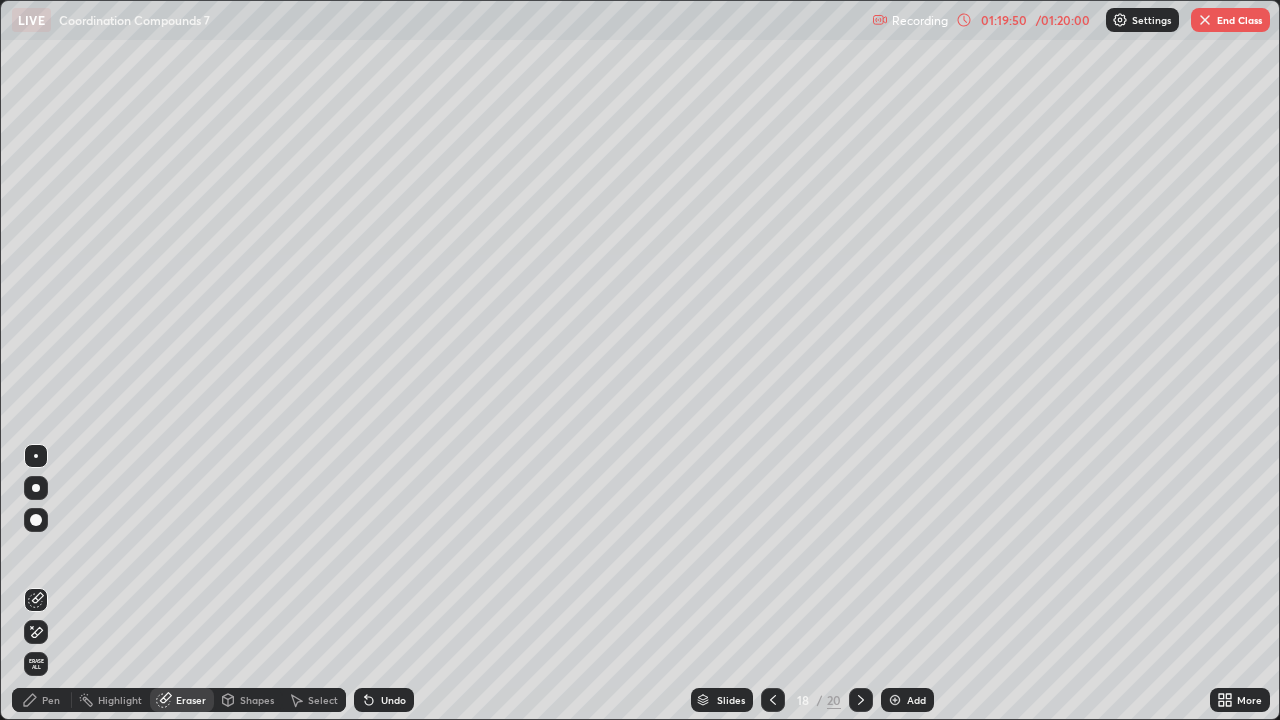 click 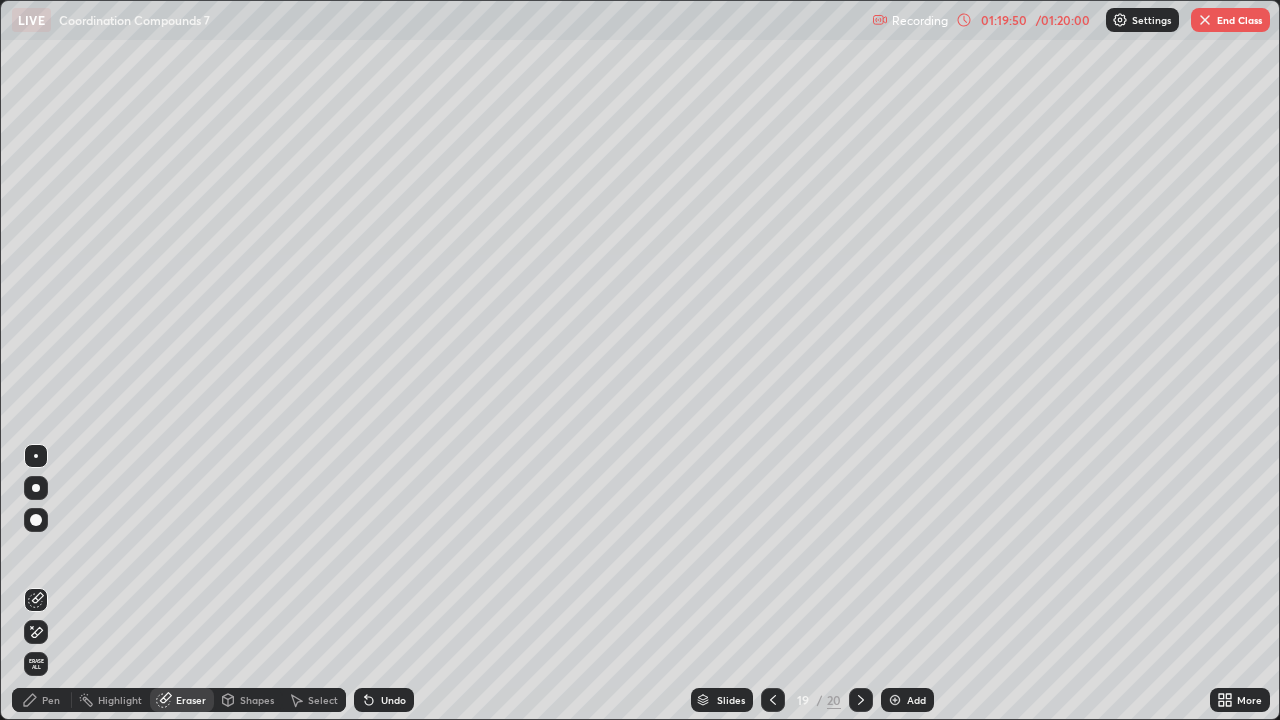 click 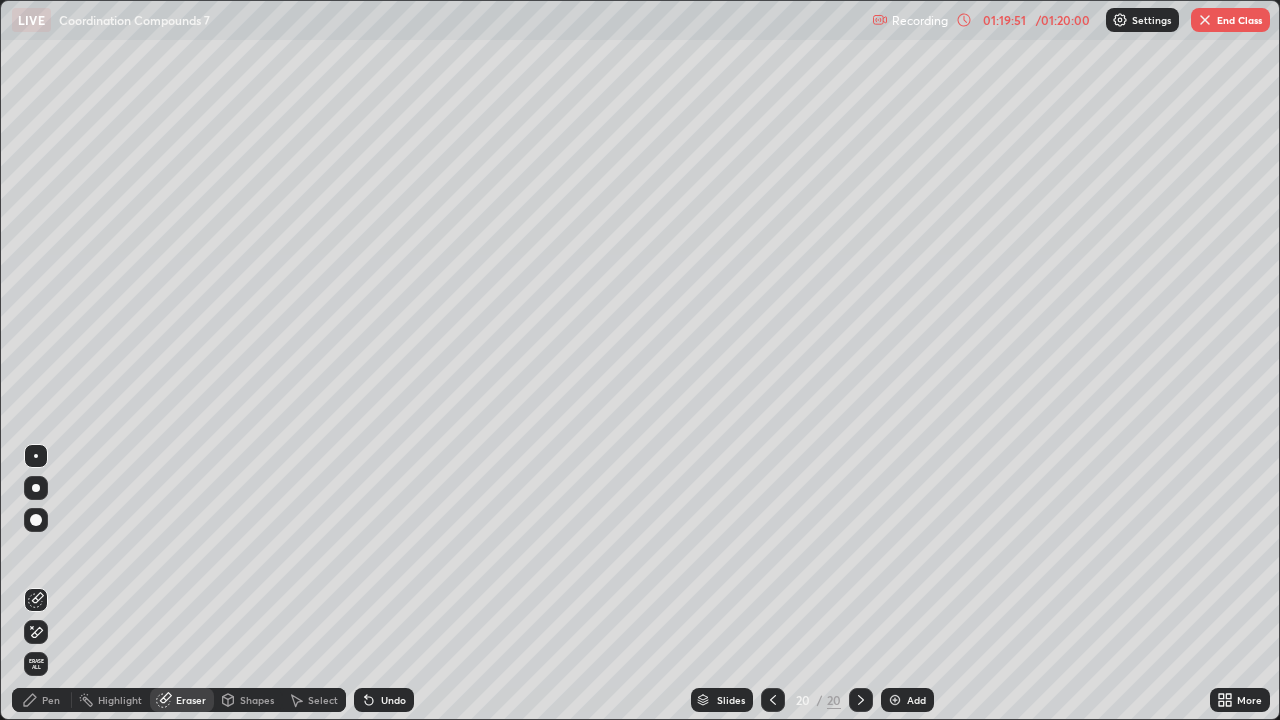 click 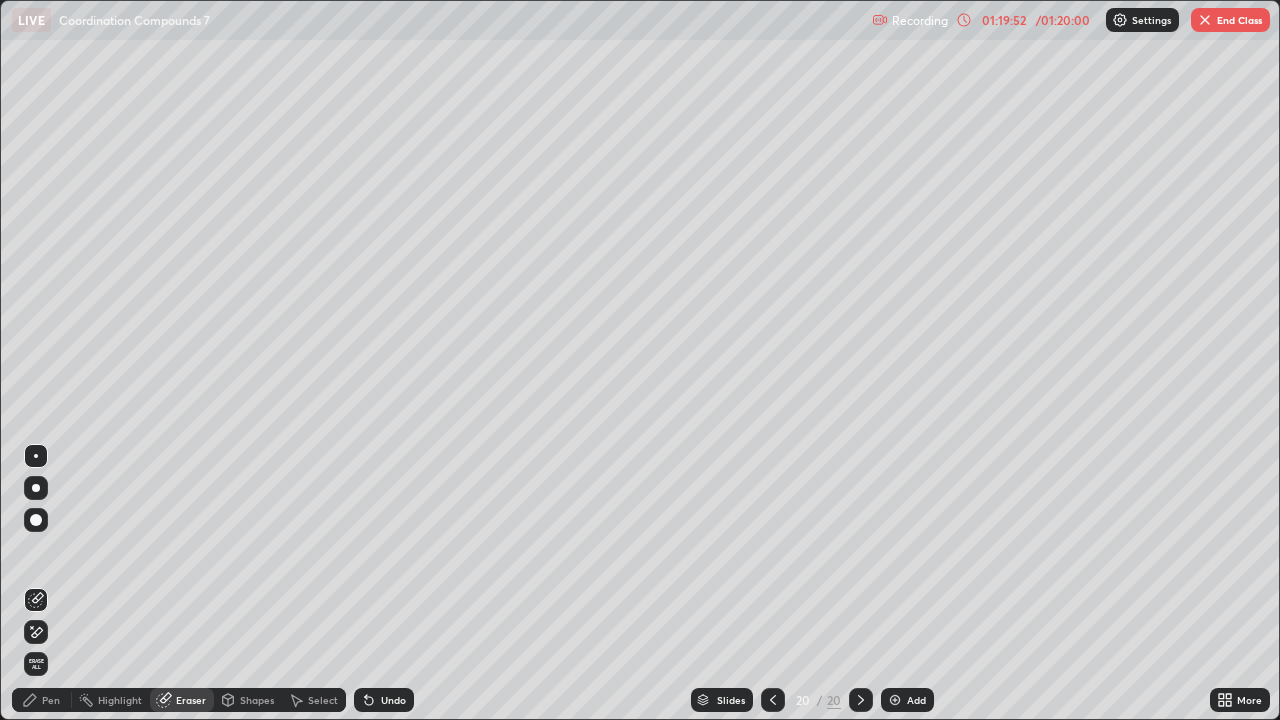 click 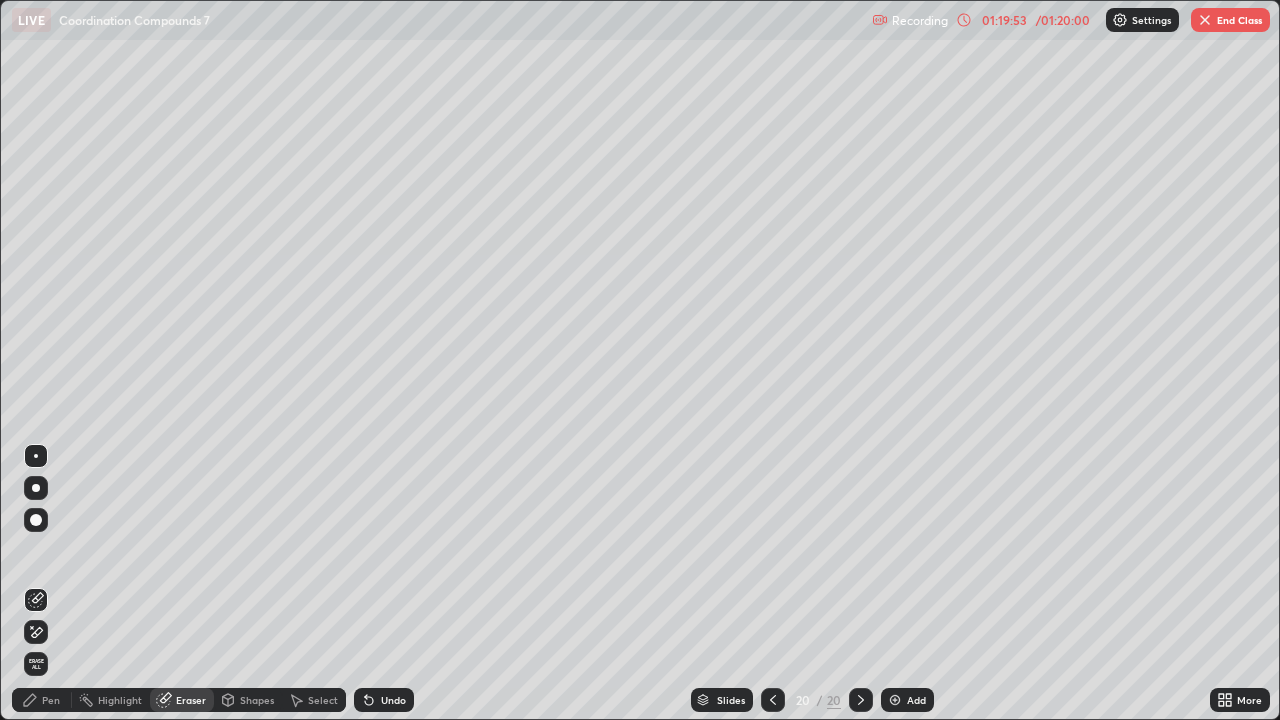 click 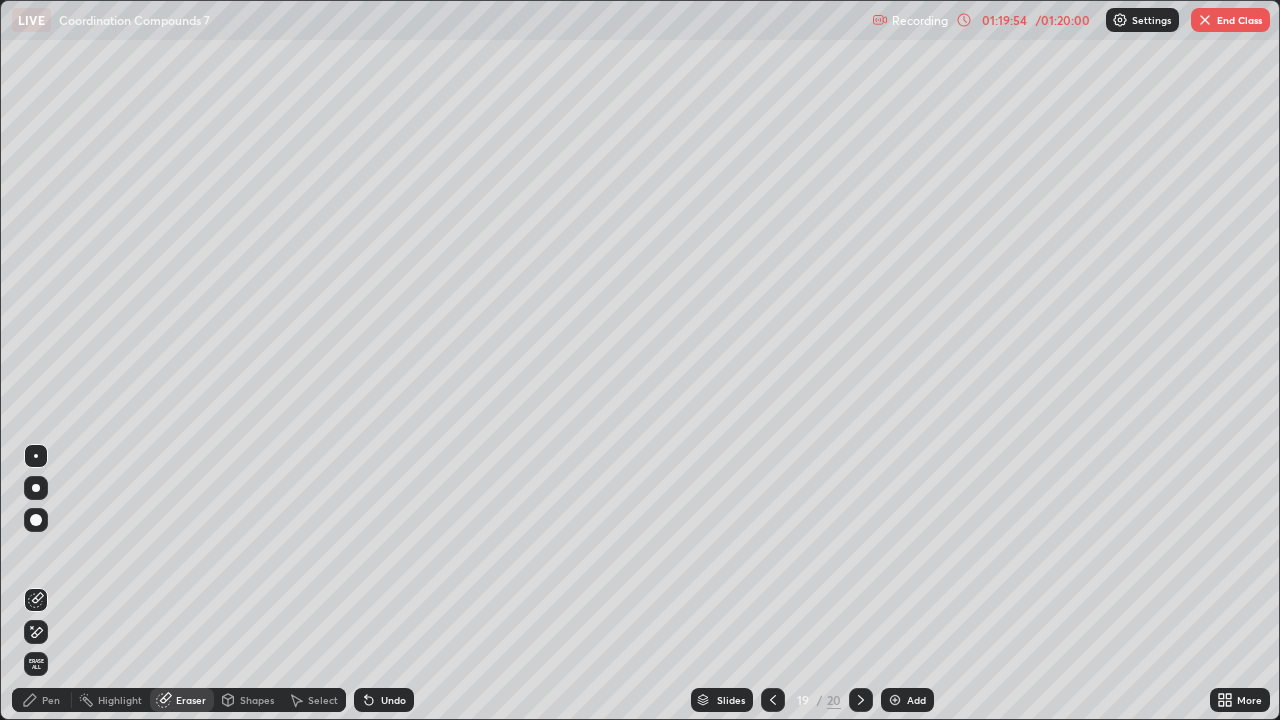 click 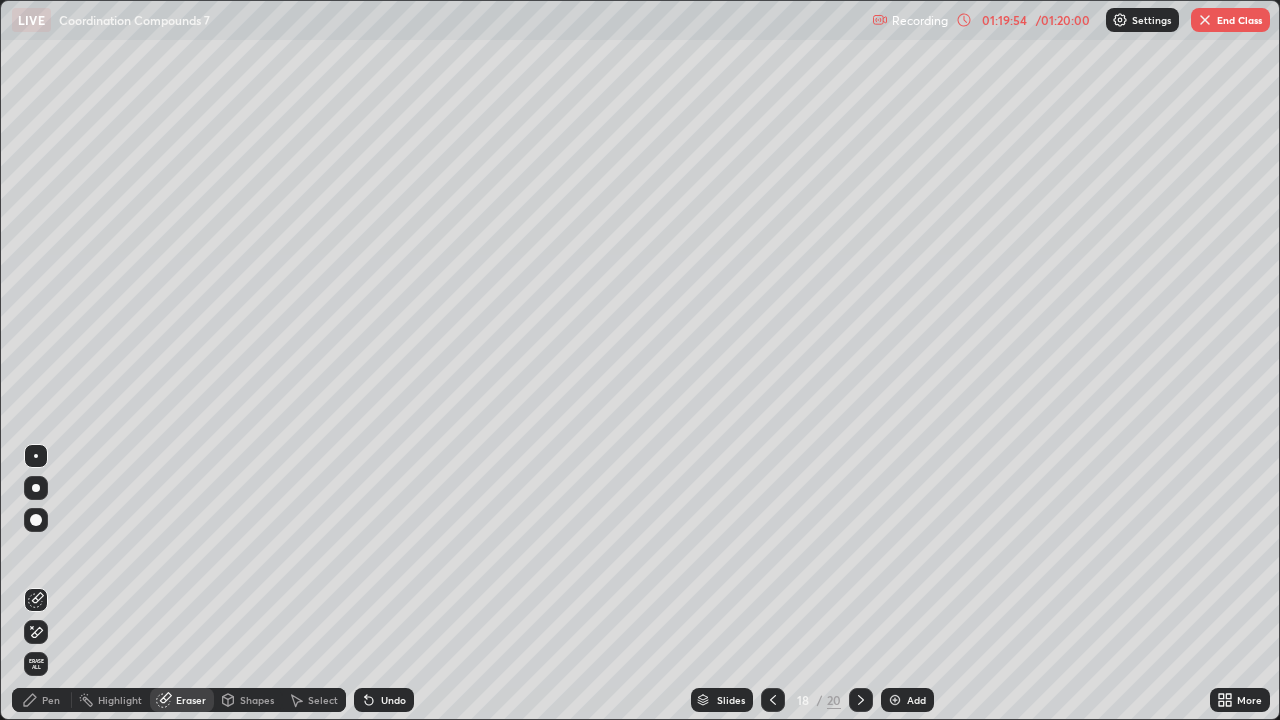 click 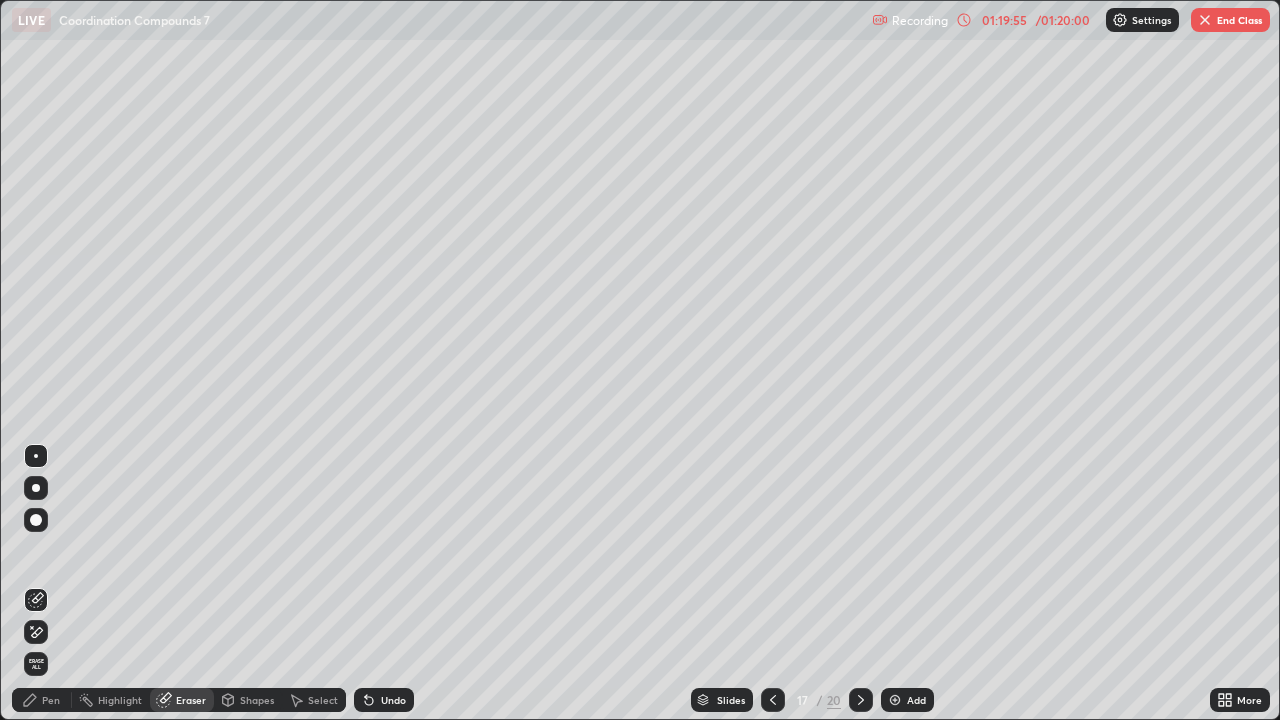 click 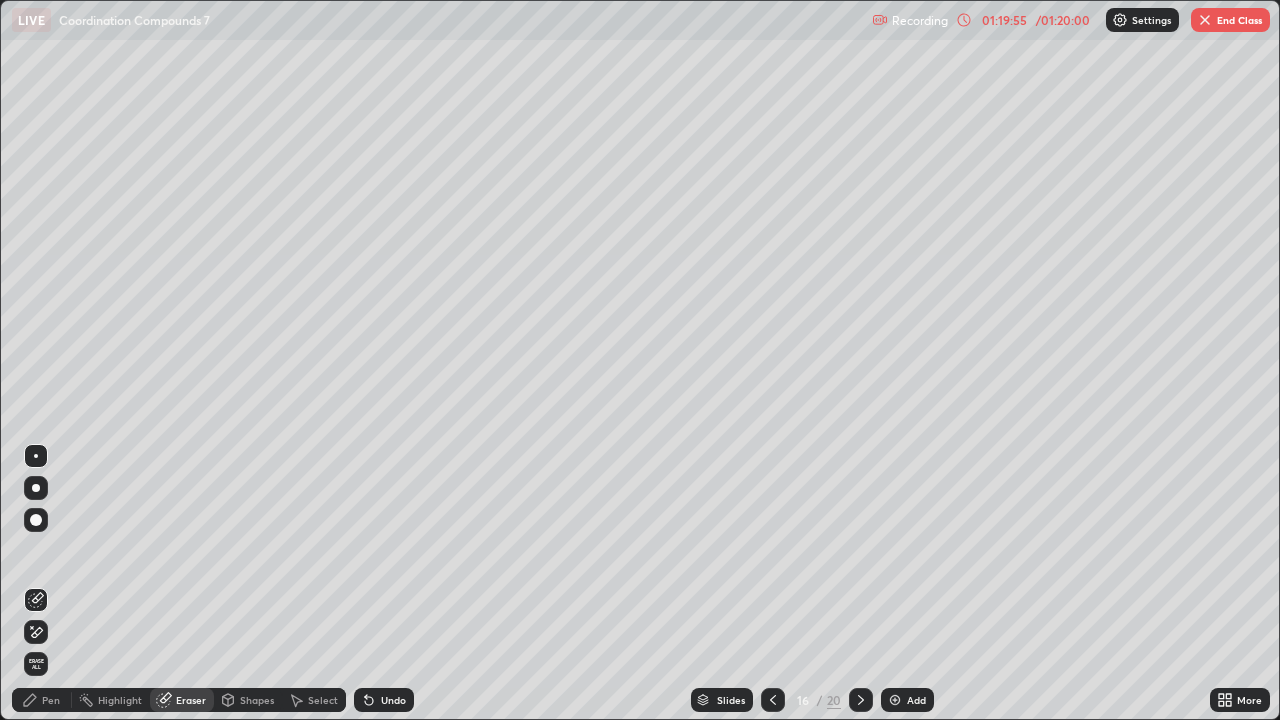 click 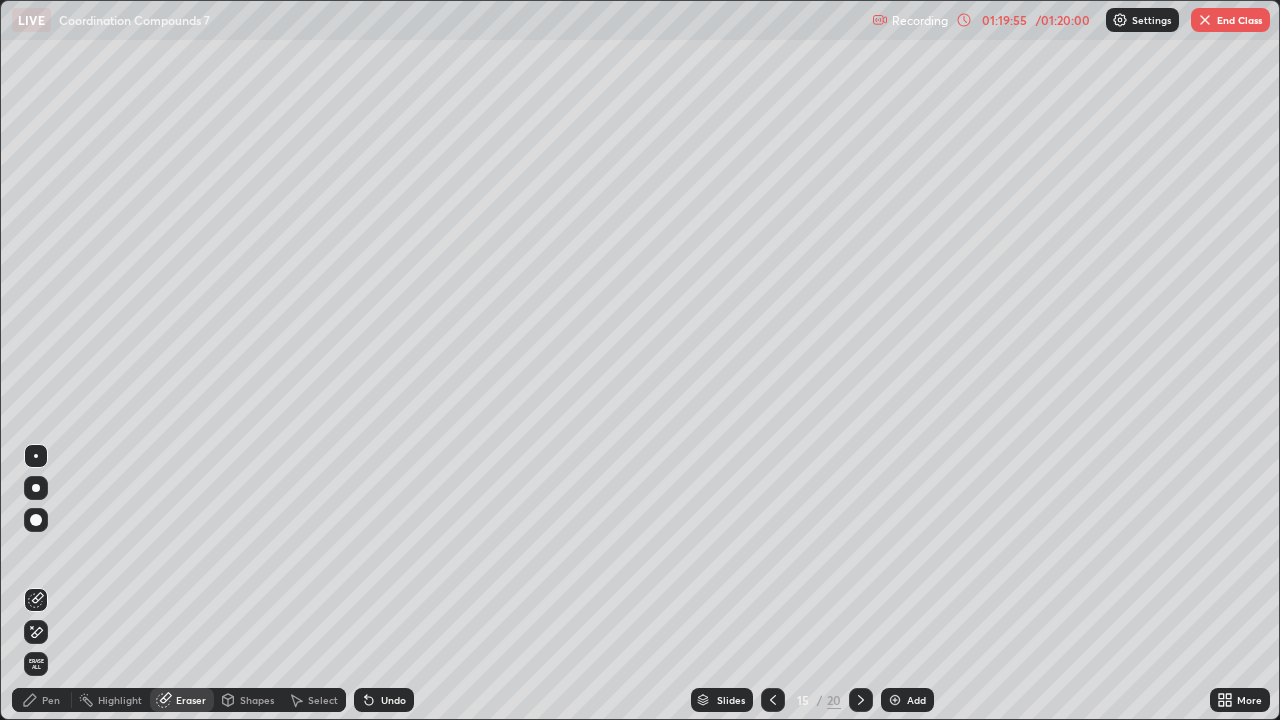 click 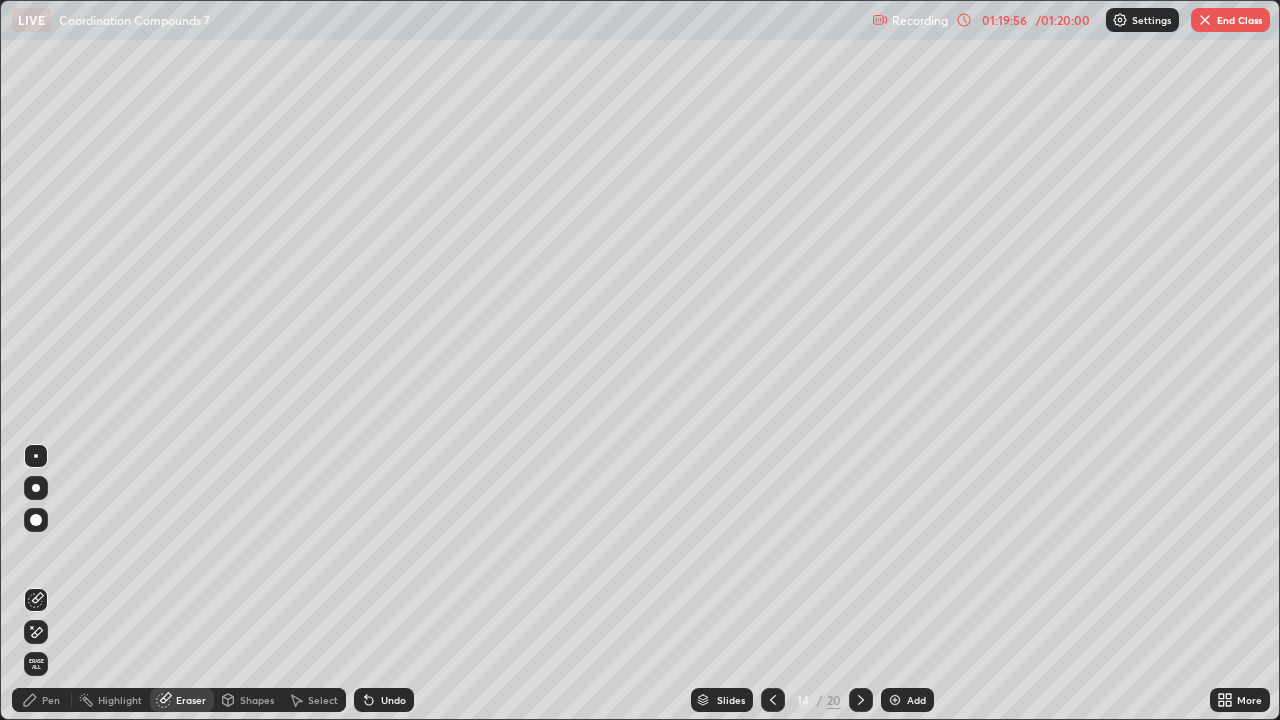 click 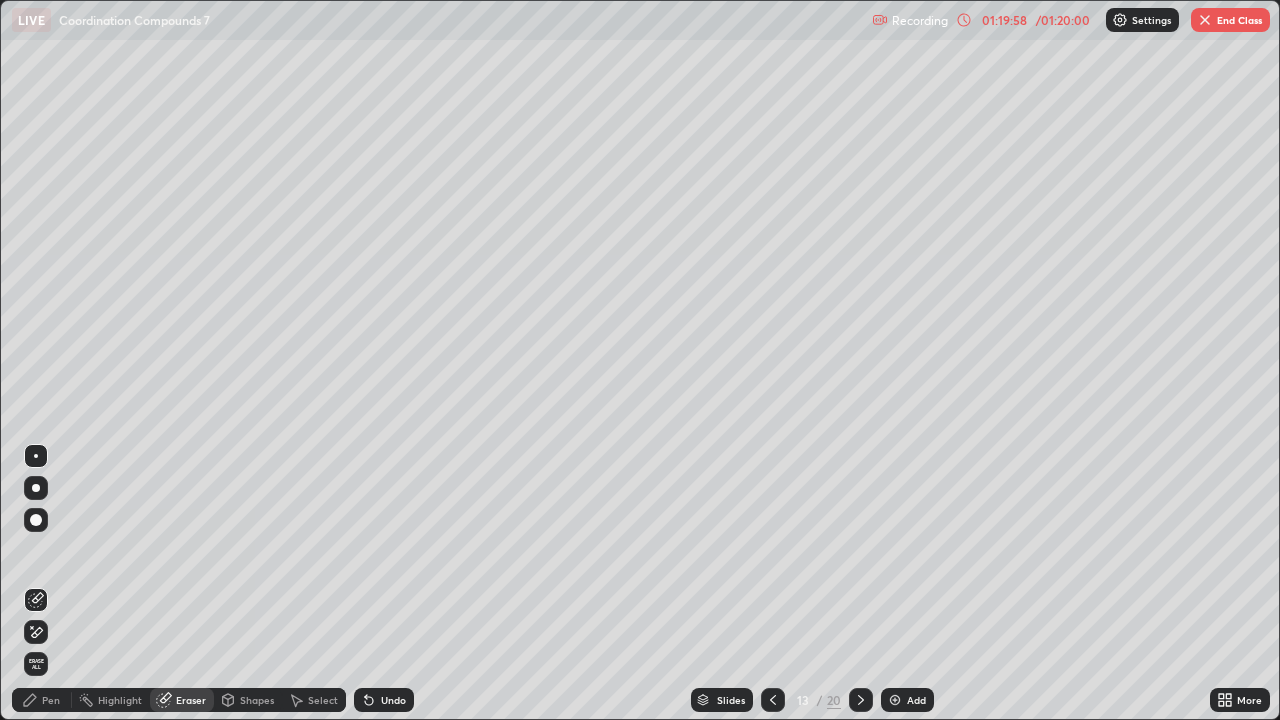 click 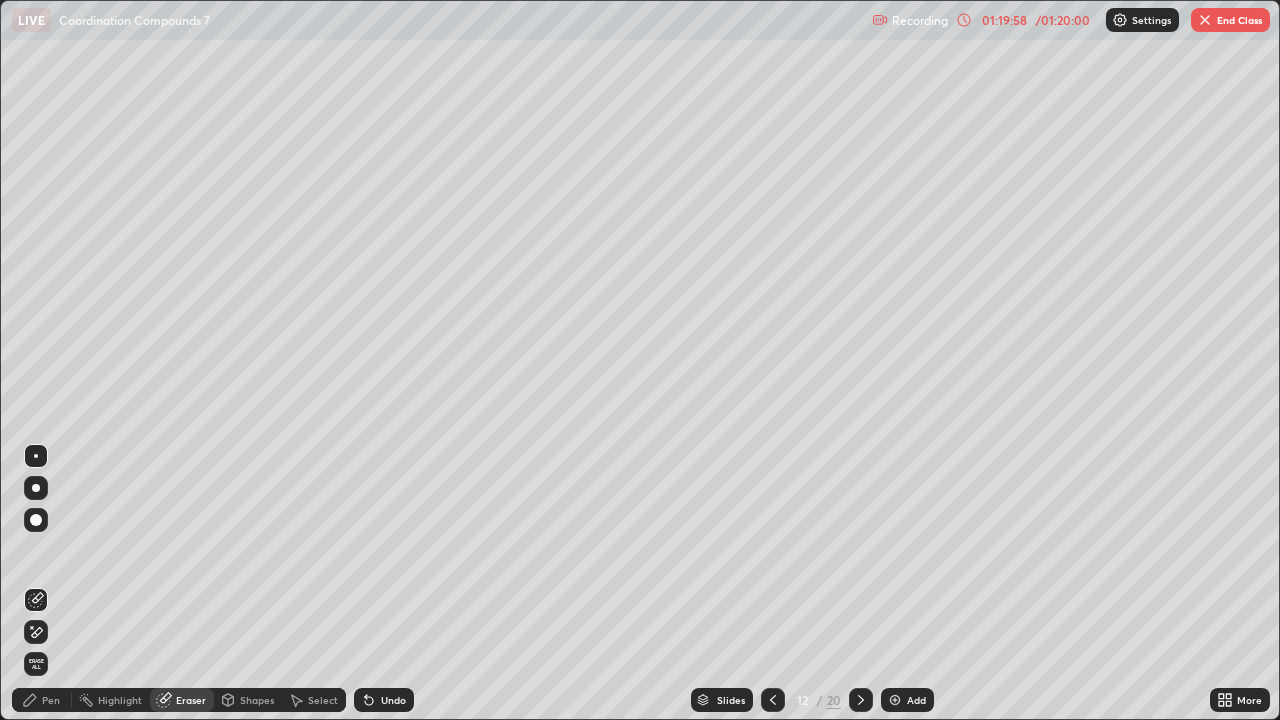 click 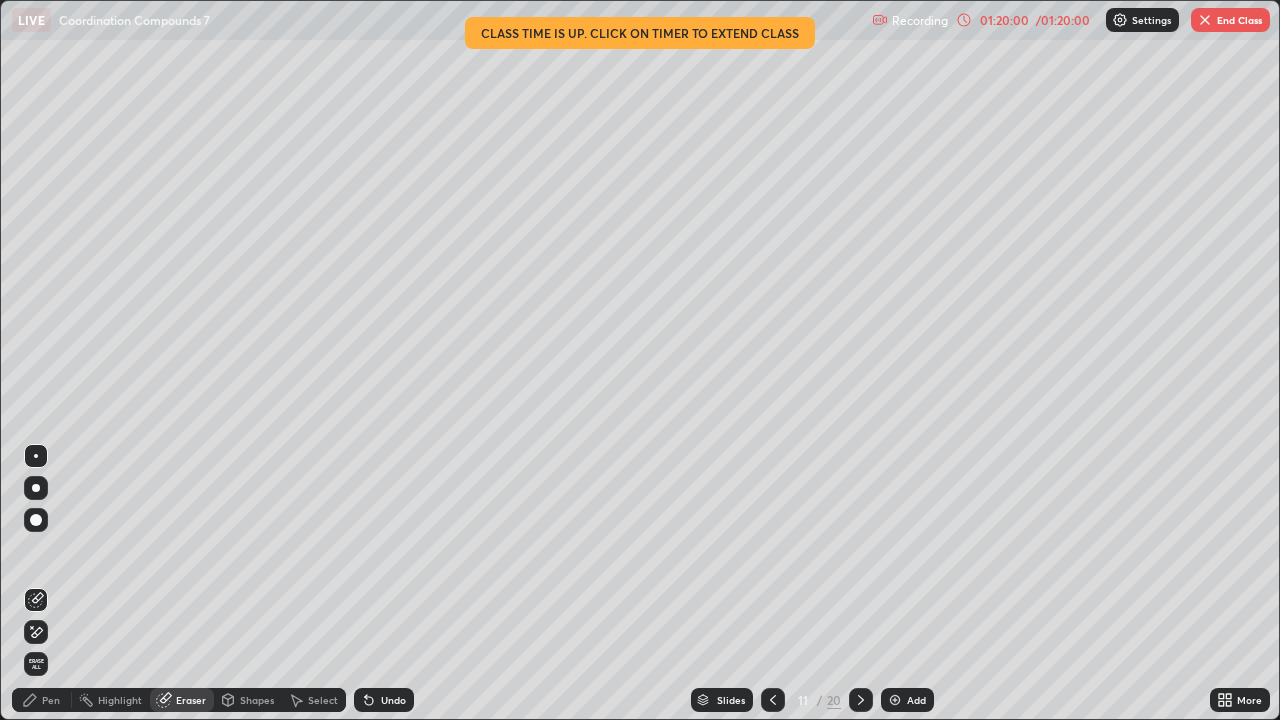 click 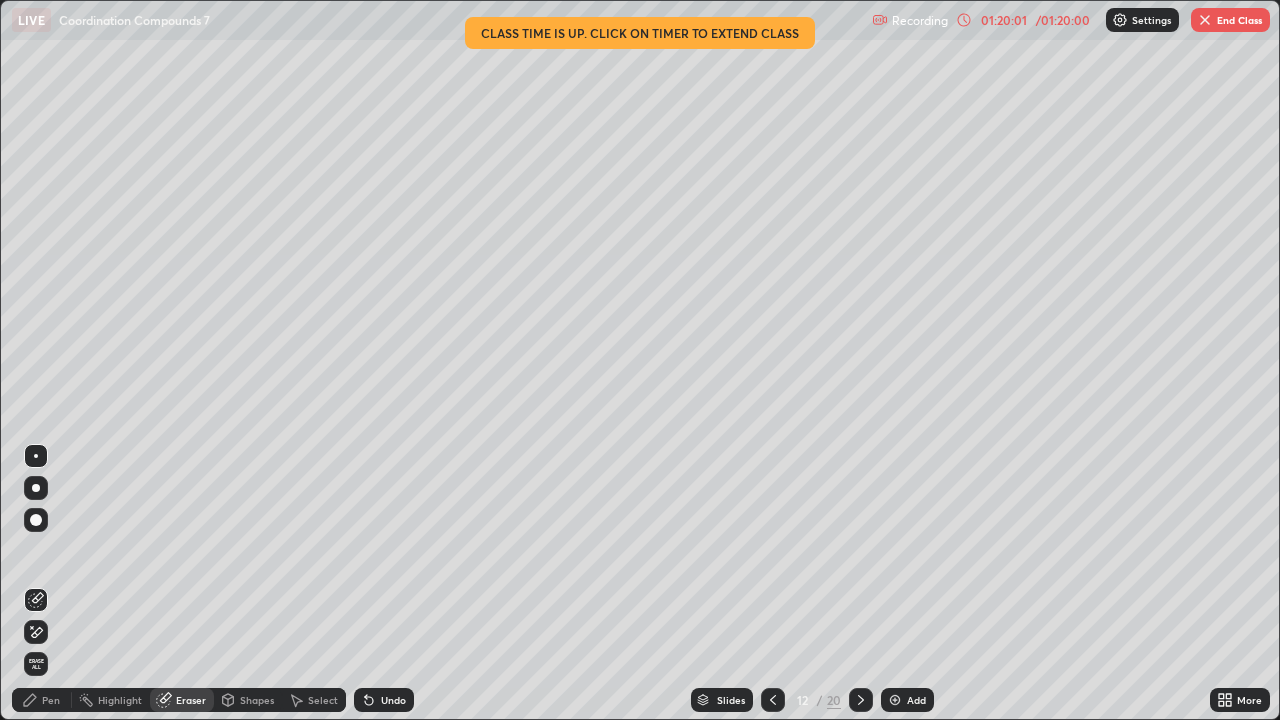 click 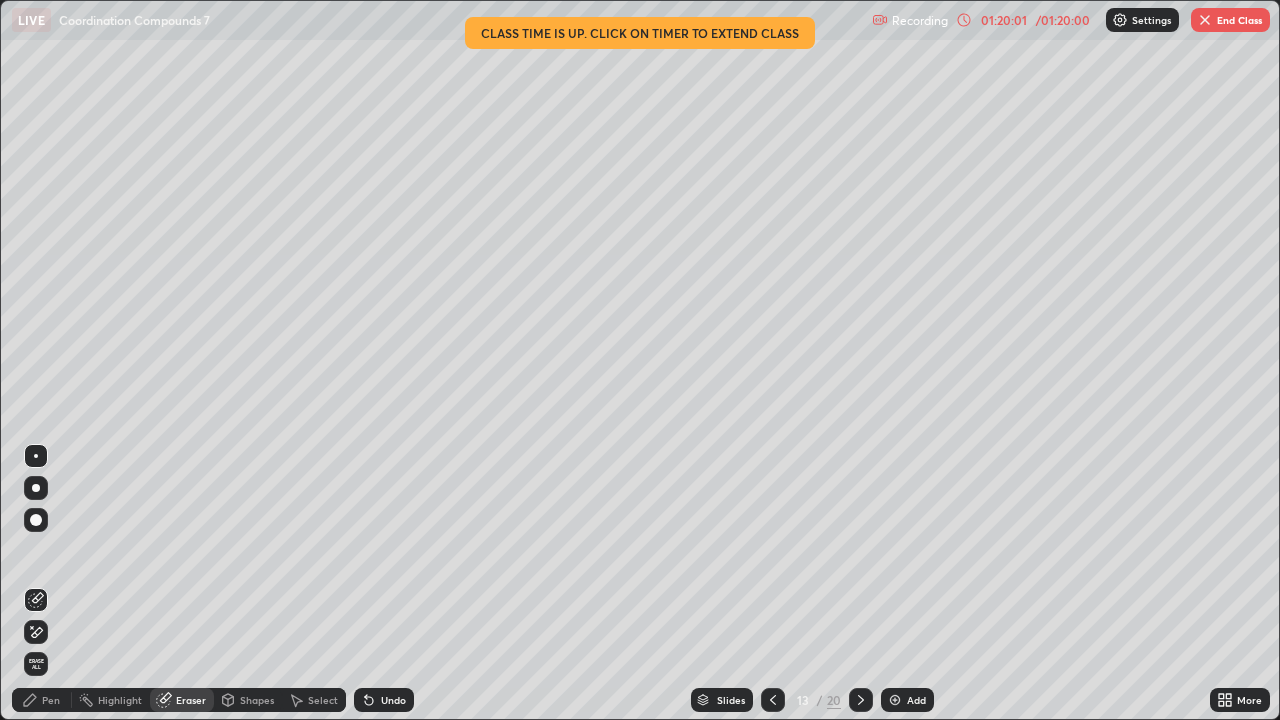 click 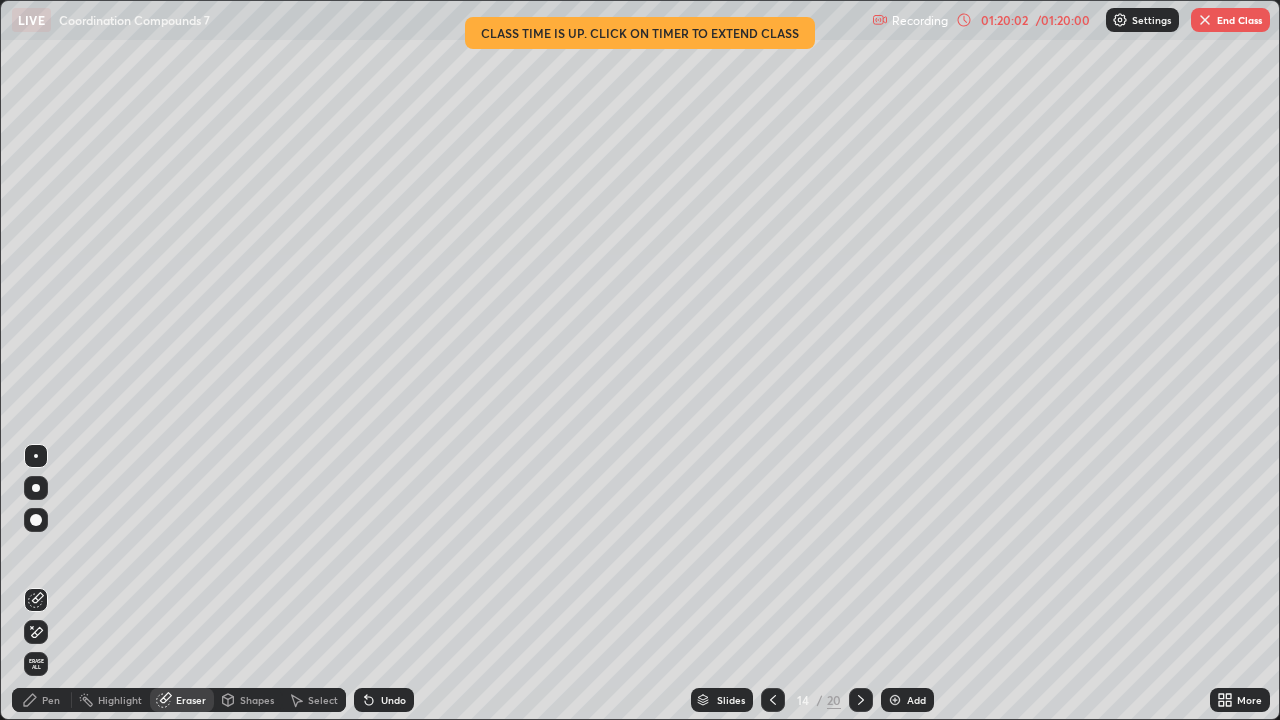 click 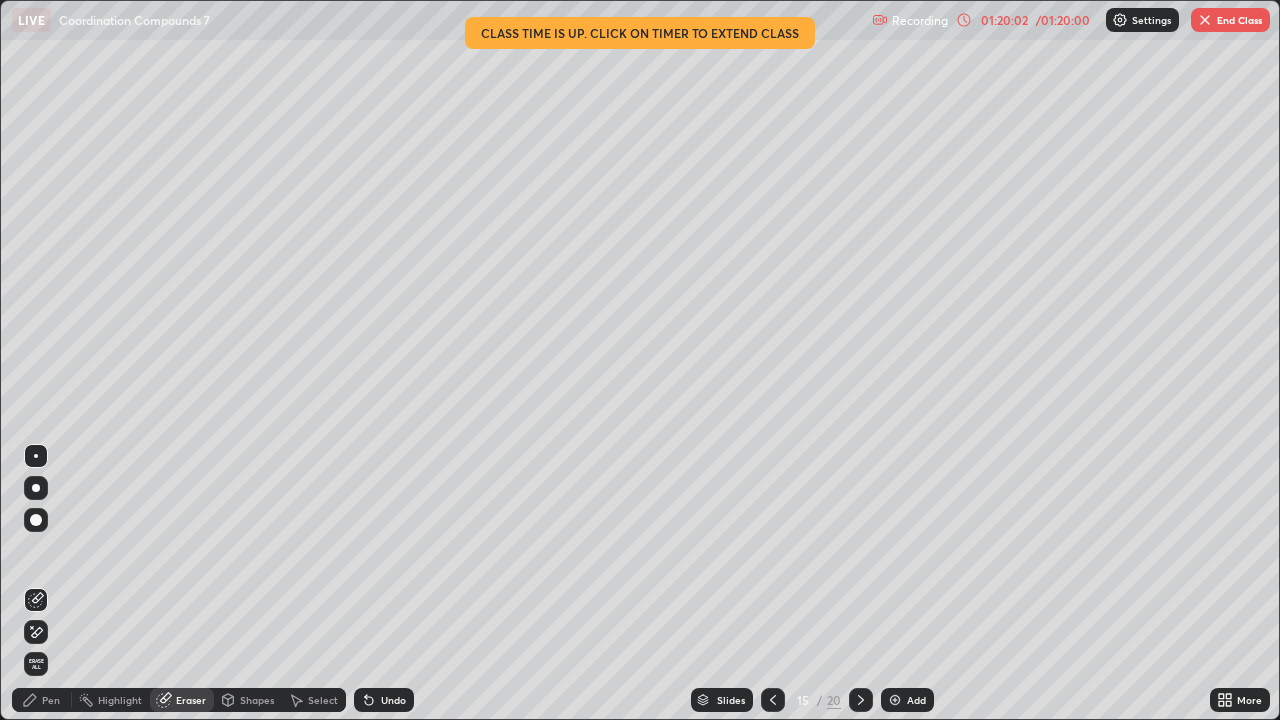 click 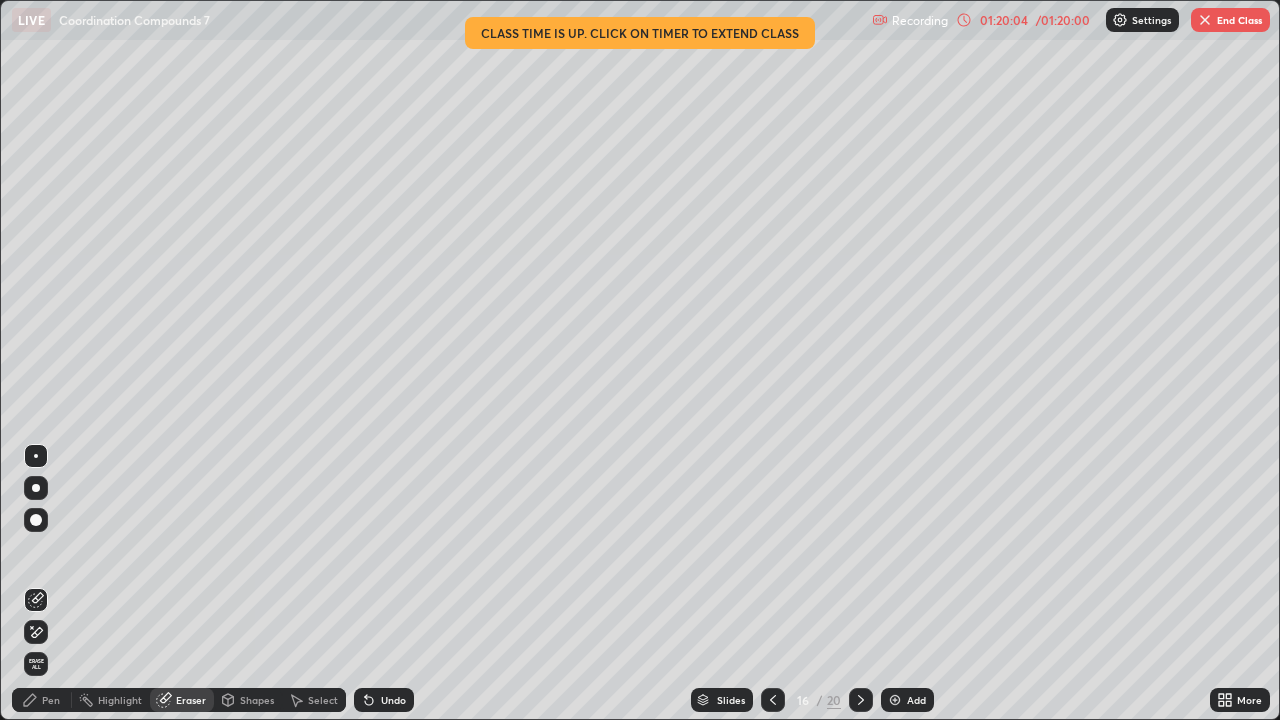 click 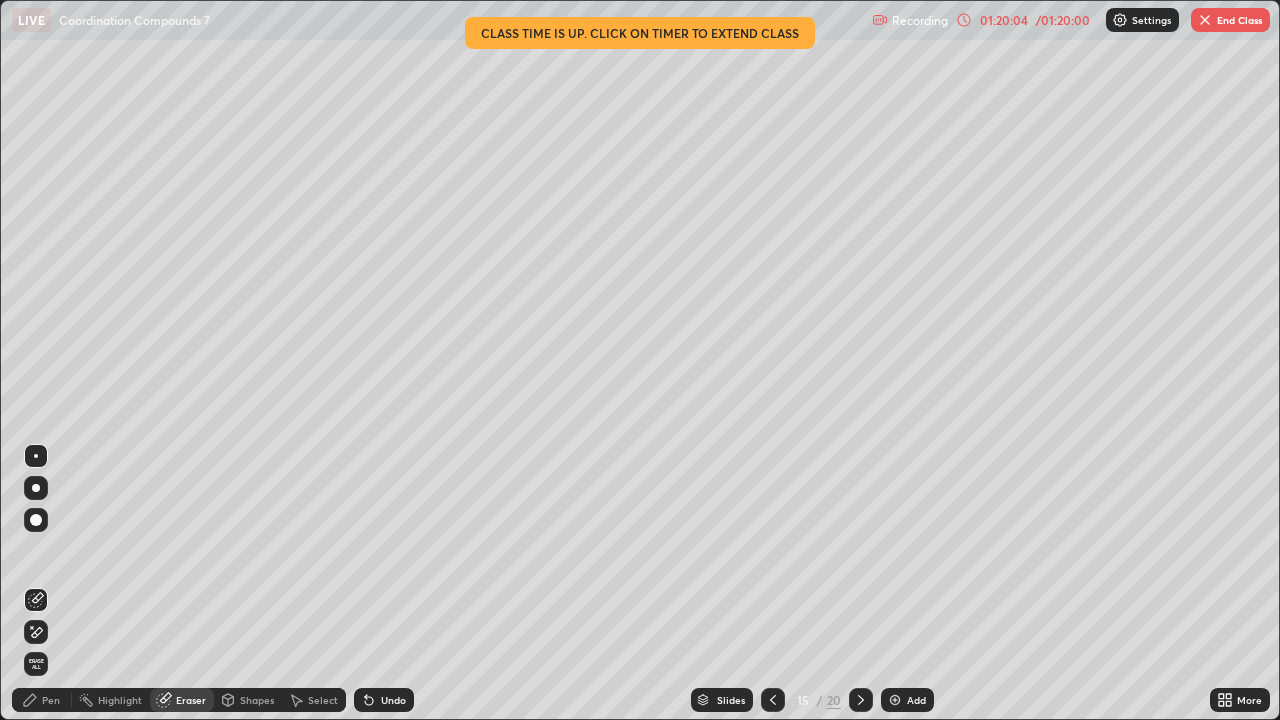 click 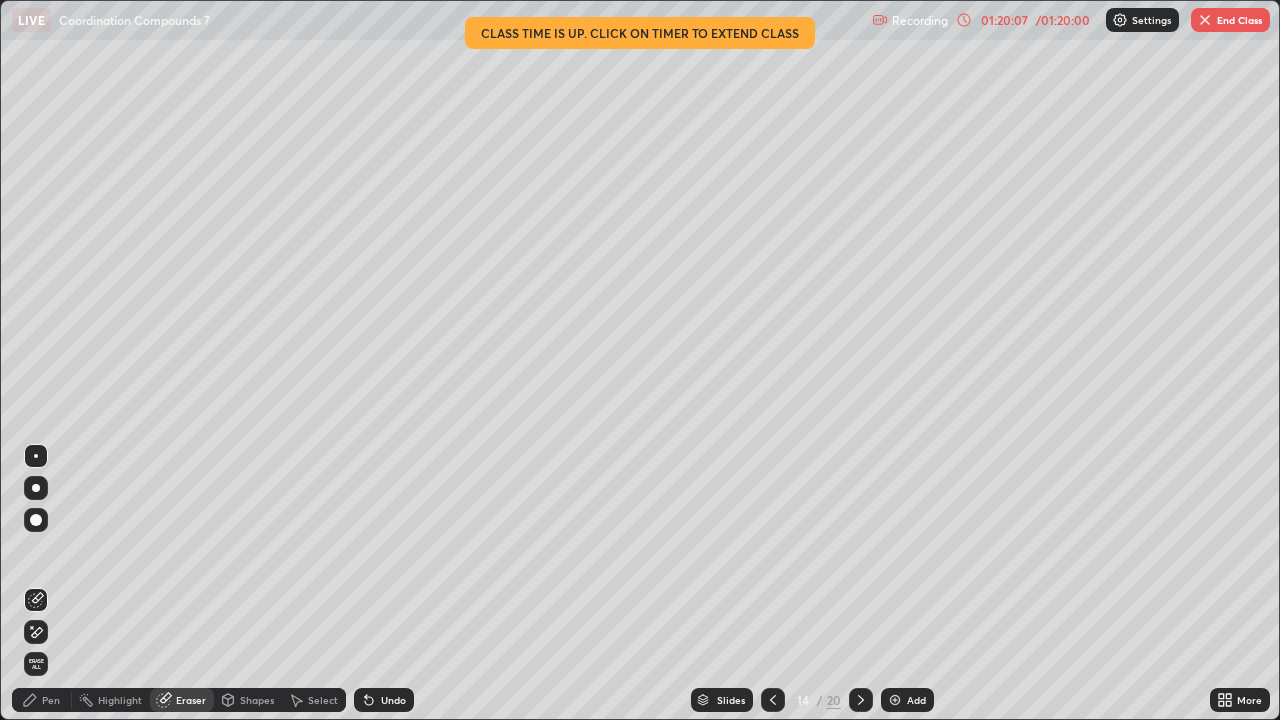 click at bounding box center [861, 700] 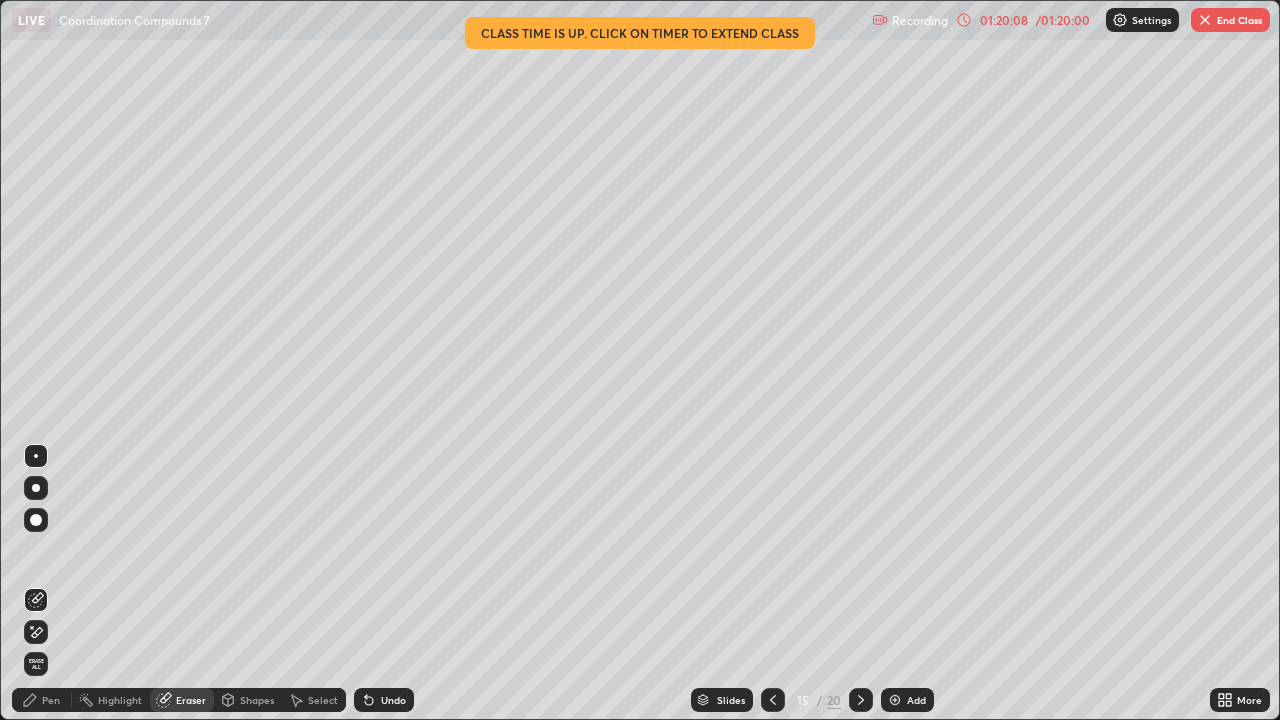 click 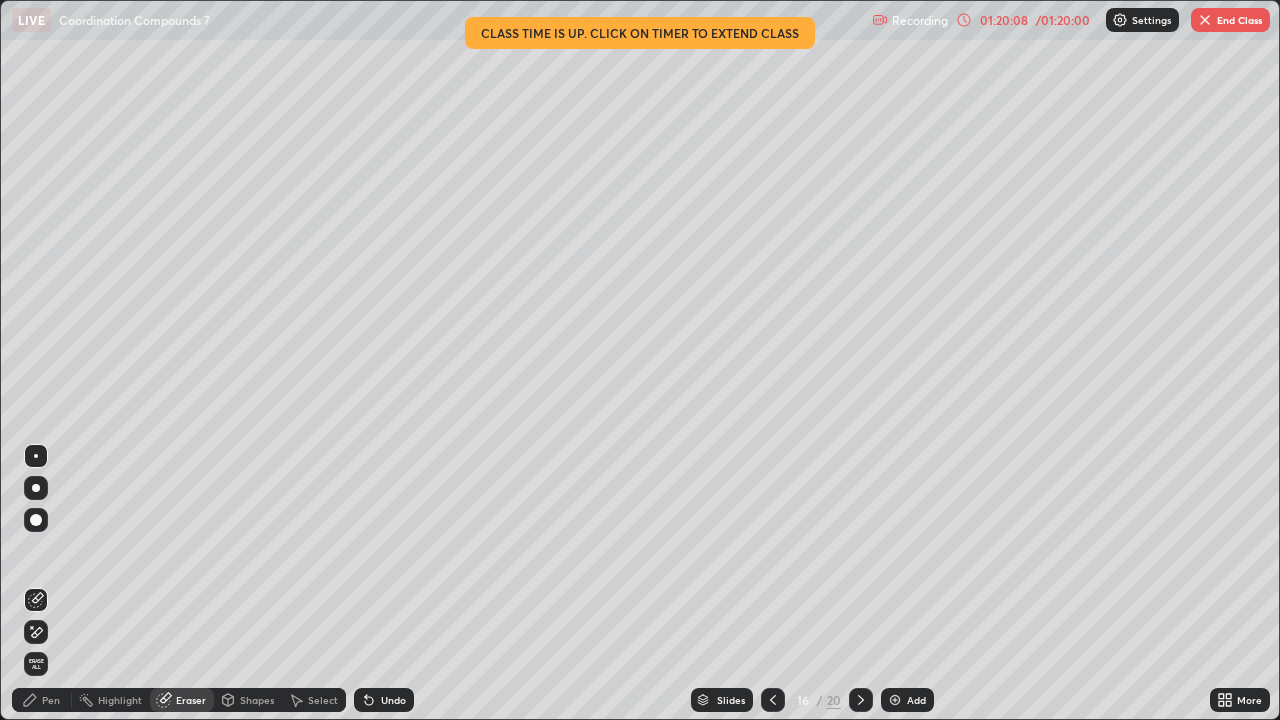 click 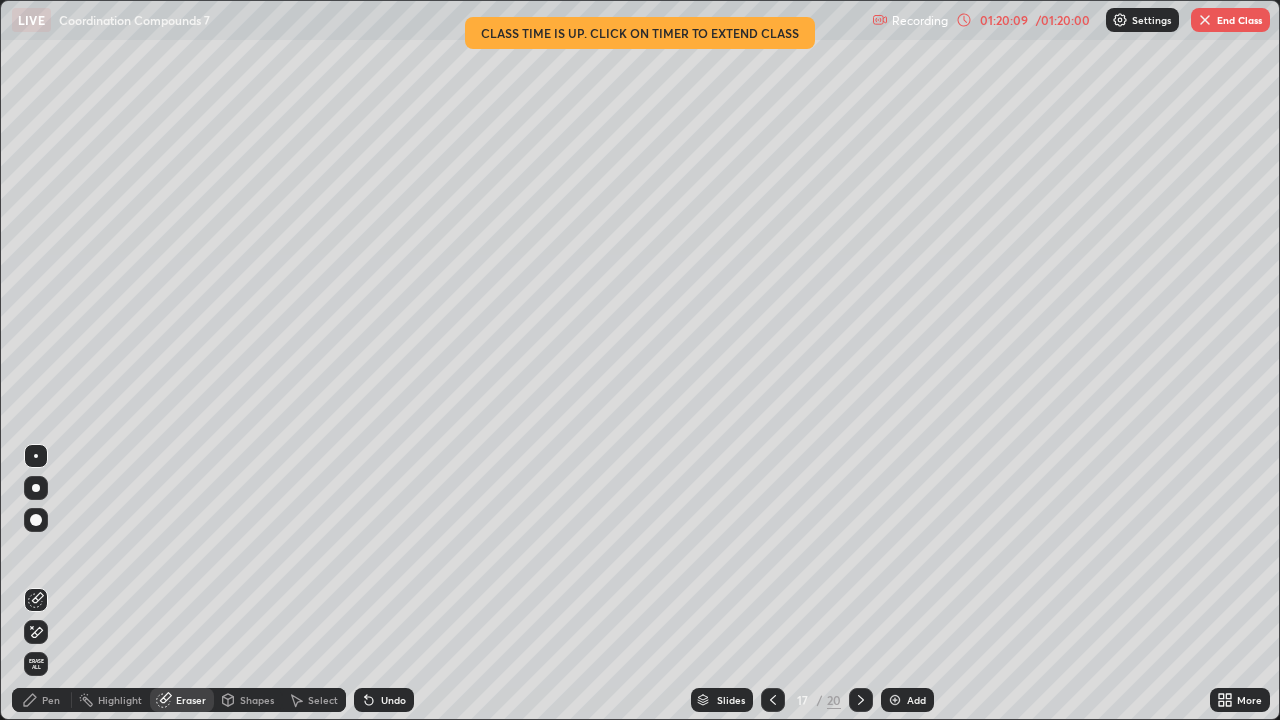click at bounding box center (861, 700) 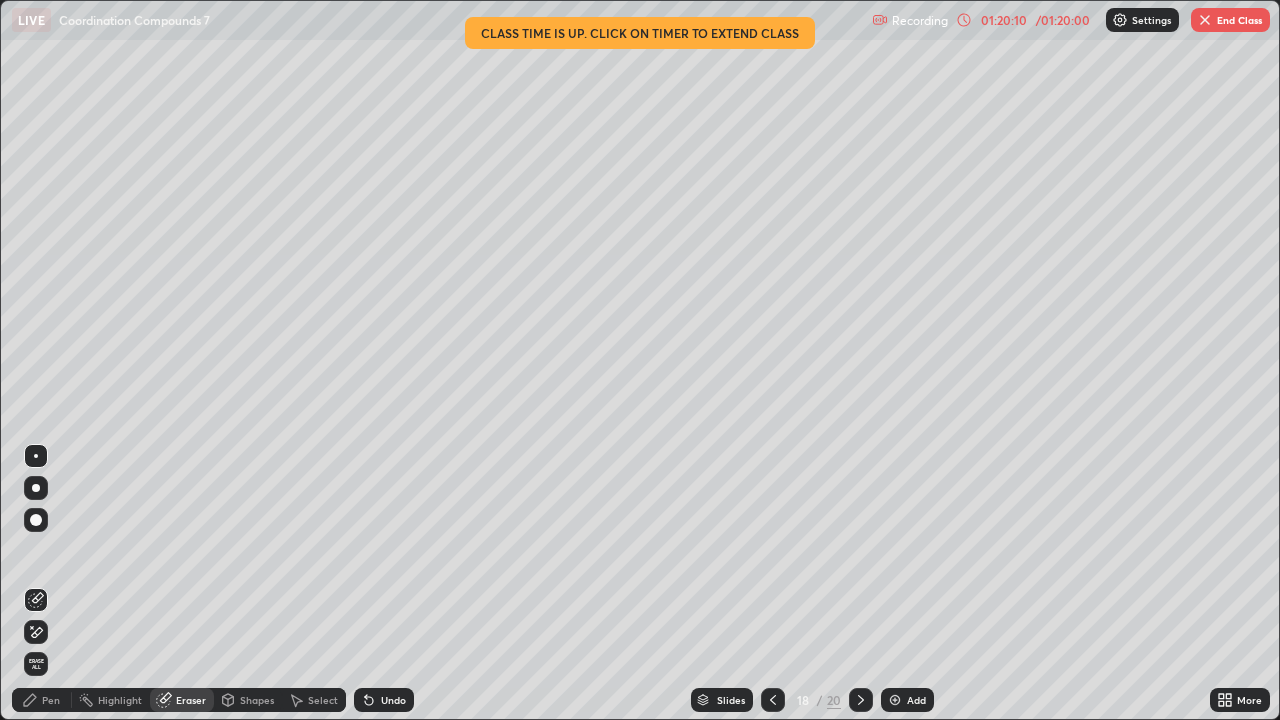 click 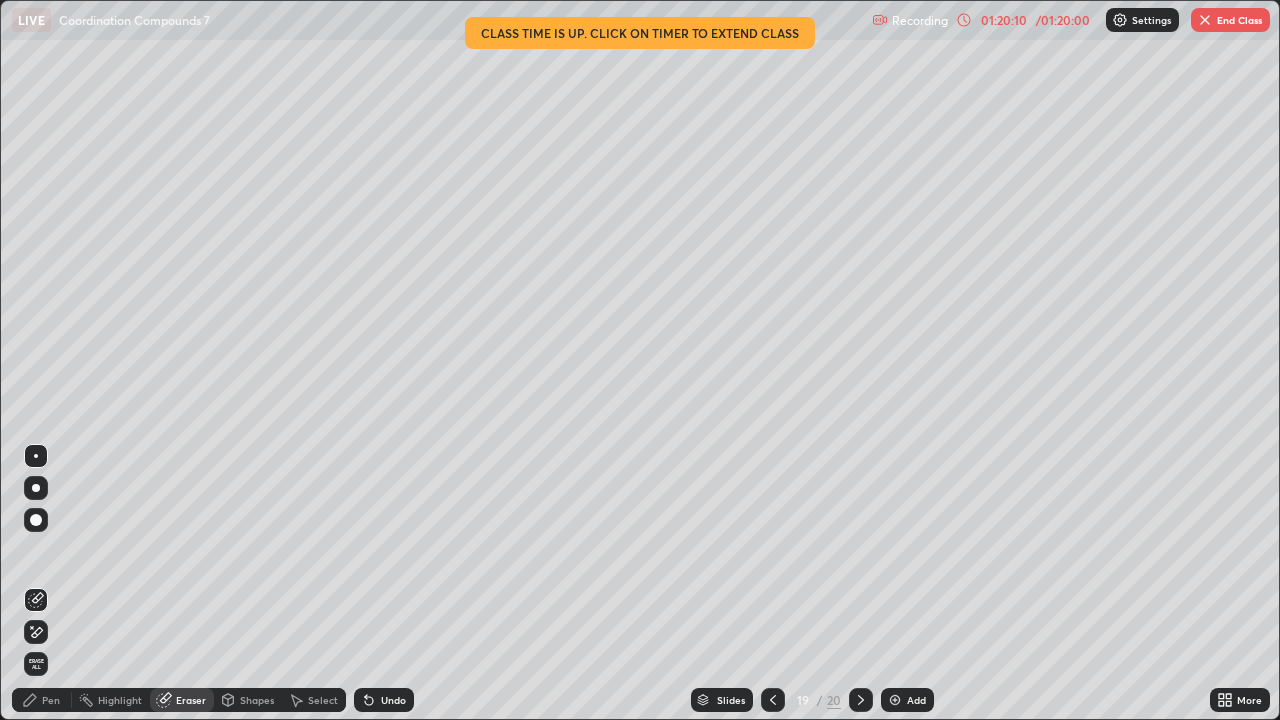 click 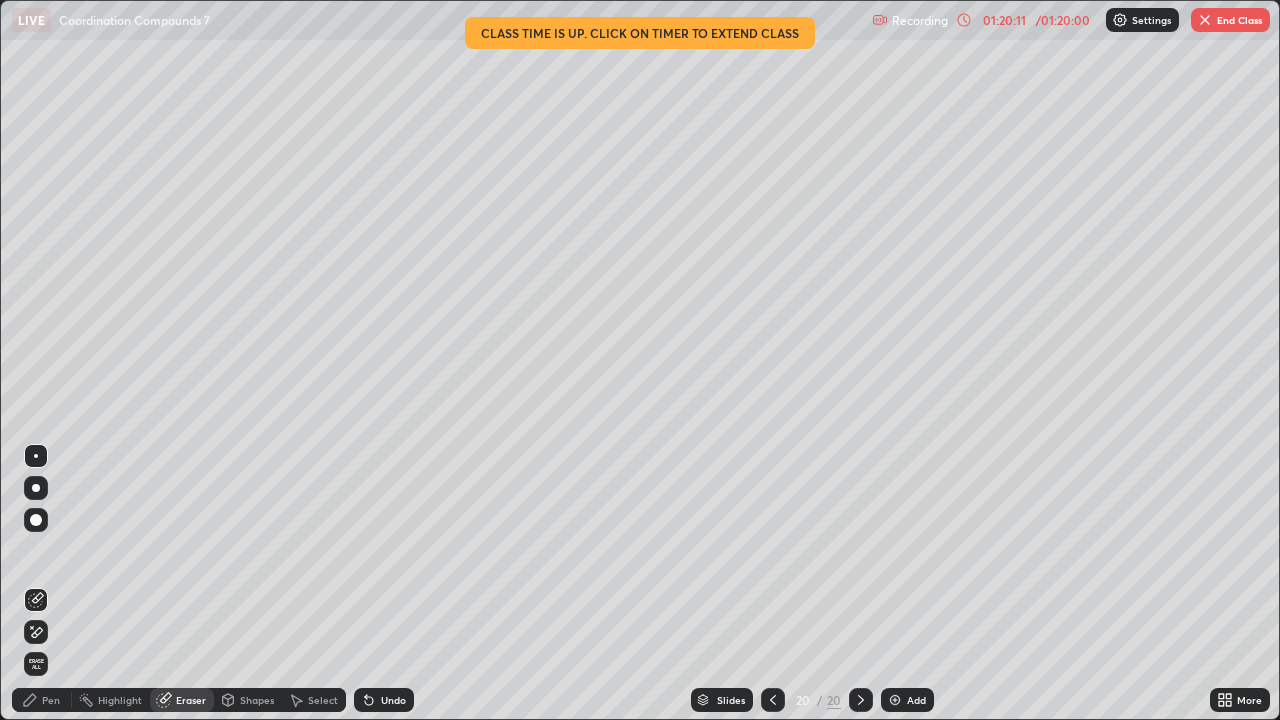 click 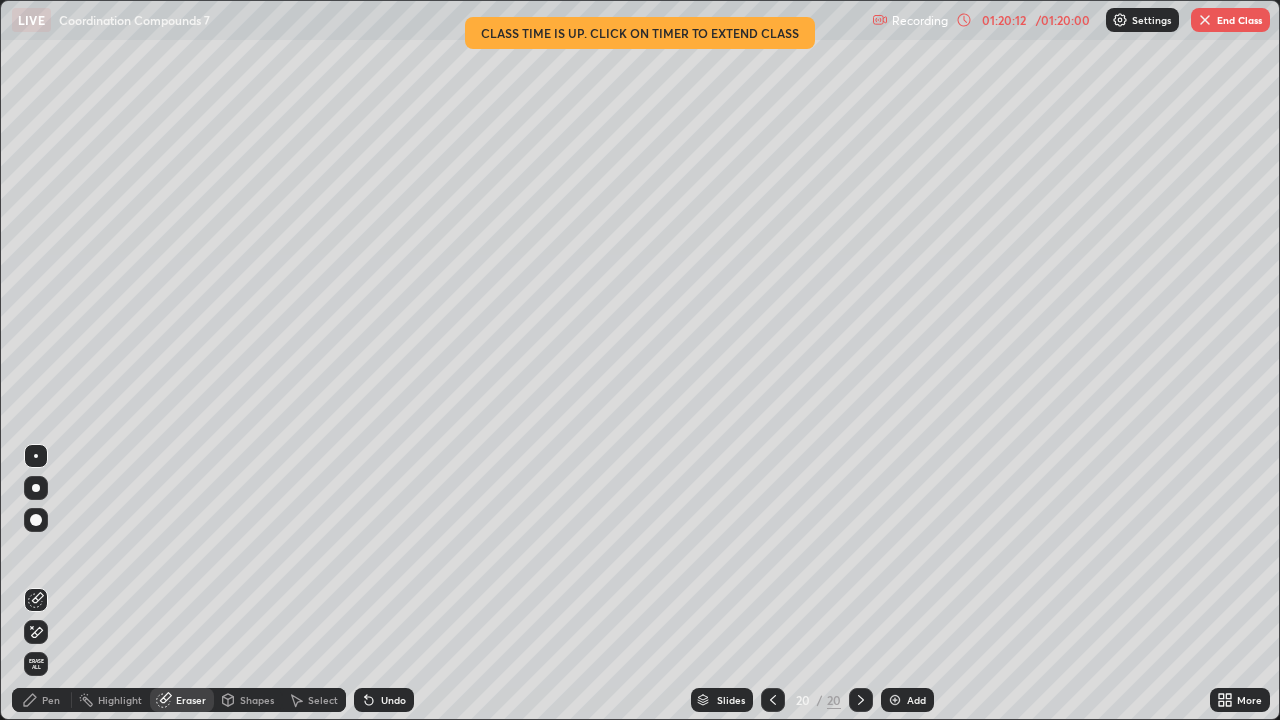 click 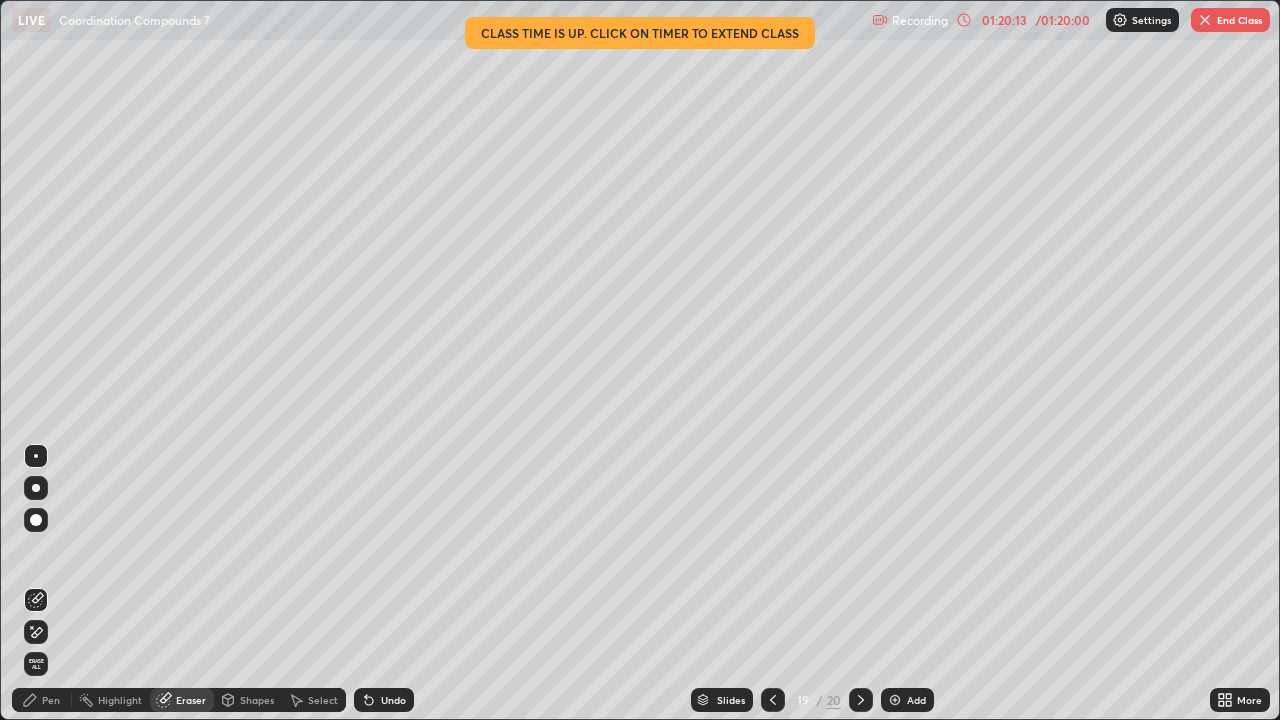 click at bounding box center (773, 700) 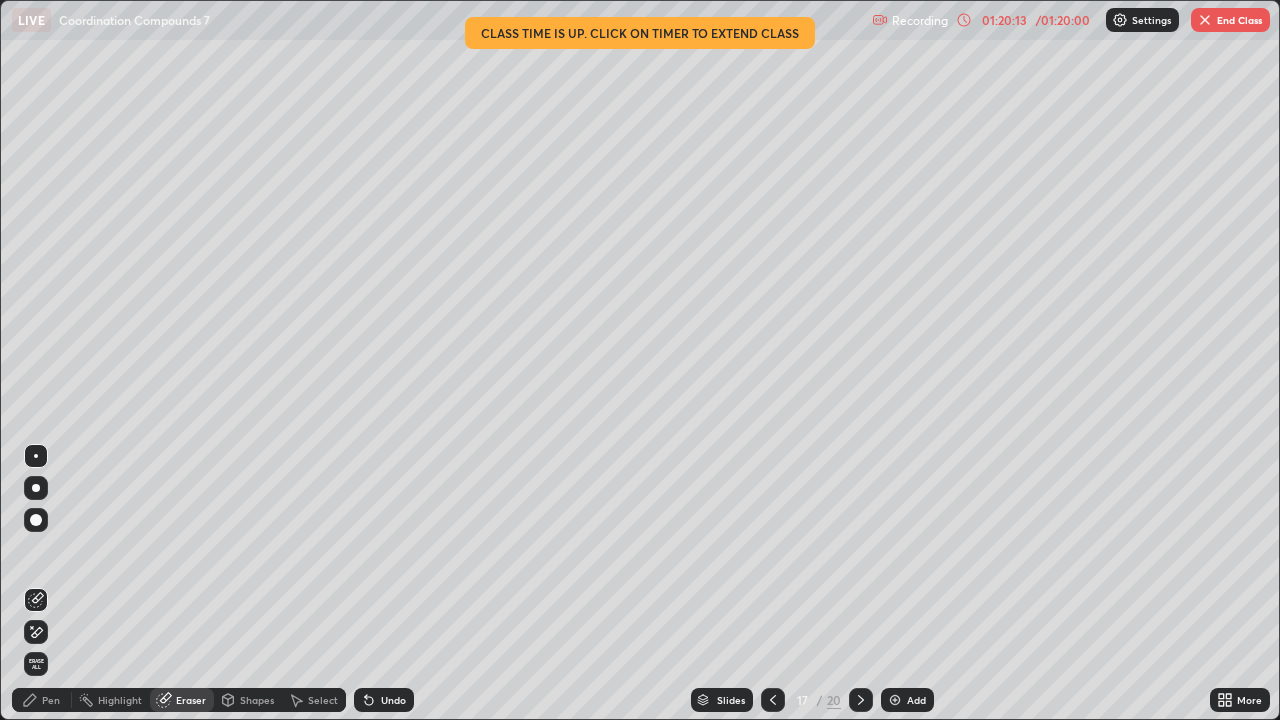 click at bounding box center [773, 700] 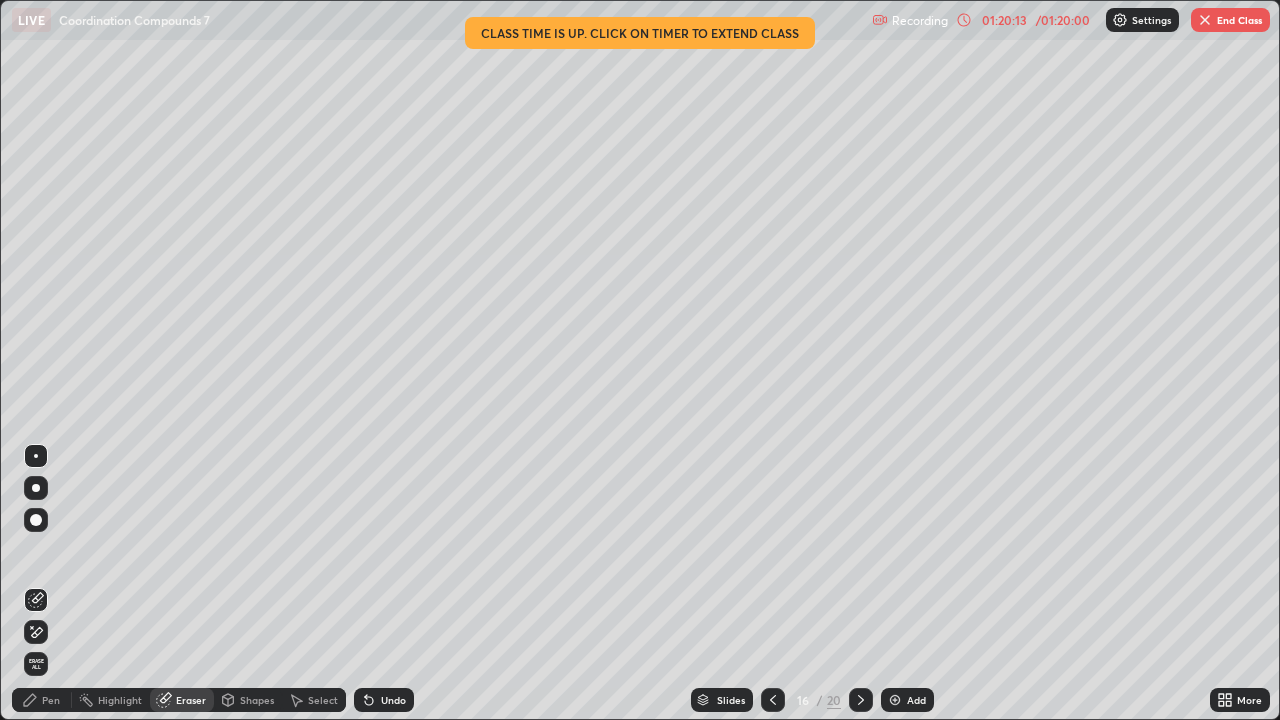 click at bounding box center [773, 700] 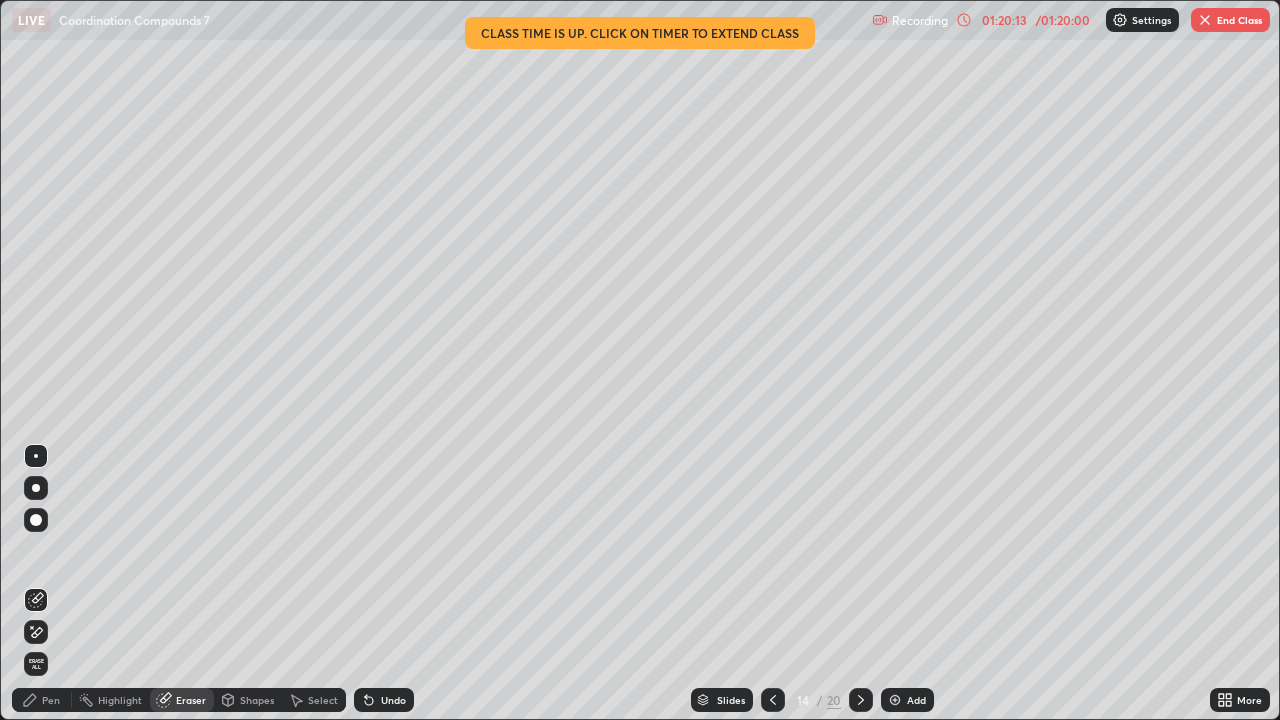 click at bounding box center (773, 700) 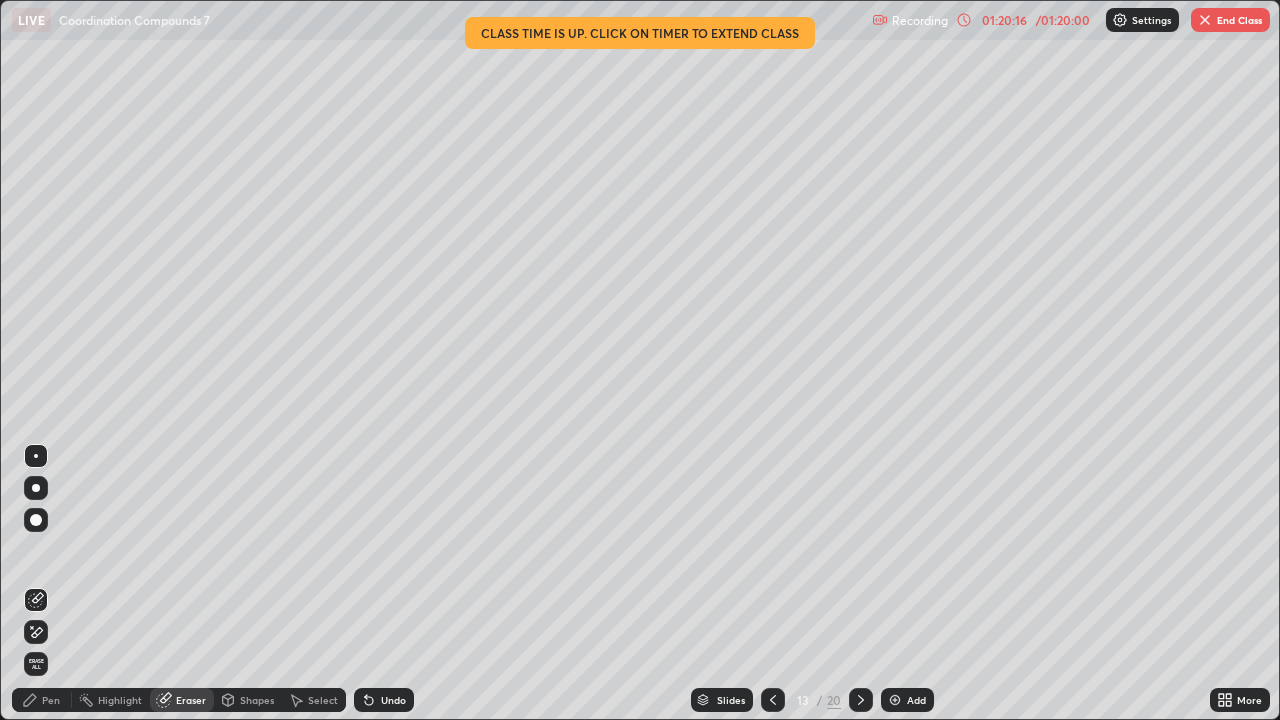 click 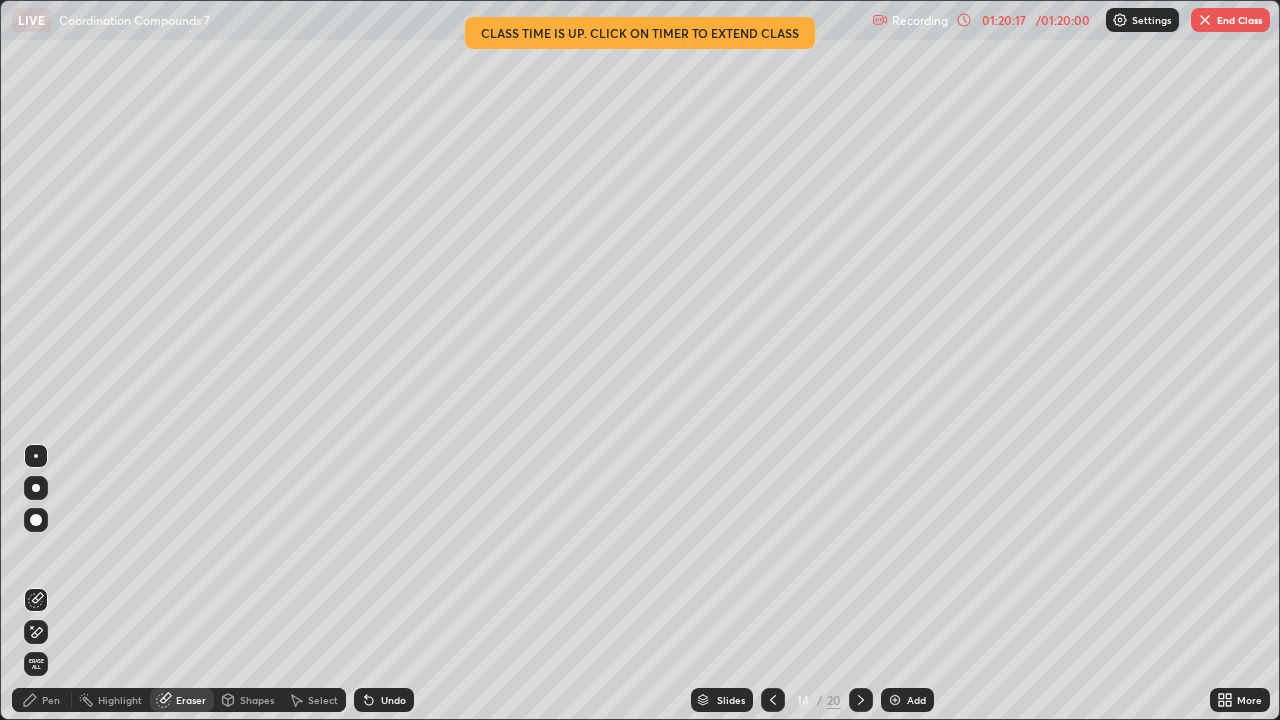 click 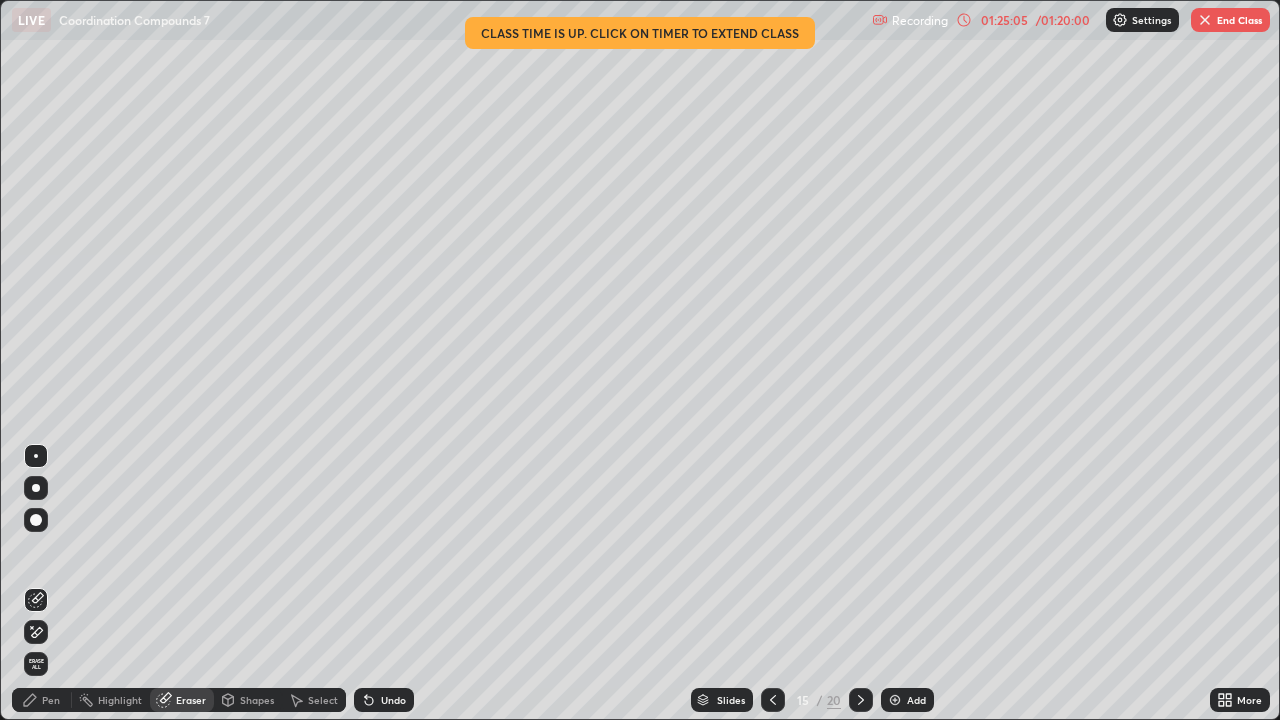click on "End Class" at bounding box center (1230, 20) 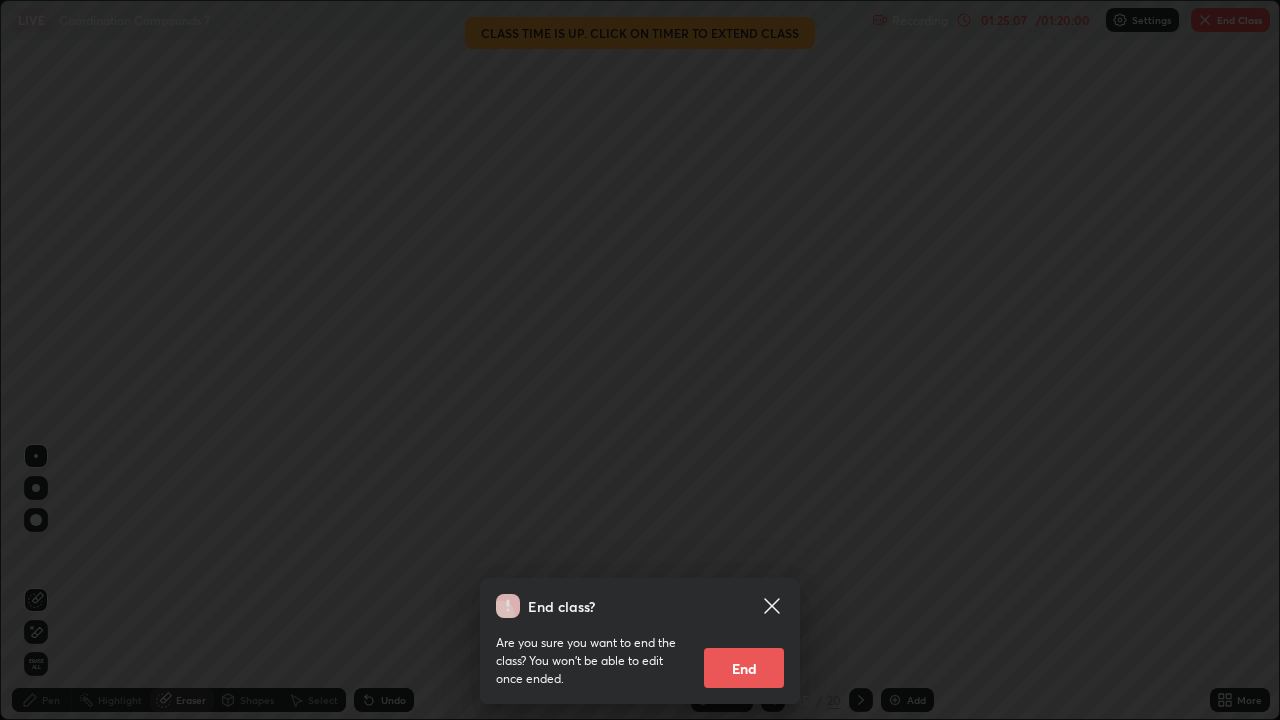 click on "End" at bounding box center [744, 668] 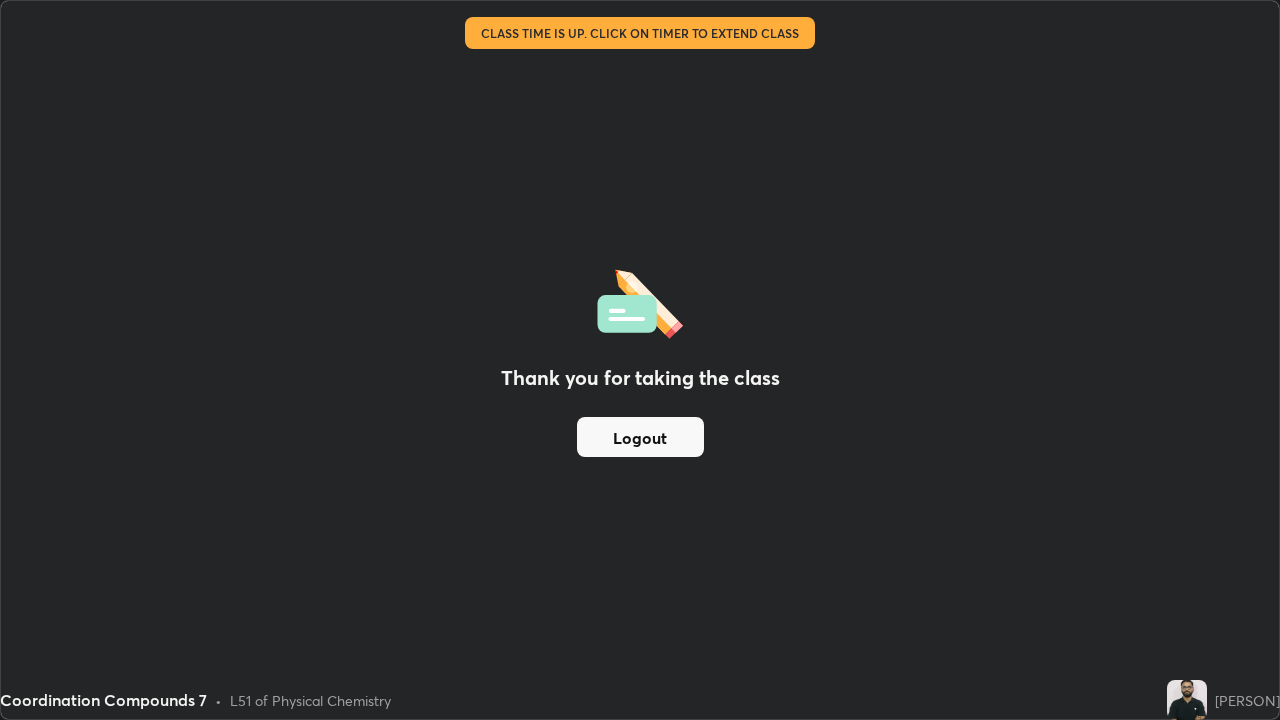 click on "Logout" at bounding box center (640, 437) 